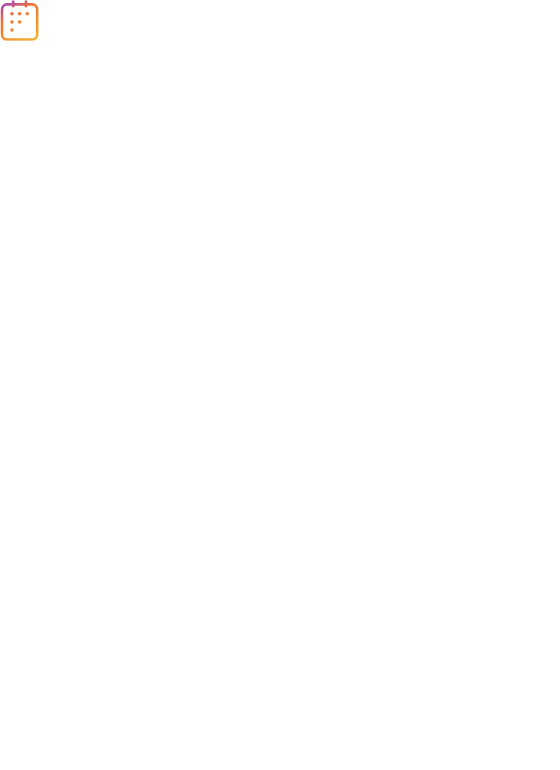 scroll, scrollTop: 0, scrollLeft: 0, axis: both 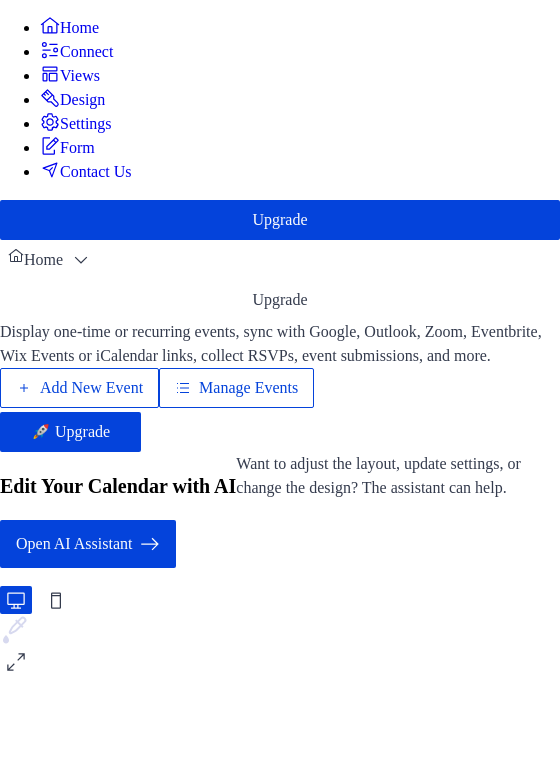 click on "Add New Event" at bounding box center (91, 388) 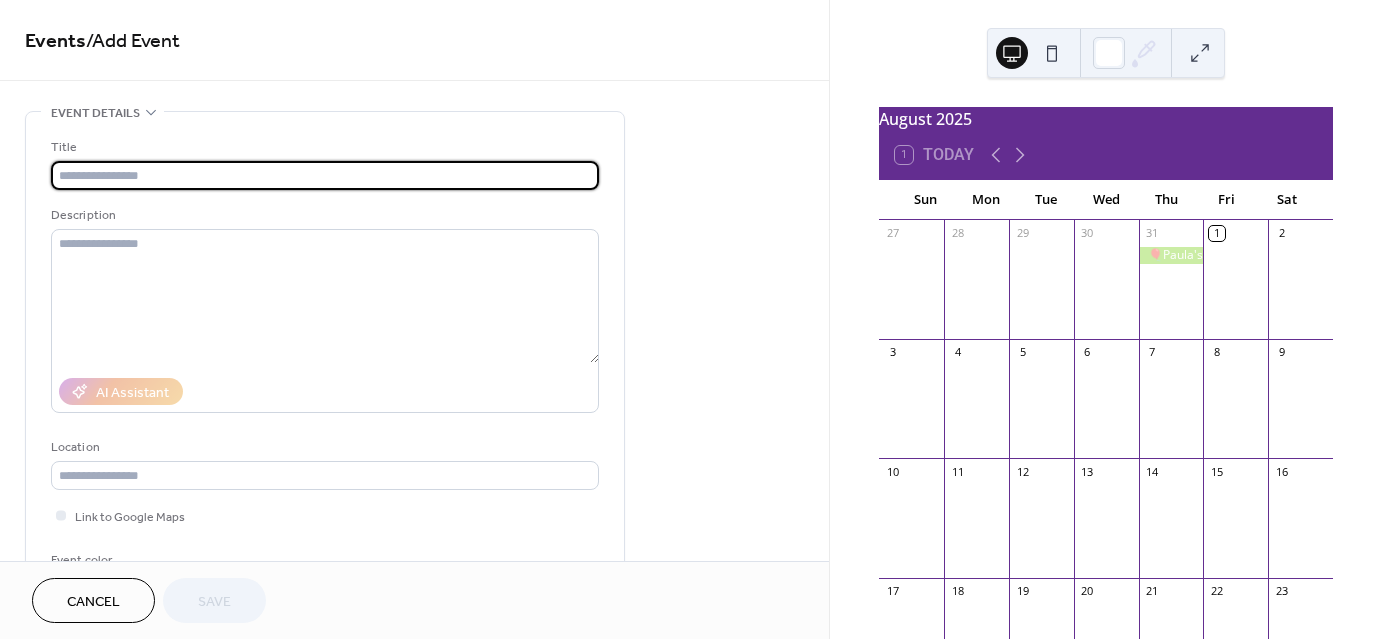 scroll, scrollTop: 0, scrollLeft: 0, axis: both 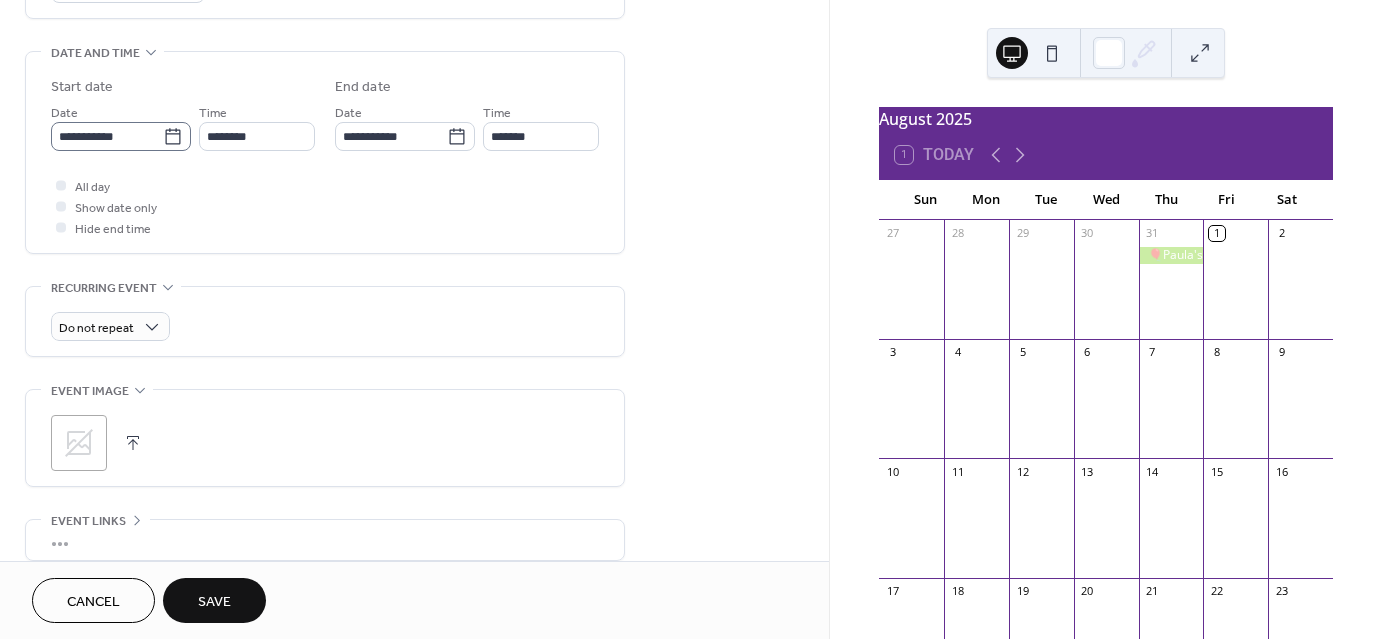 type on "**********" 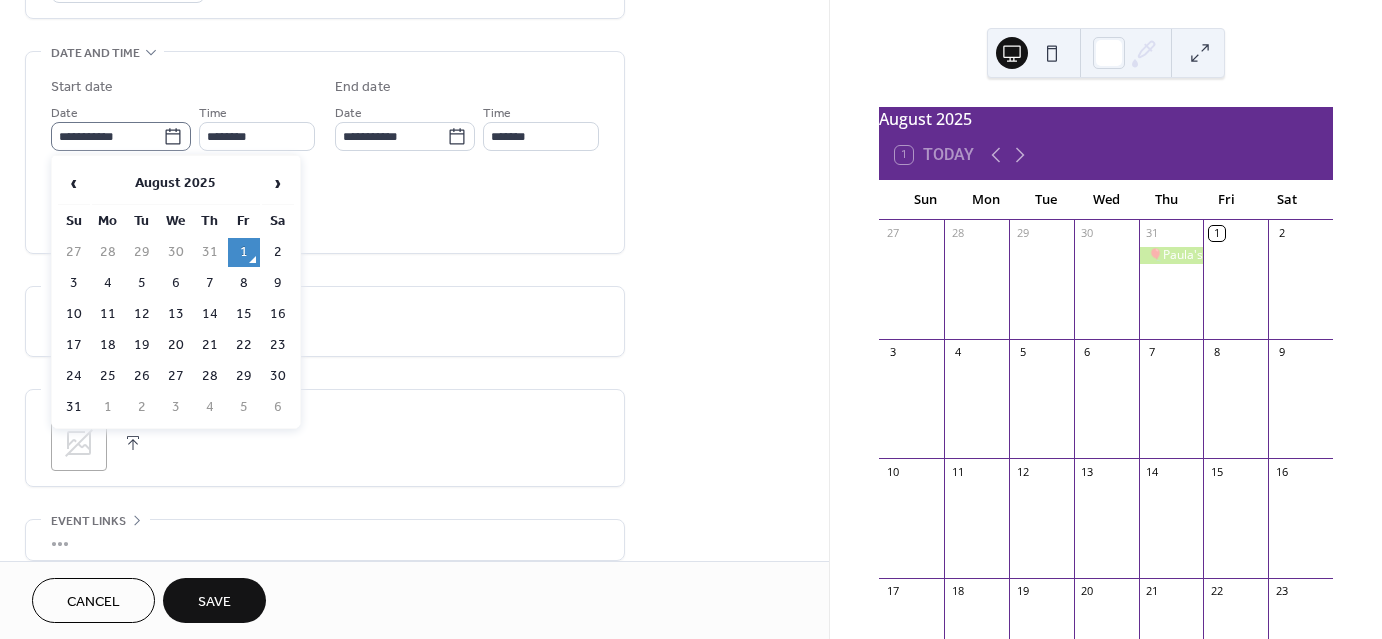 click 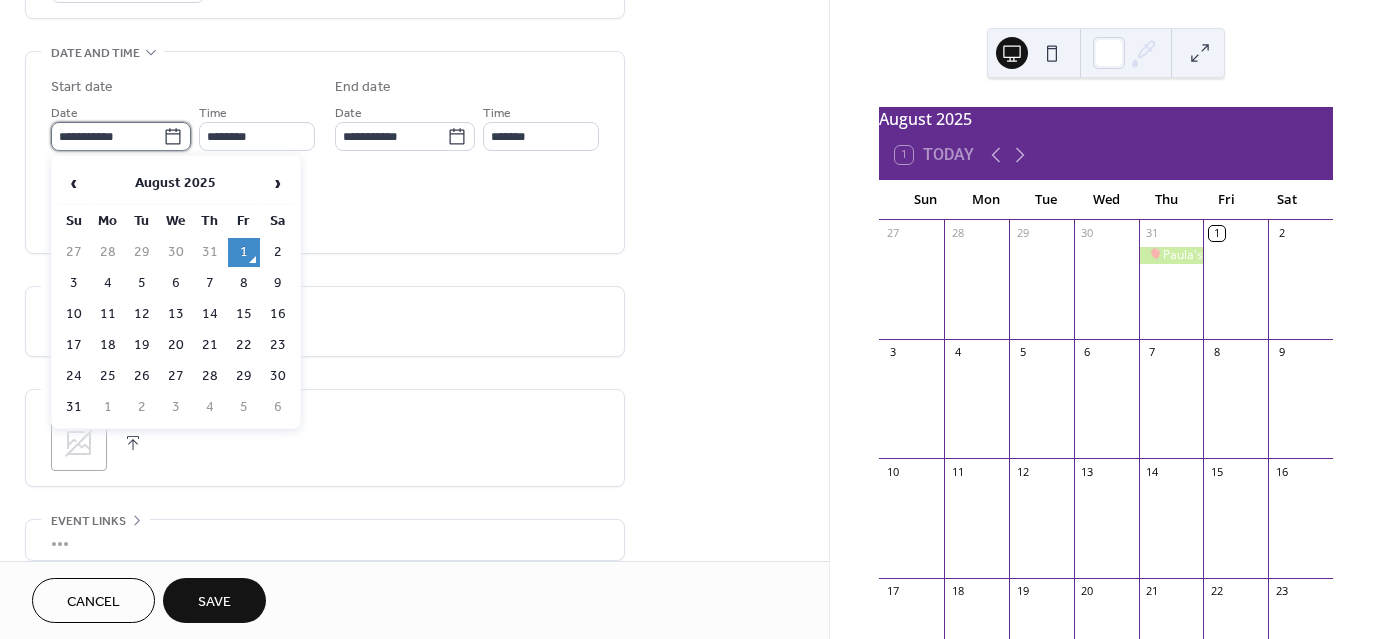 click on "**********" at bounding box center [107, 136] 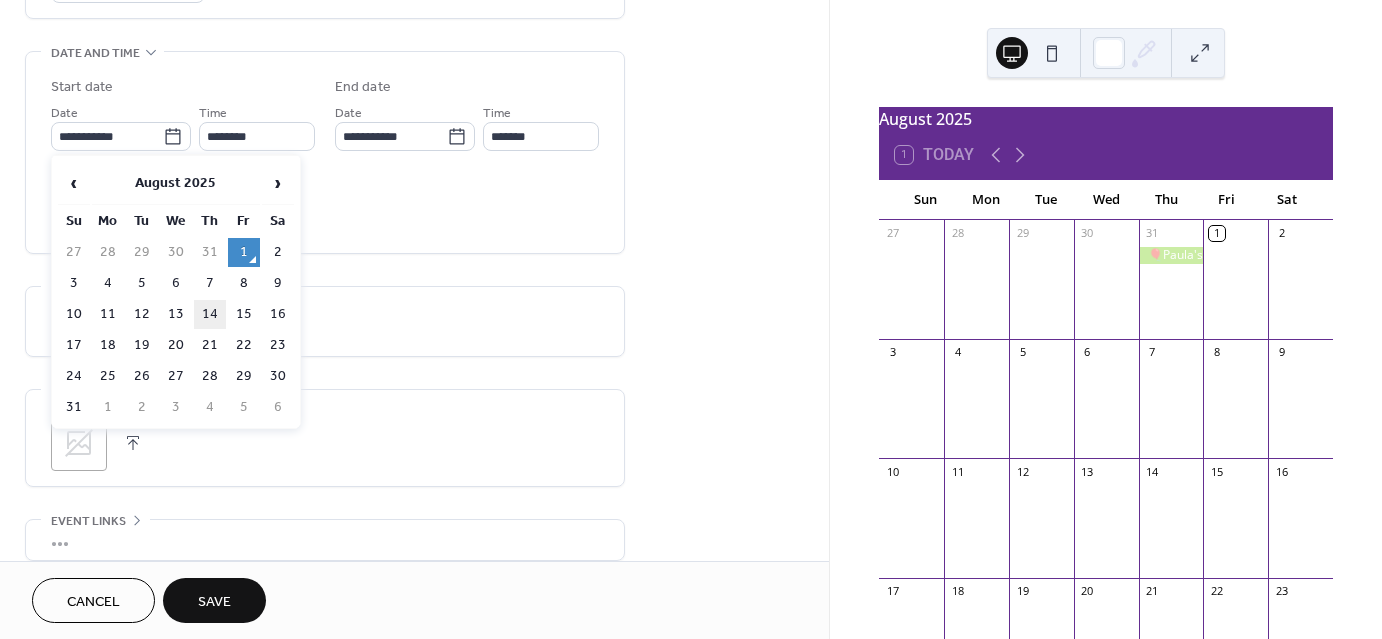 click on "14" at bounding box center (210, 314) 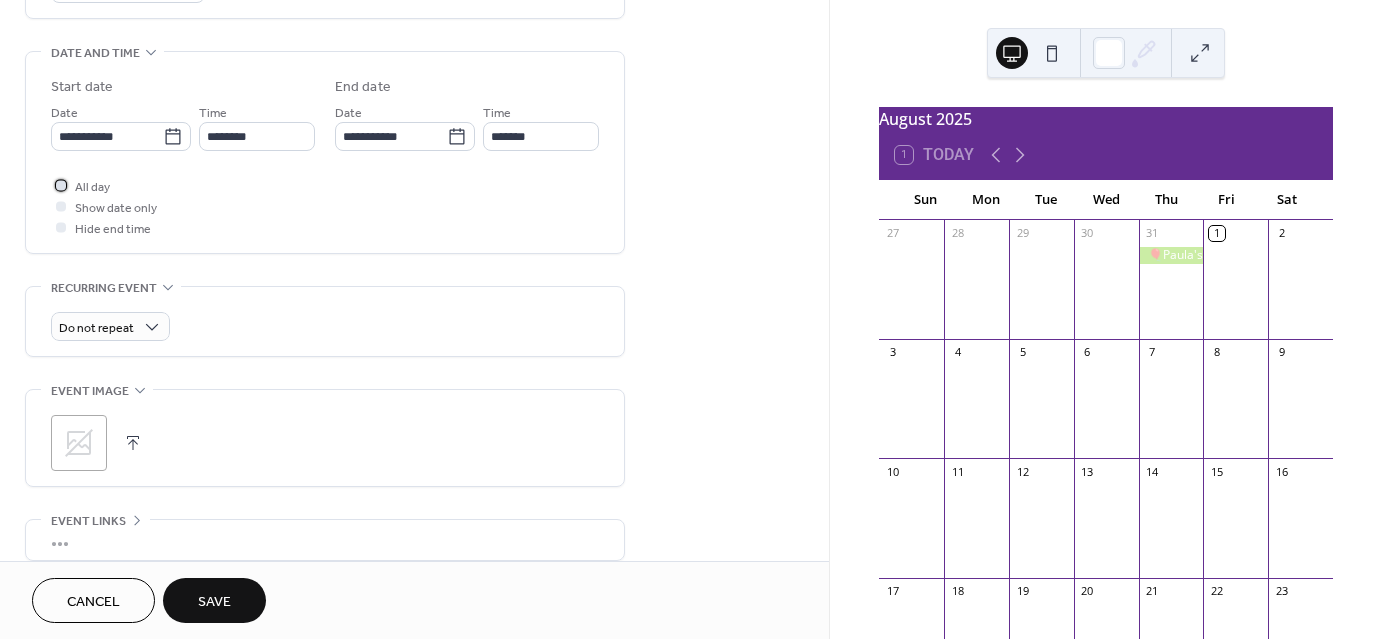 click at bounding box center [61, 185] 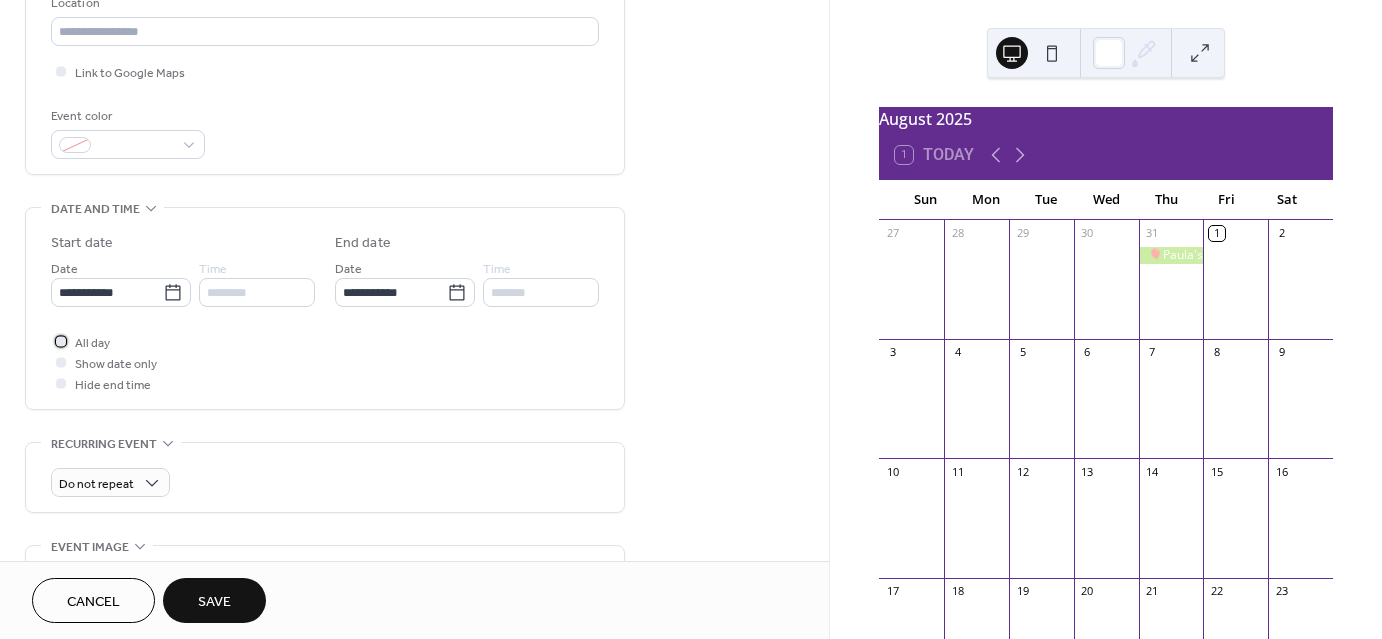 scroll, scrollTop: 365, scrollLeft: 0, axis: vertical 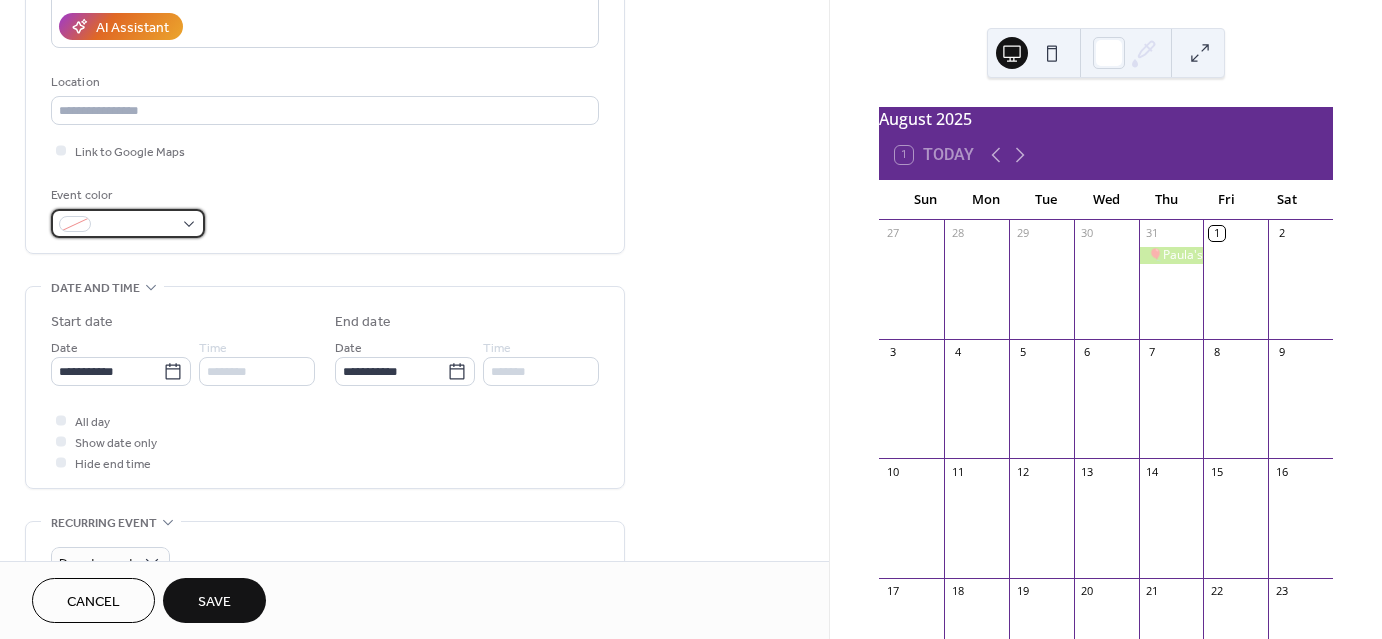 click at bounding box center (75, 224) 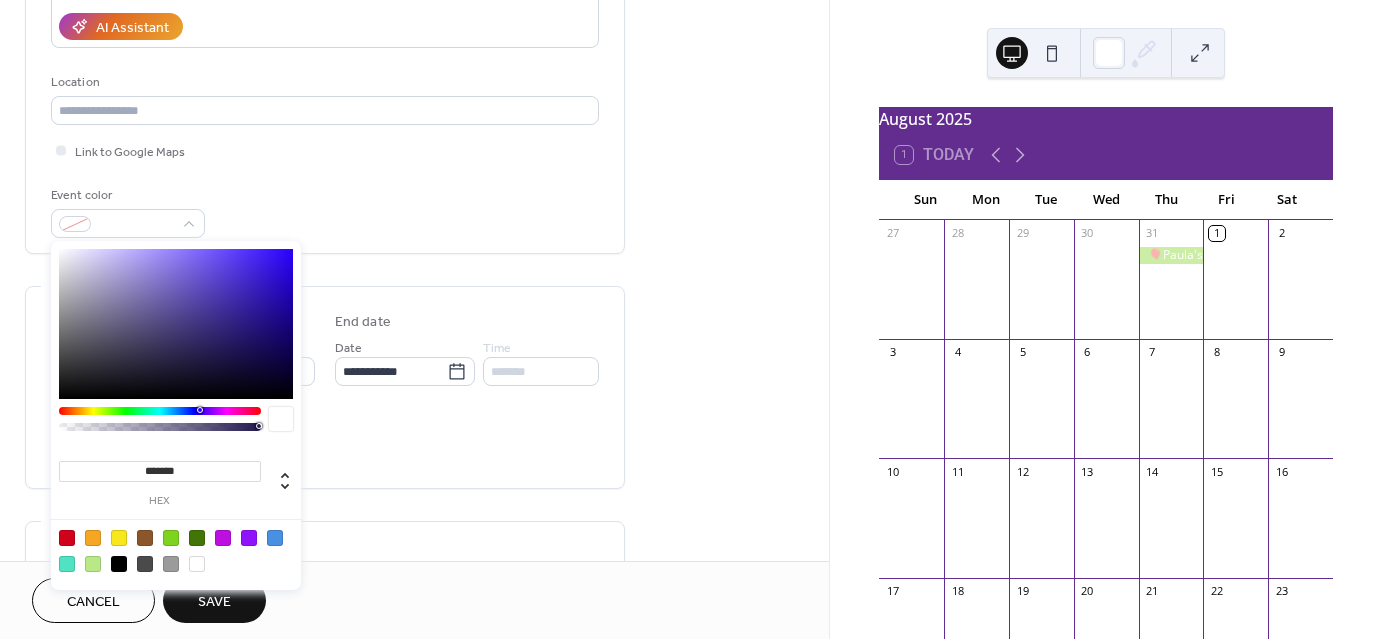 click at bounding box center (93, 564) 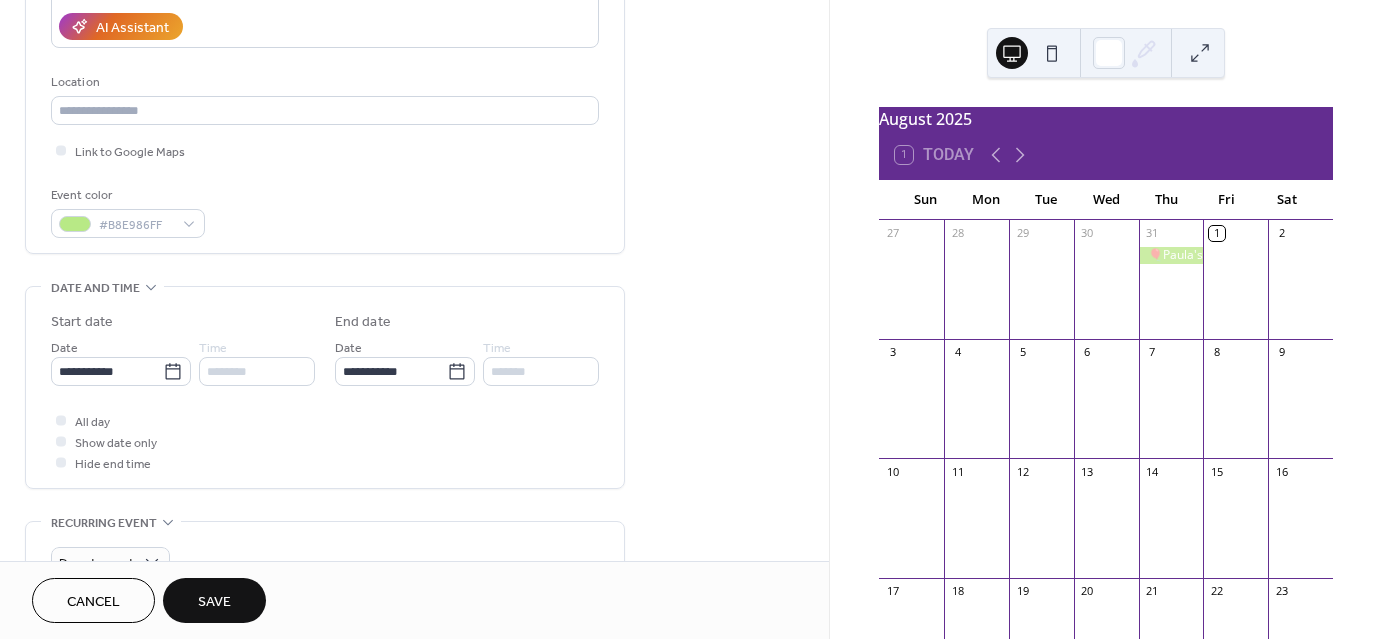 click on "Save" at bounding box center [214, 600] 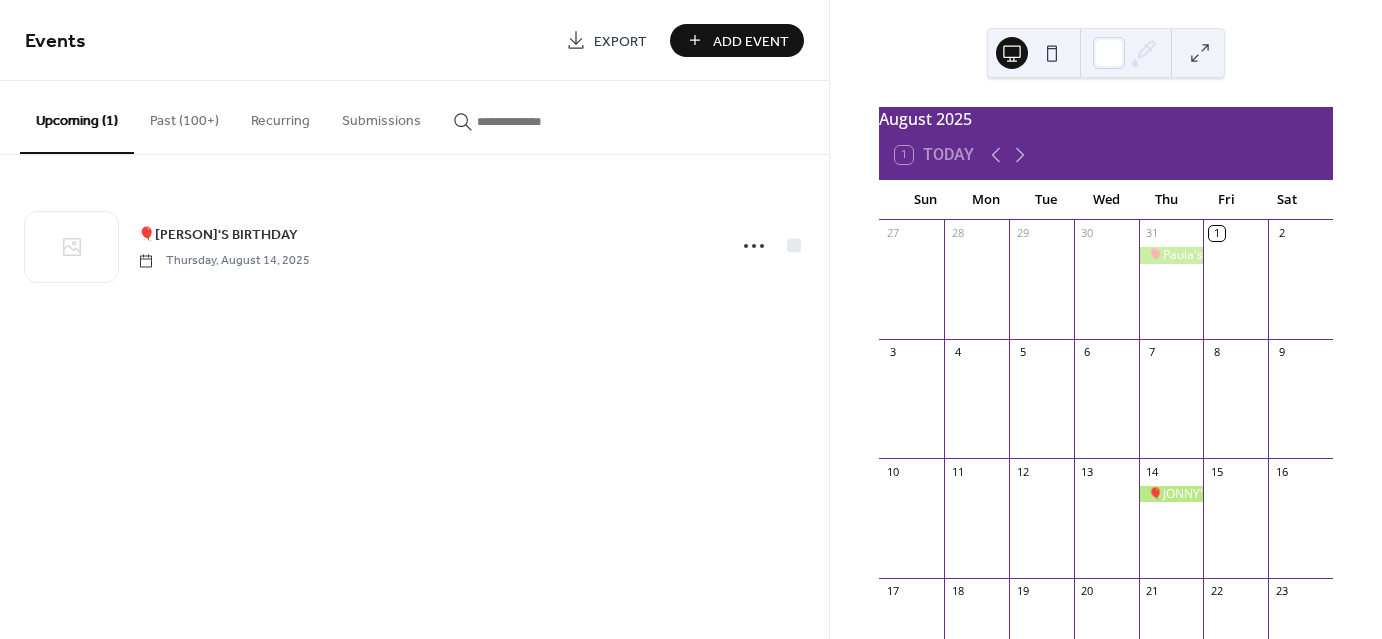 click on "Add Event" at bounding box center [751, 41] 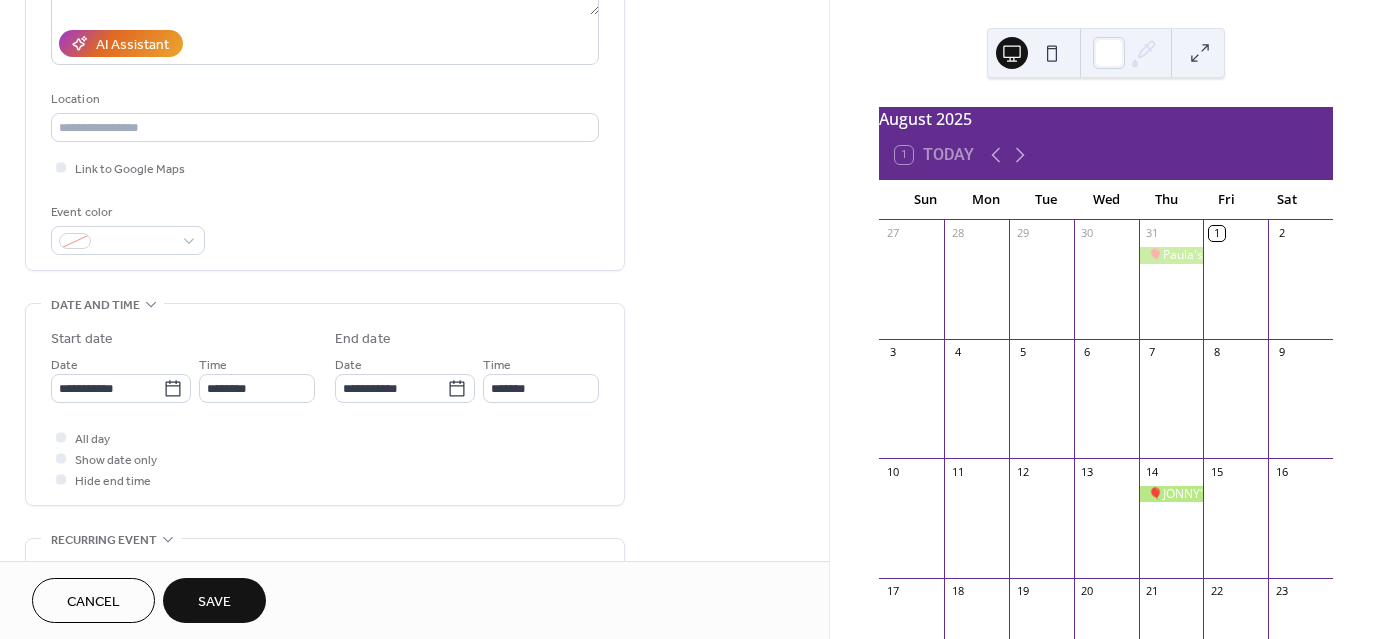 scroll, scrollTop: 400, scrollLeft: 0, axis: vertical 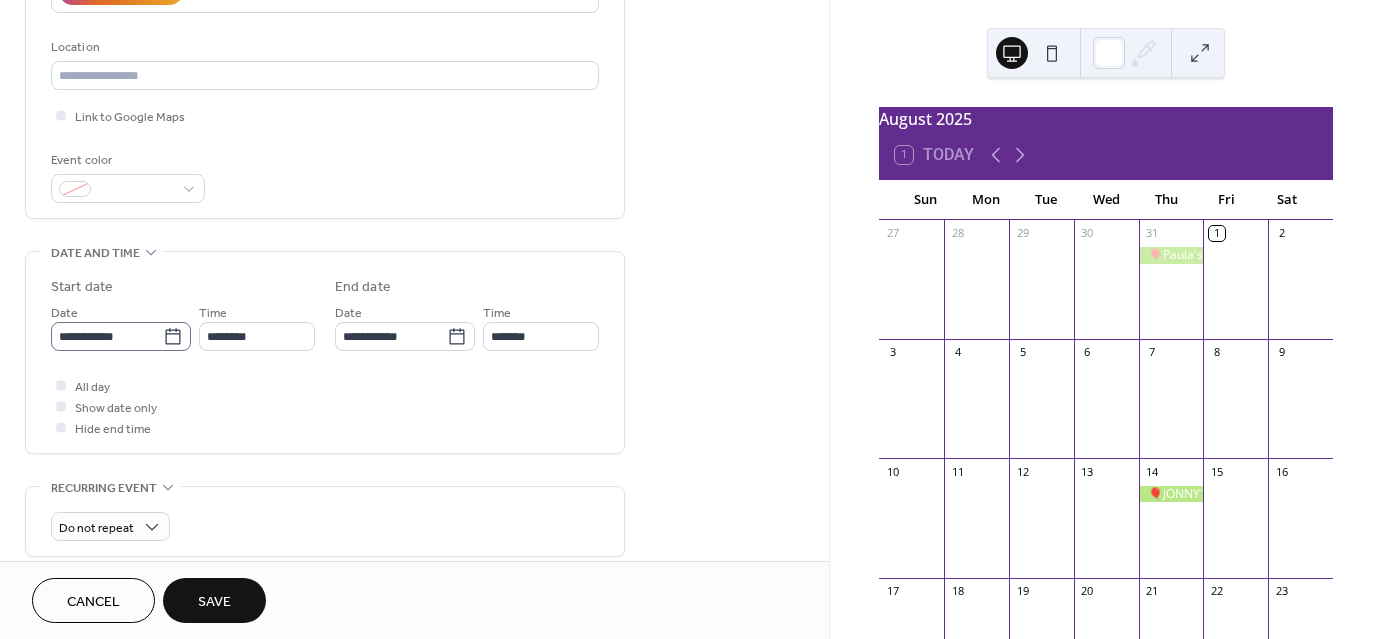 type on "**********" 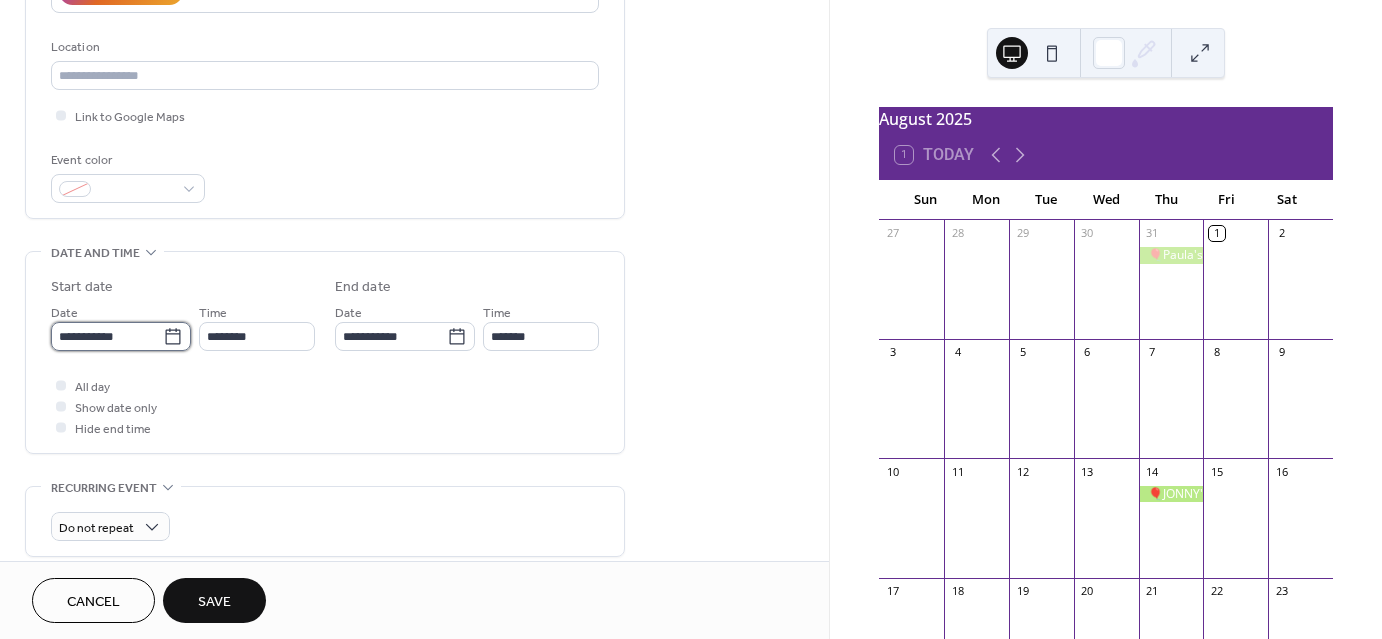 click on "**********" at bounding box center [107, 336] 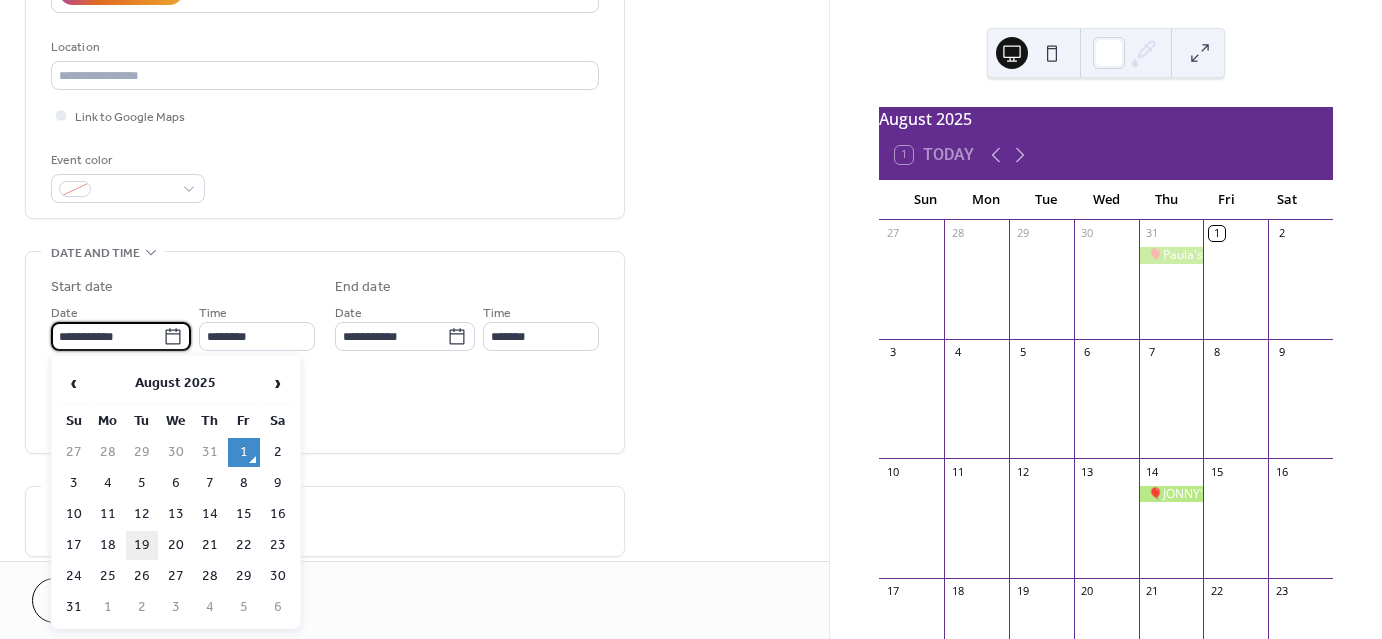 click on "19" at bounding box center (142, 545) 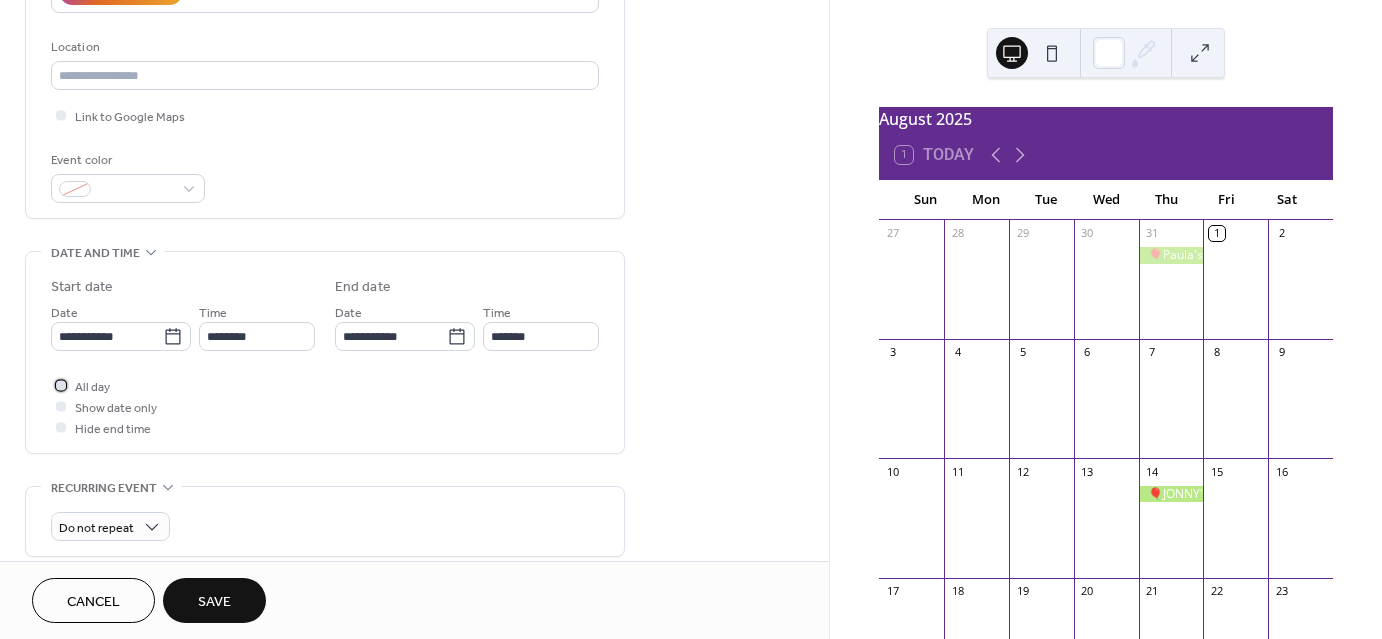 click at bounding box center [61, 385] 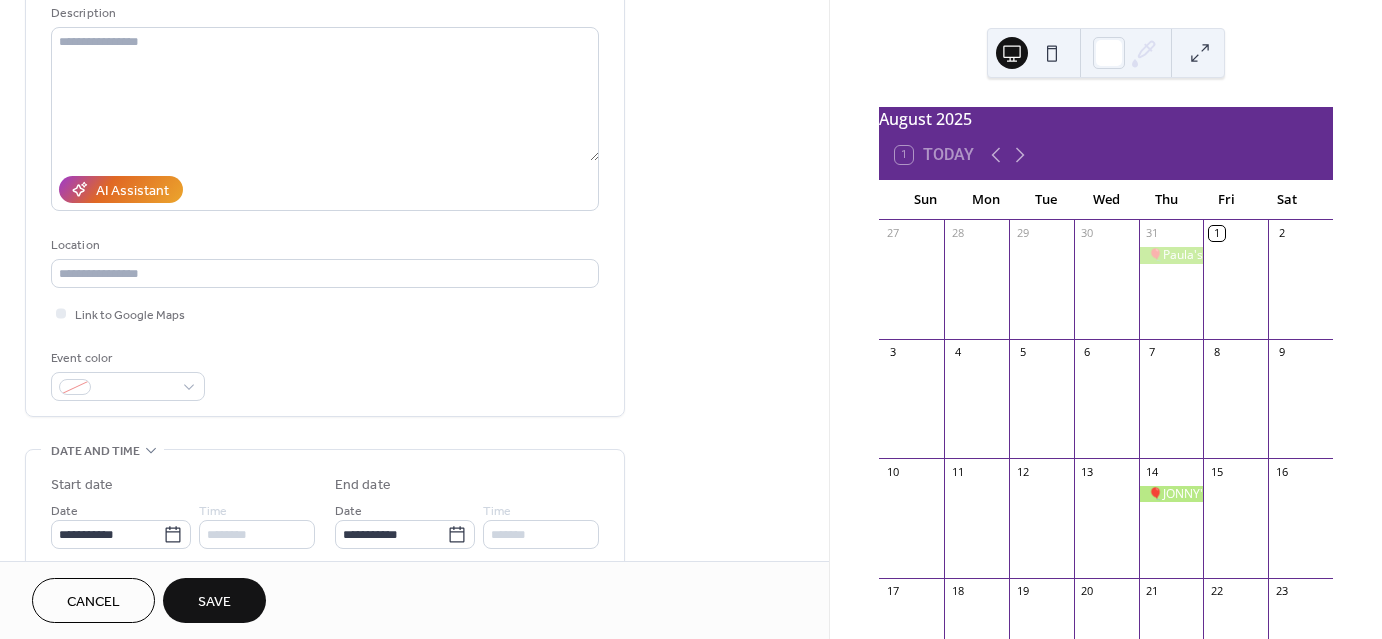 scroll, scrollTop: 200, scrollLeft: 0, axis: vertical 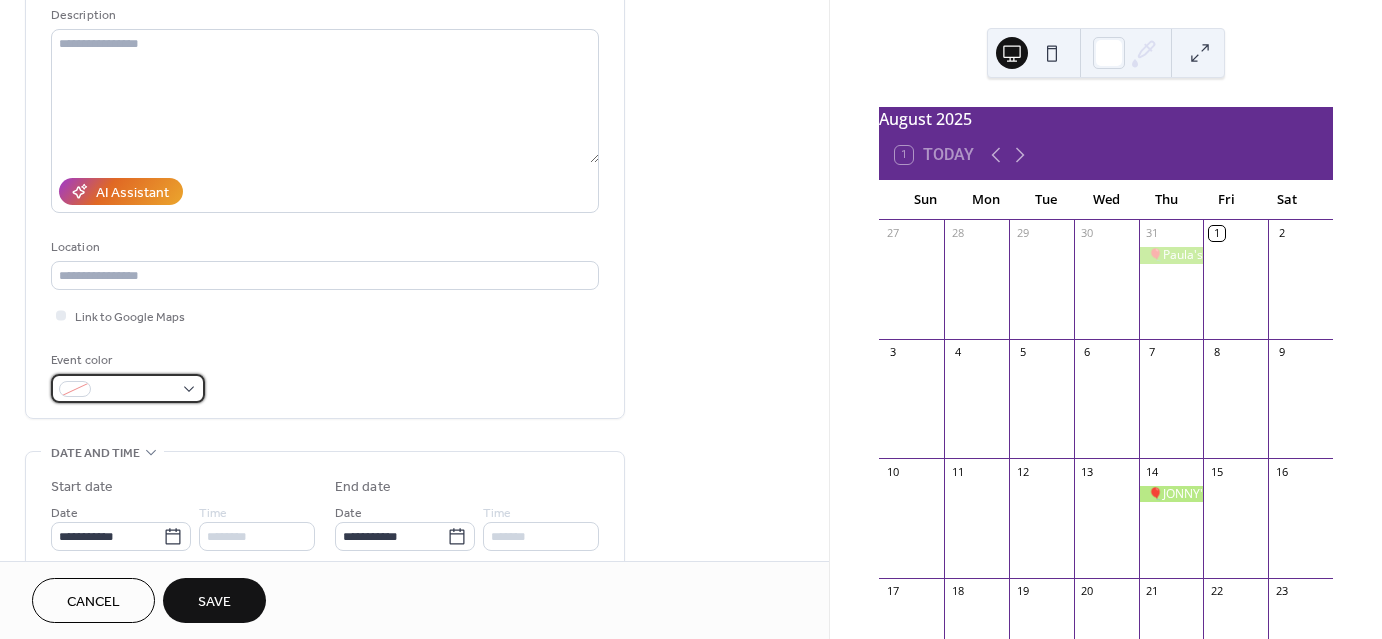 click at bounding box center [136, 390] 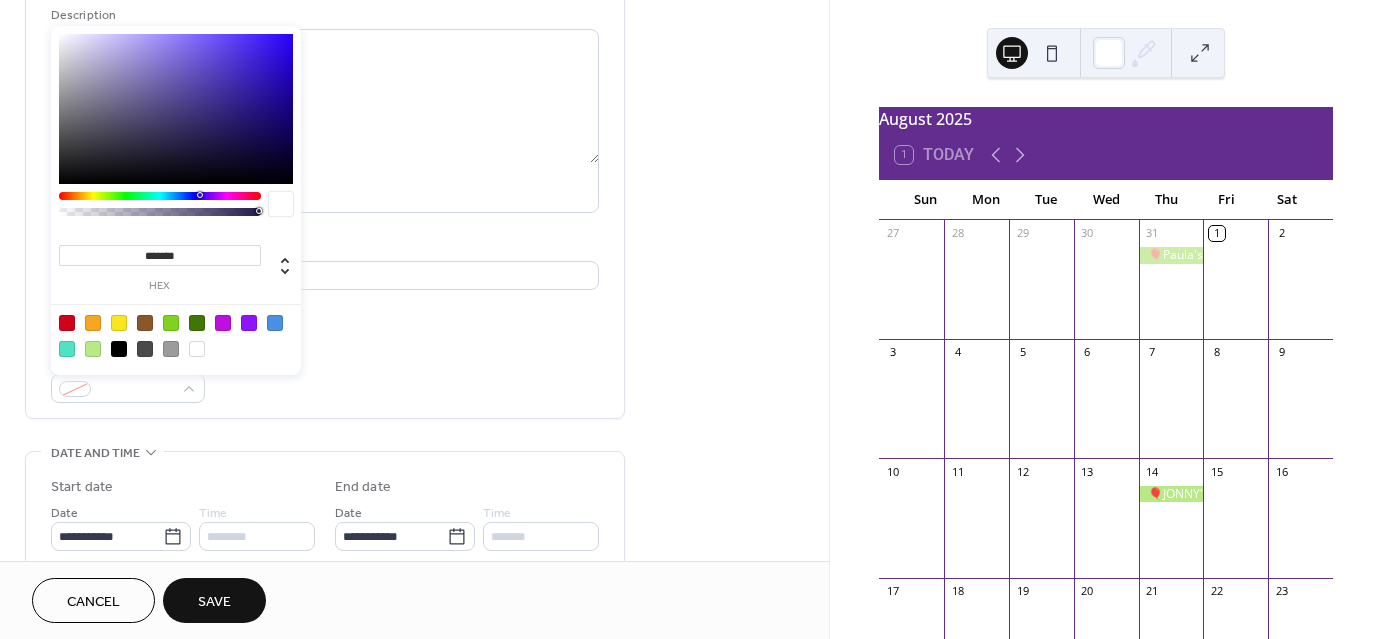 click at bounding box center [93, 349] 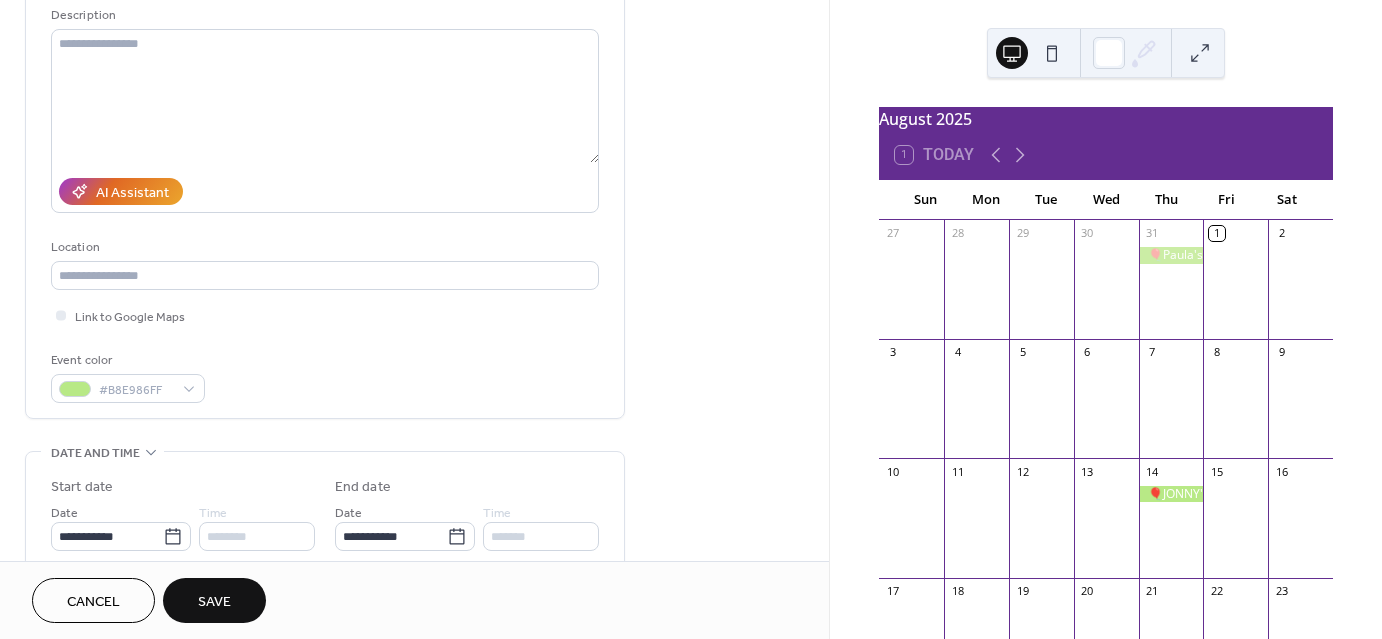 click on "Save" at bounding box center (214, 602) 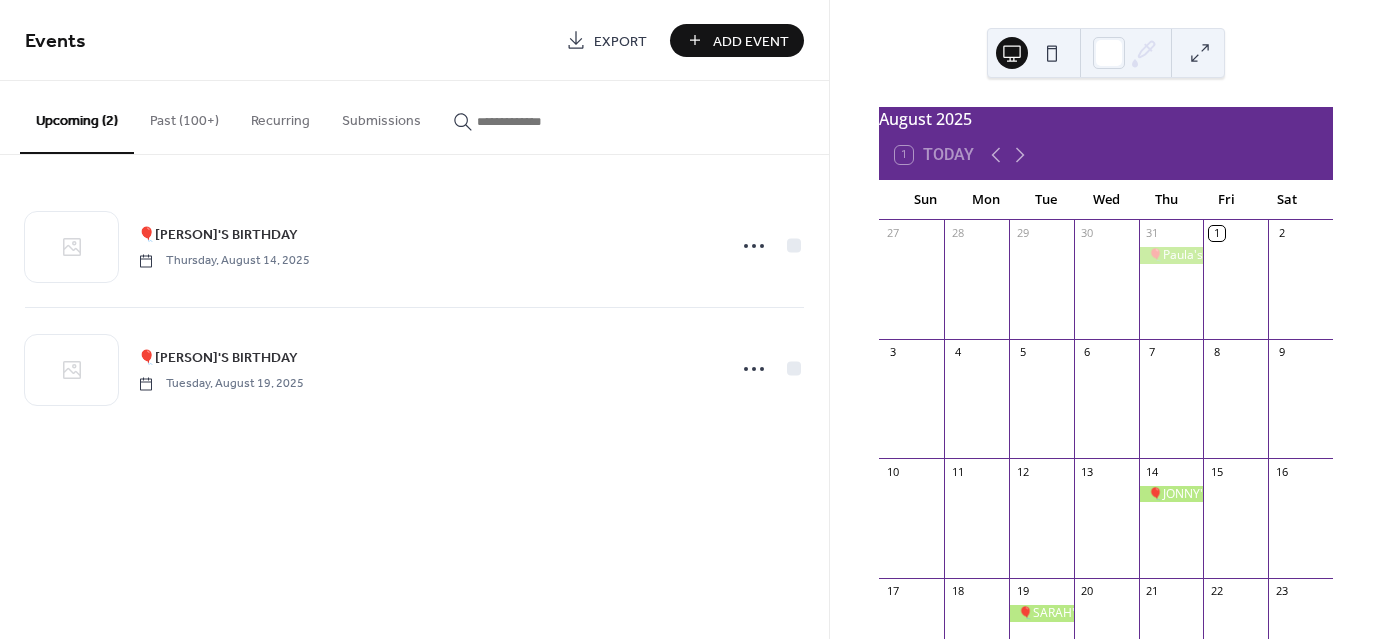 click on "Add Event" at bounding box center [751, 41] 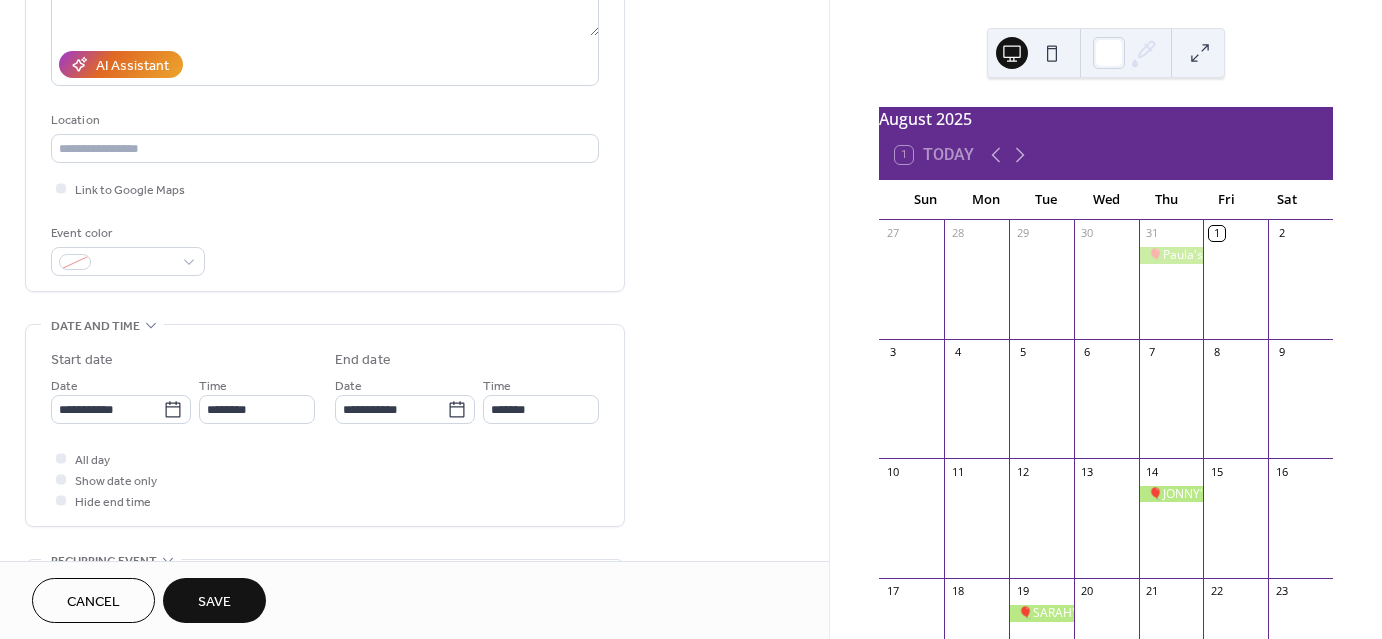scroll, scrollTop: 400, scrollLeft: 0, axis: vertical 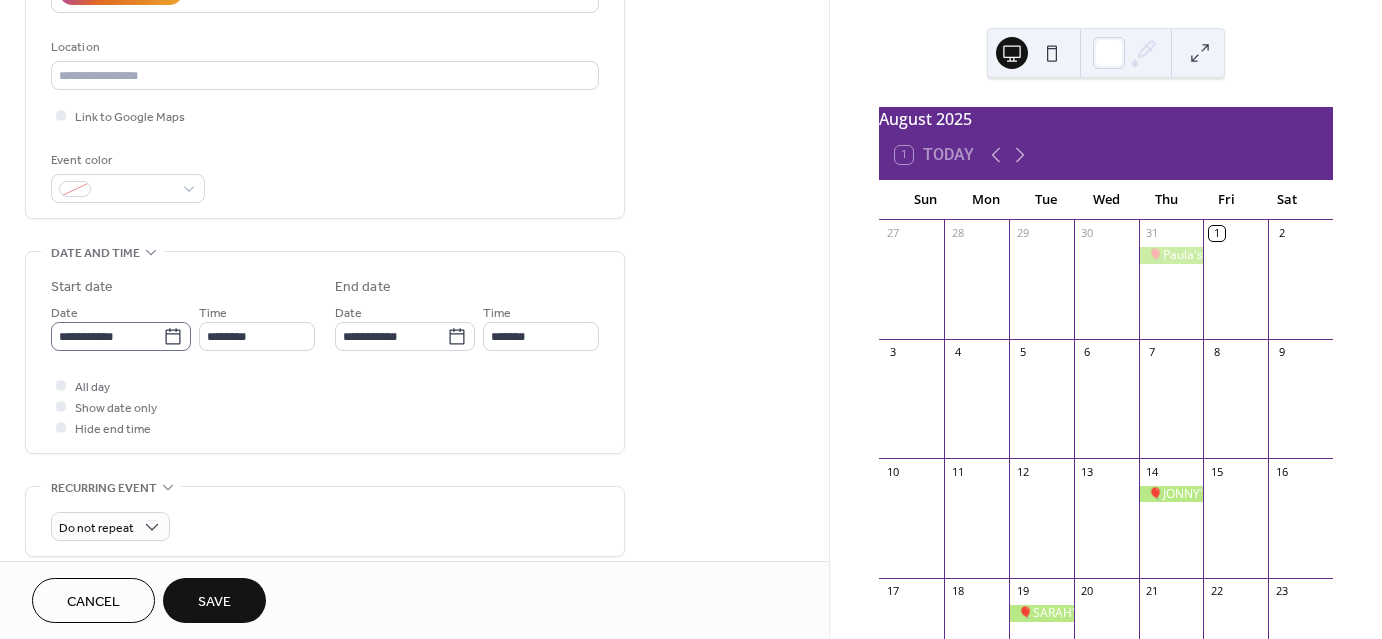type on "**********" 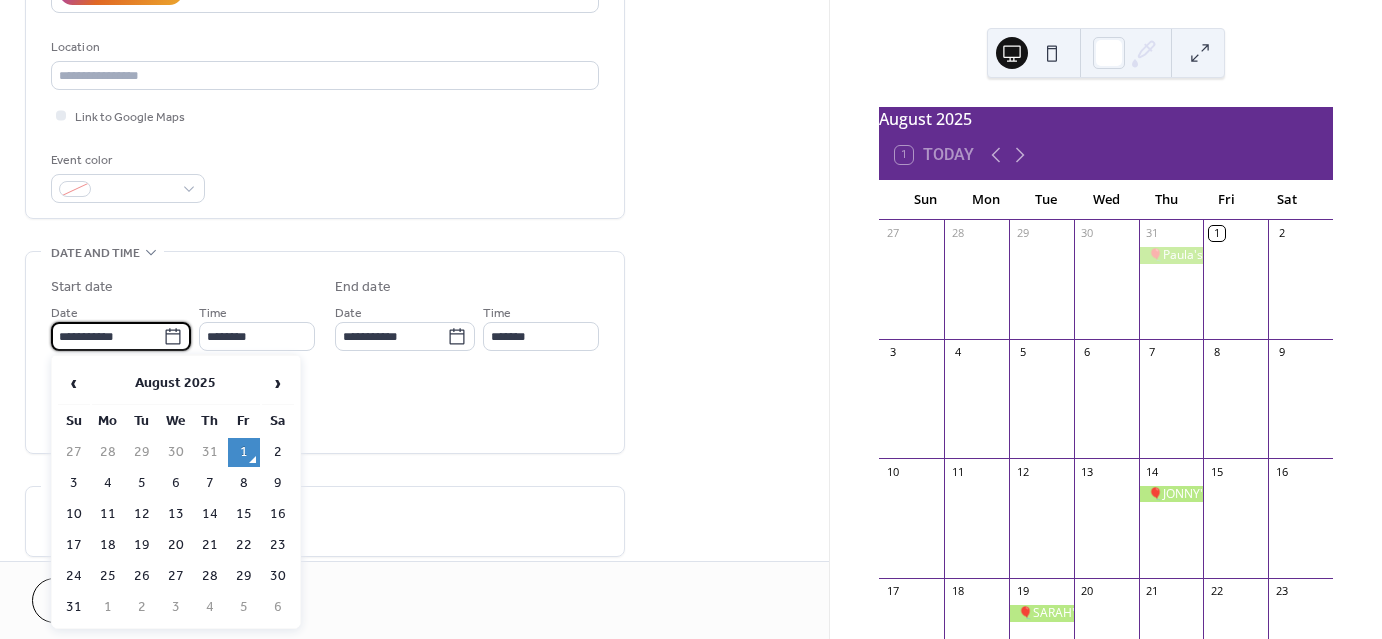 click on "**********" at bounding box center (107, 336) 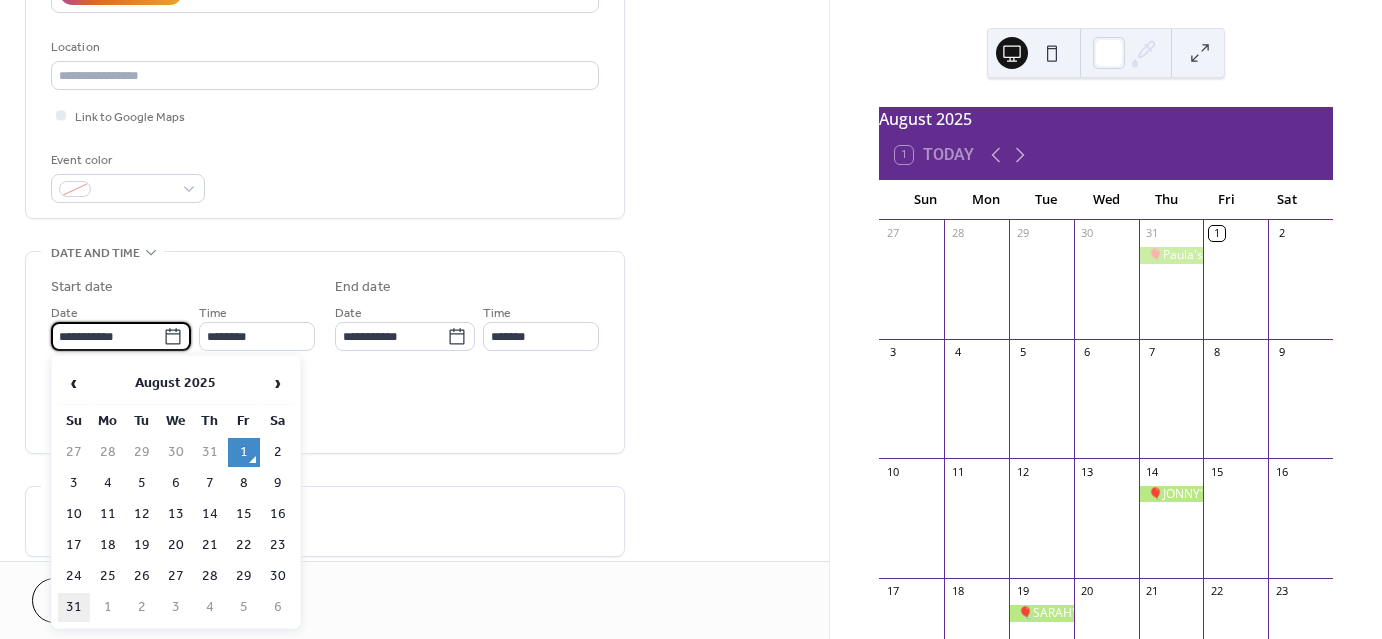click on "31" at bounding box center [74, 607] 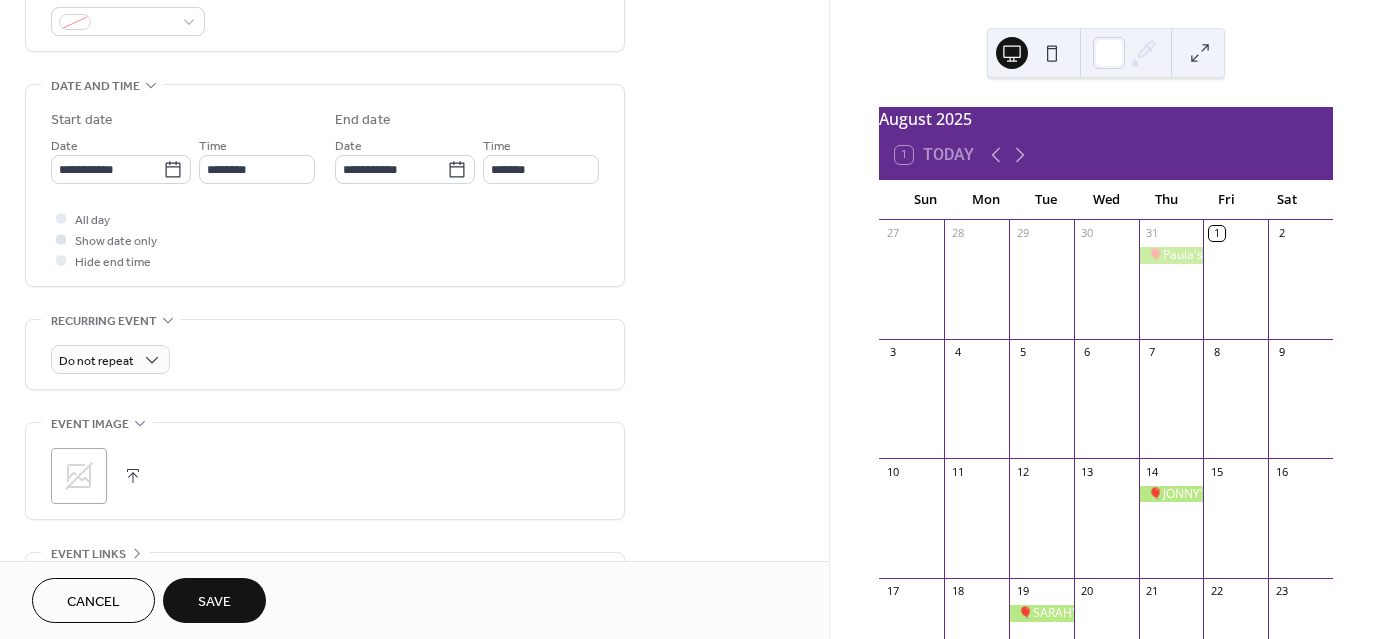 scroll, scrollTop: 565, scrollLeft: 0, axis: vertical 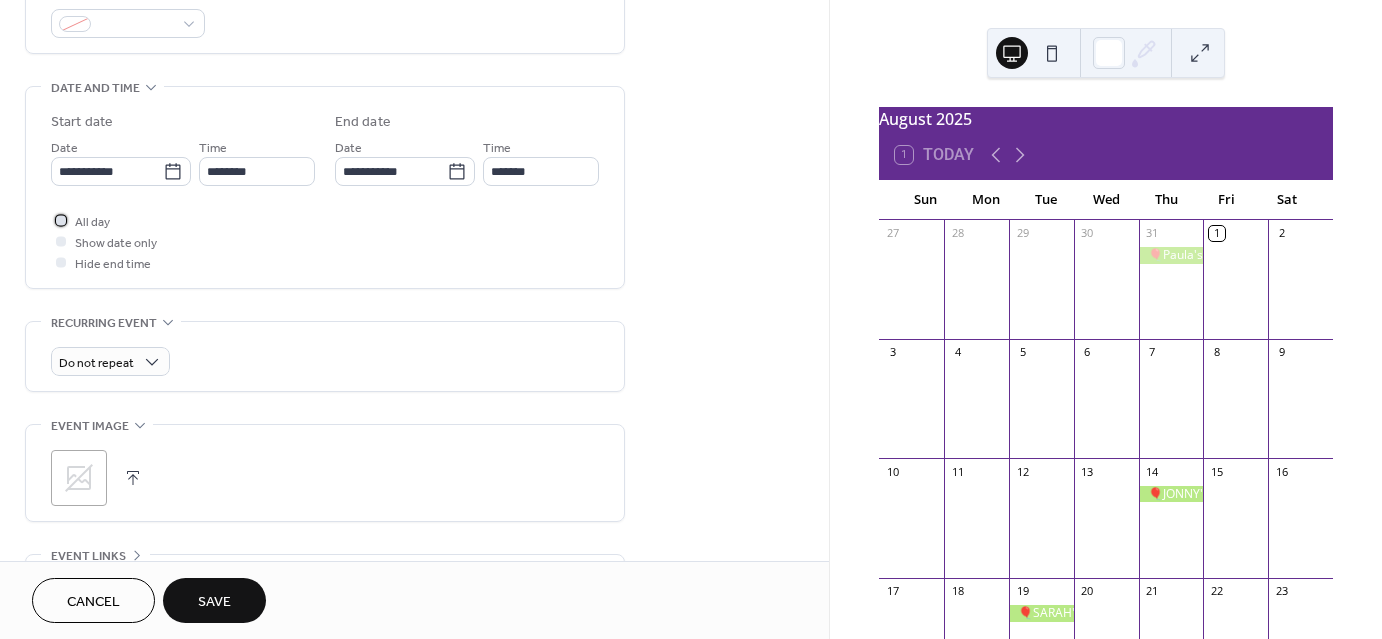click at bounding box center [61, 220] 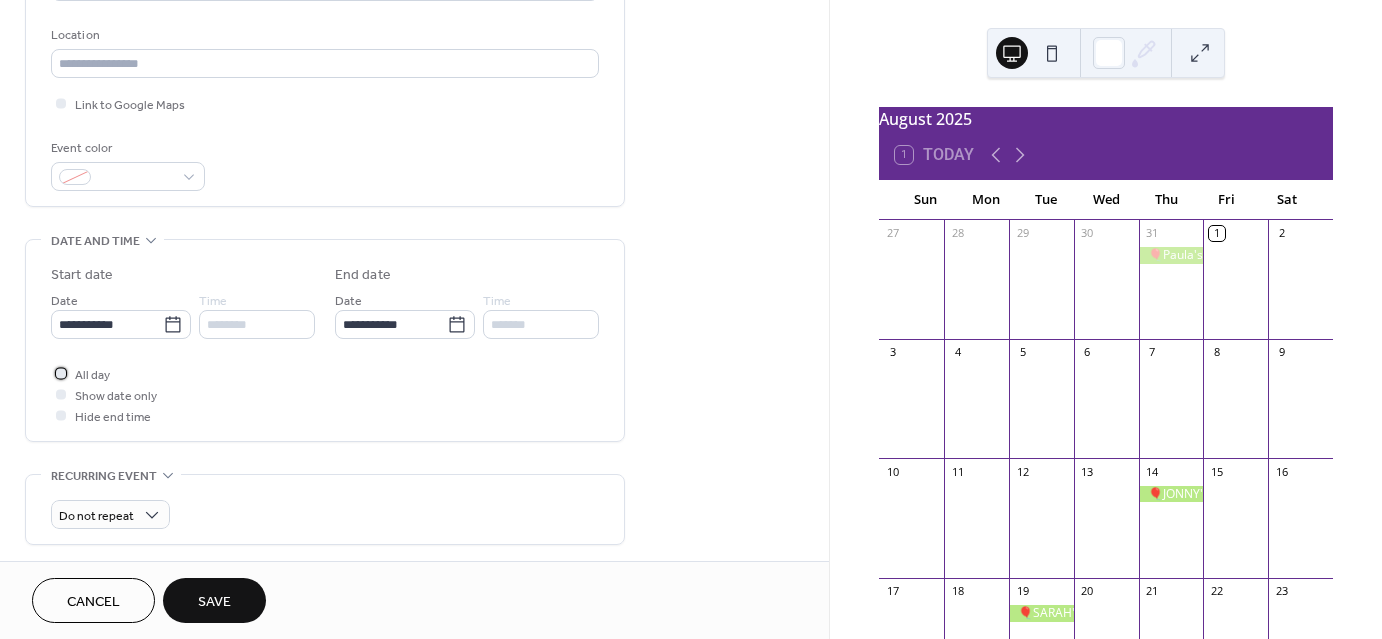 scroll, scrollTop: 365, scrollLeft: 0, axis: vertical 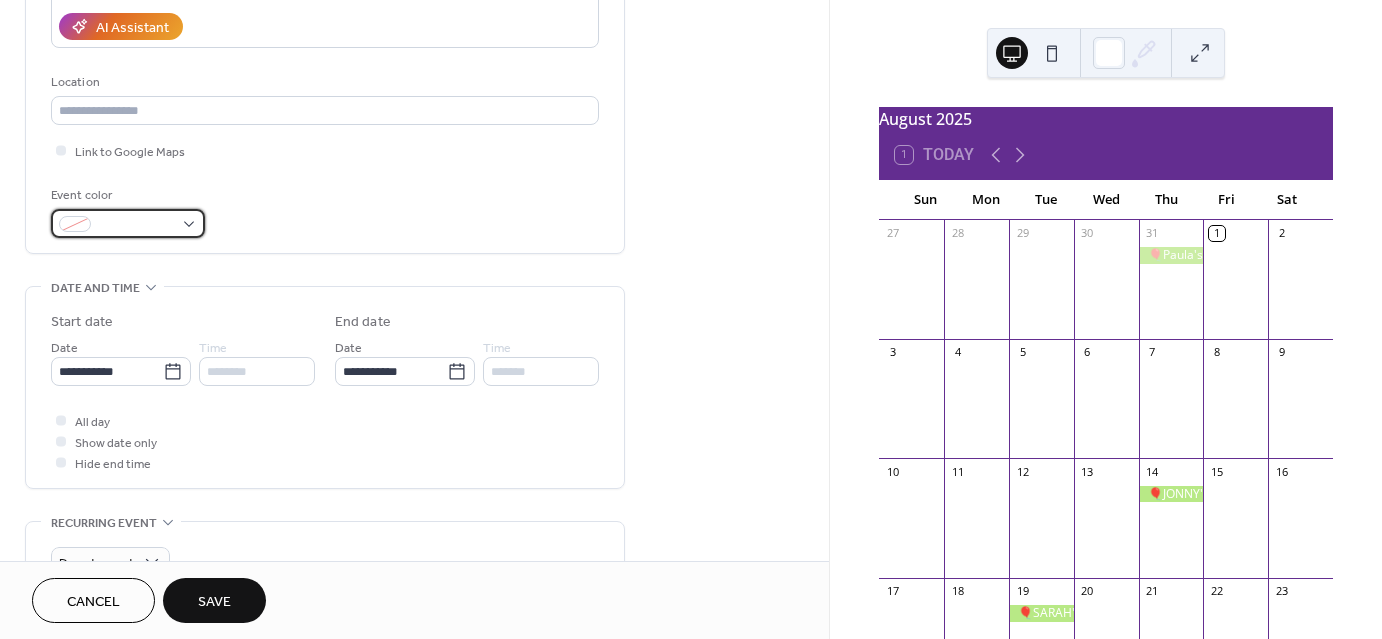 click at bounding box center [128, 223] 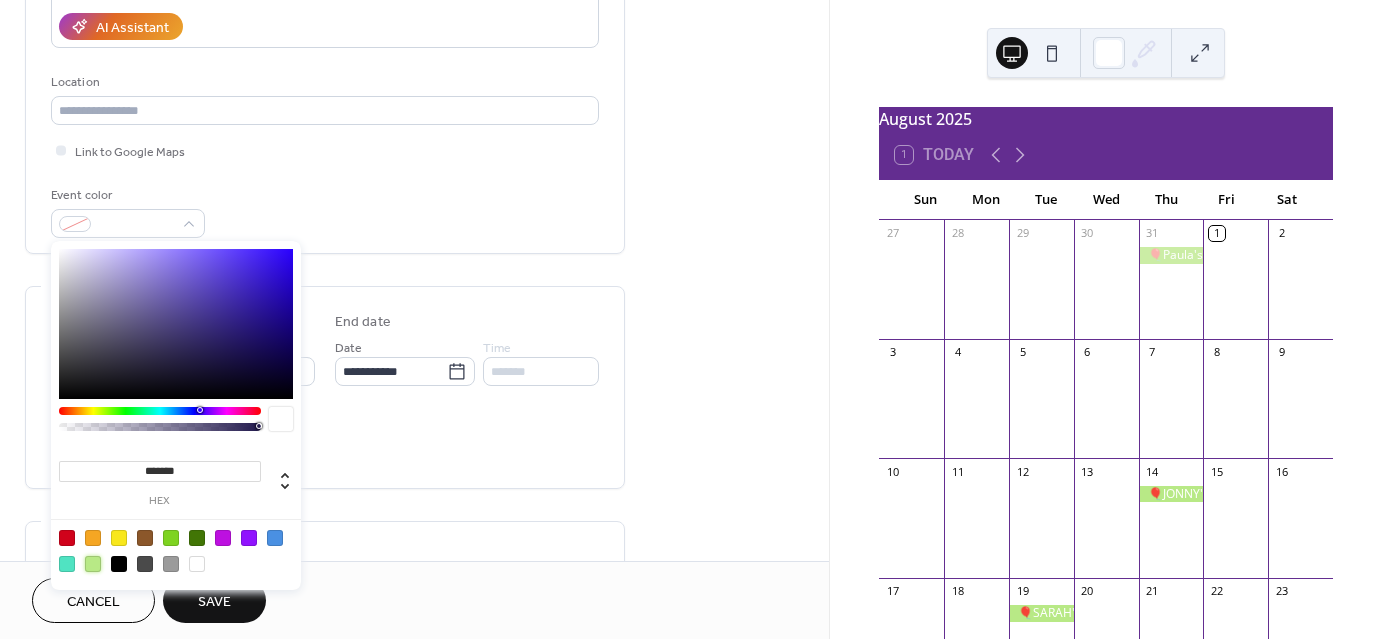 drag, startPoint x: 88, startPoint y: 564, endPoint x: 108, endPoint y: 575, distance: 22.825424 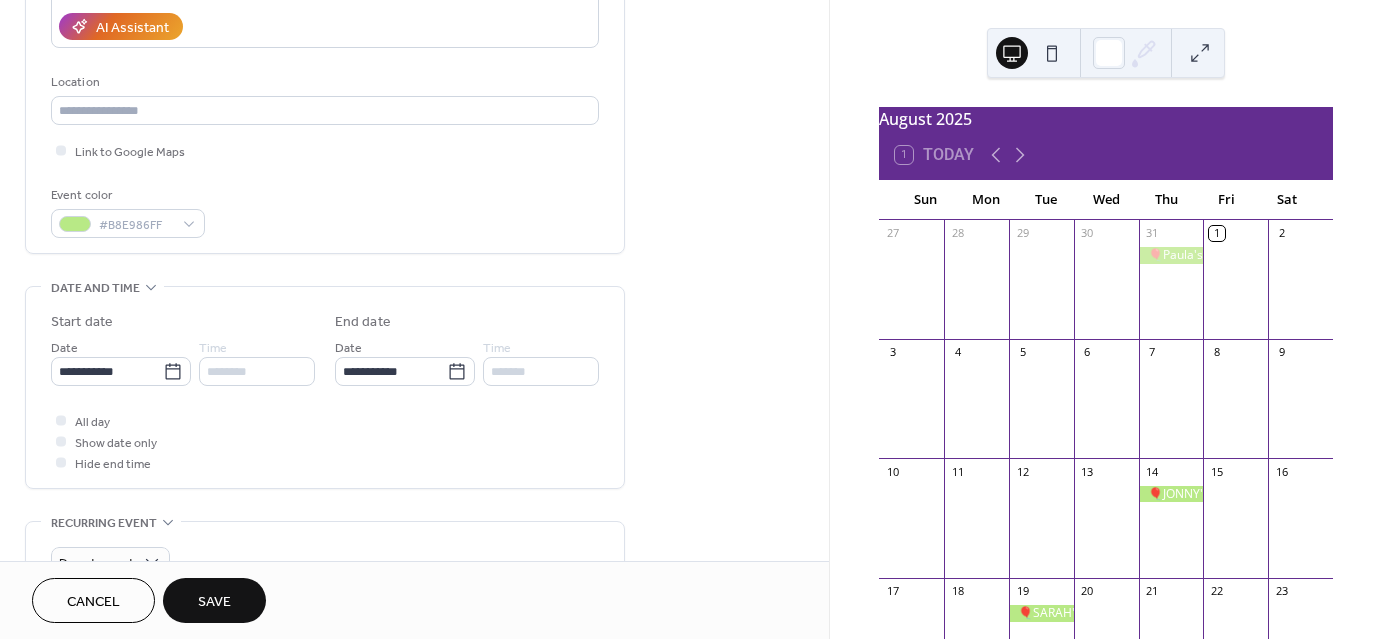 click on "Save" at bounding box center (214, 602) 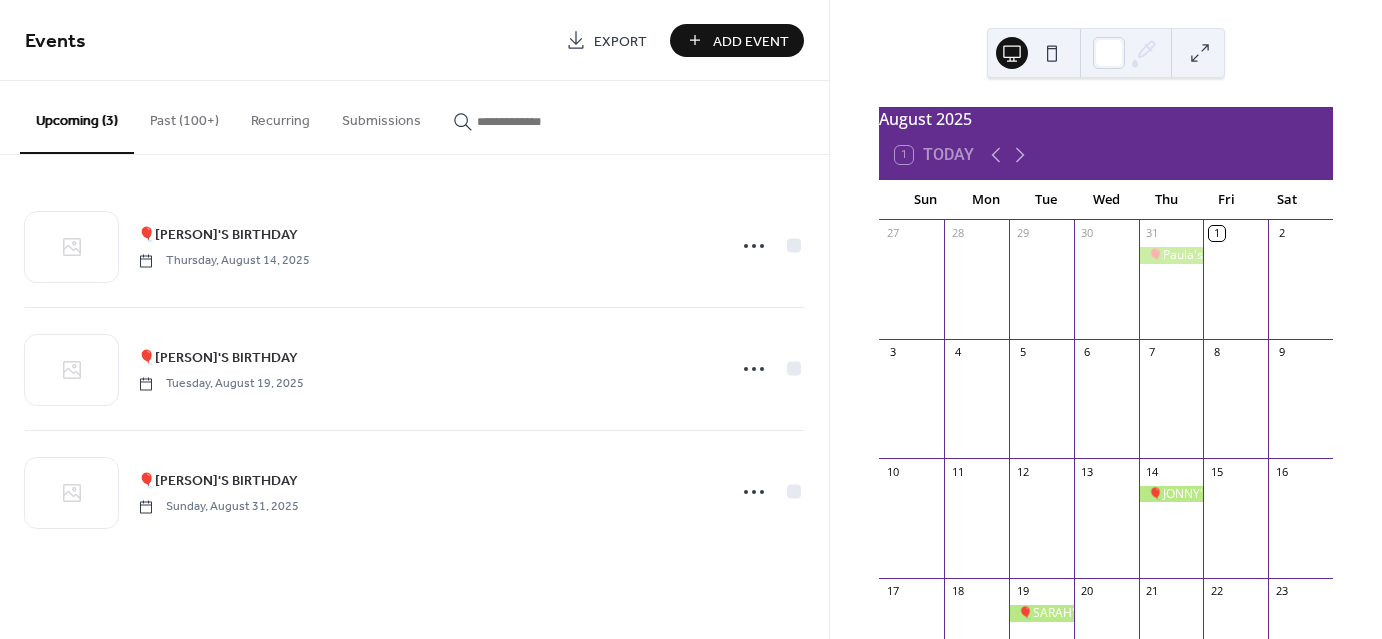 click on "Add Event" at bounding box center [751, 41] 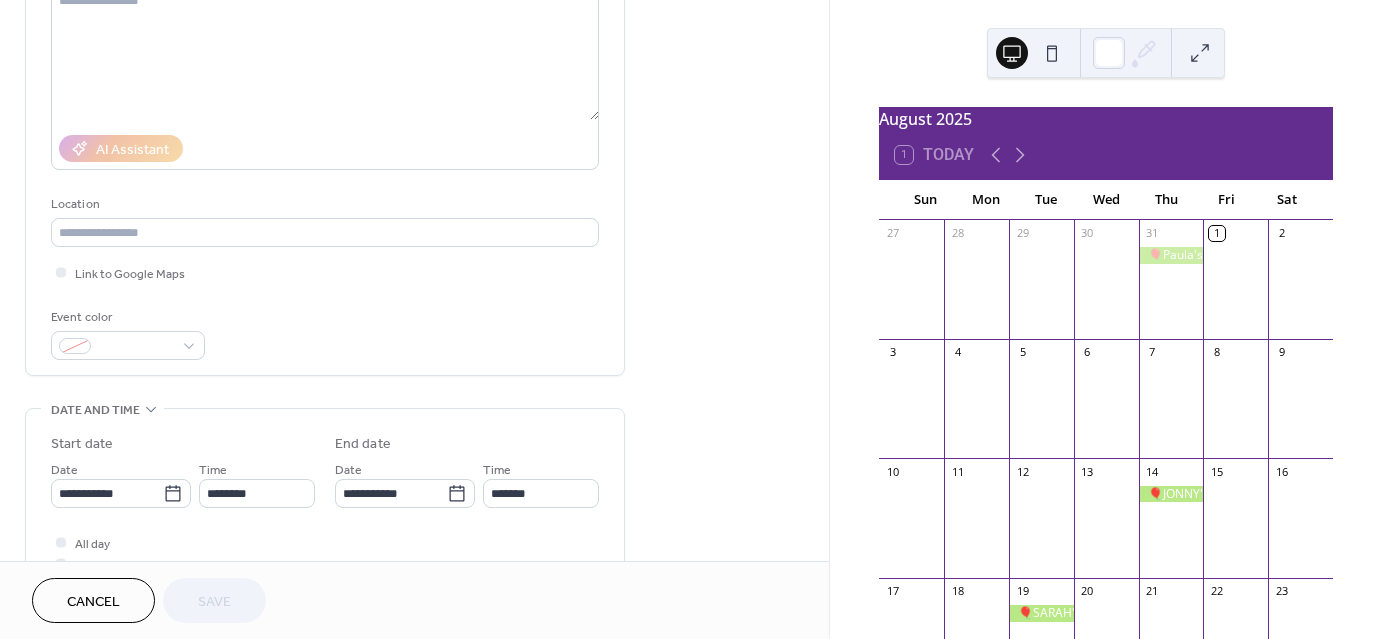 scroll, scrollTop: 0, scrollLeft: 0, axis: both 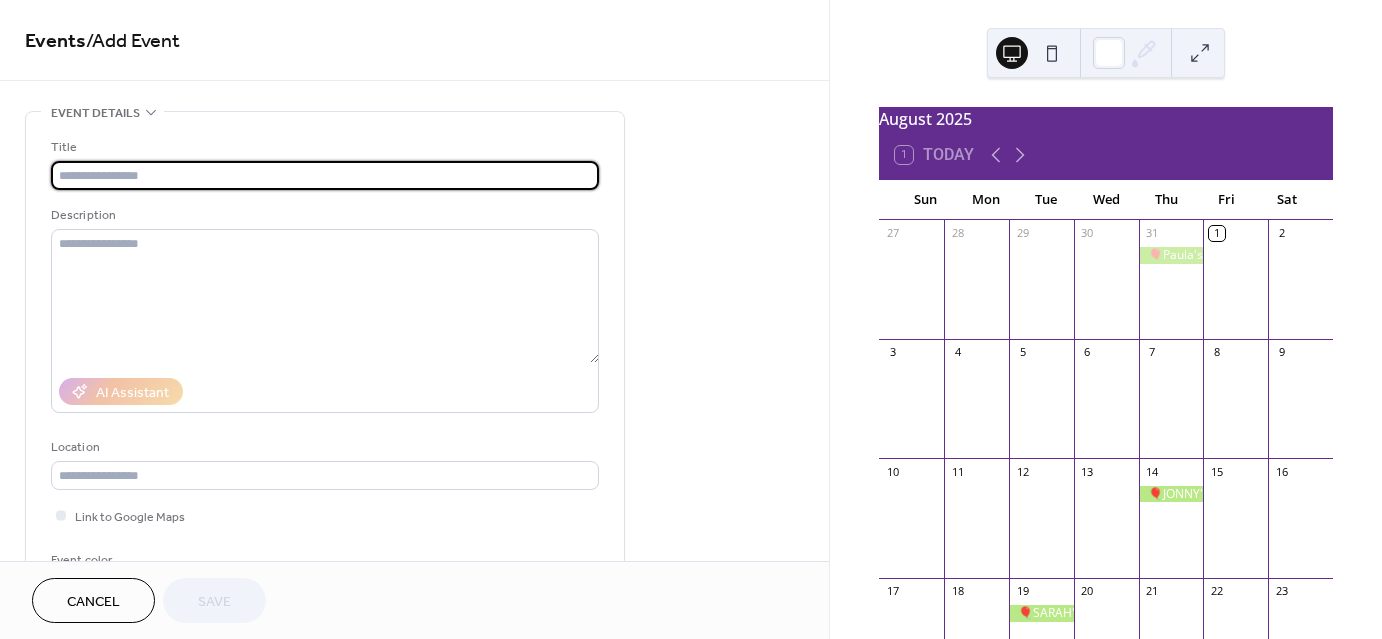 type on "*" 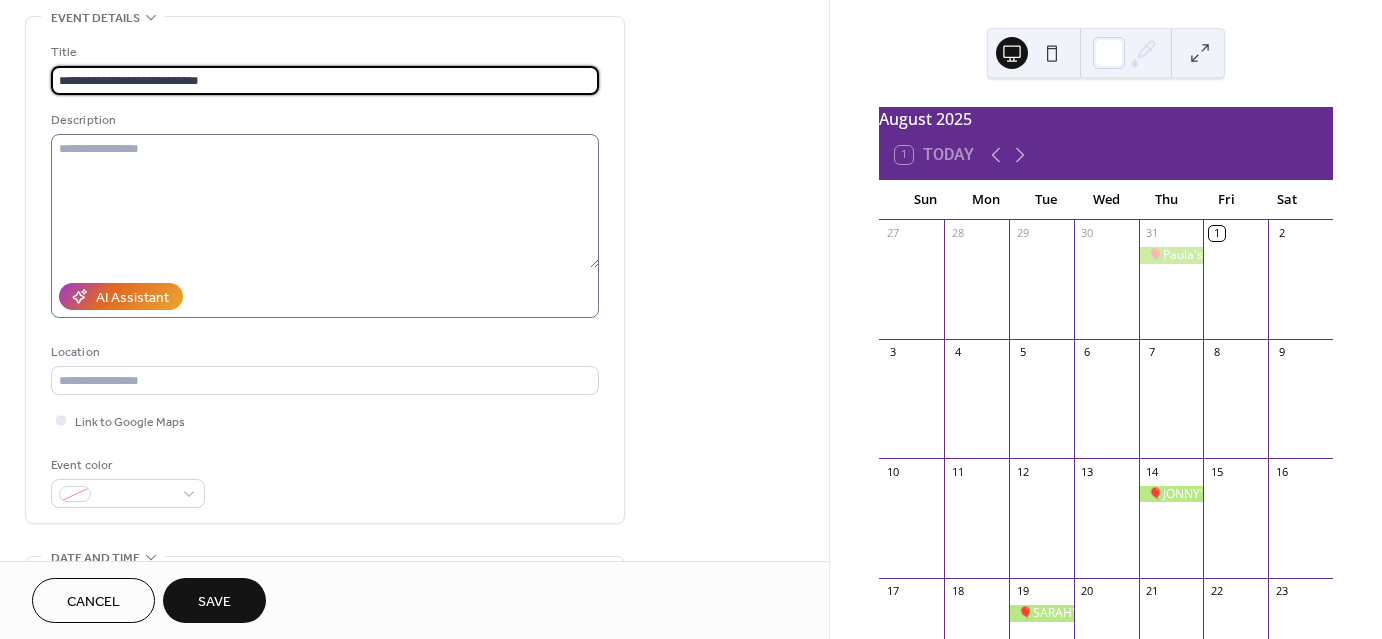scroll, scrollTop: 100, scrollLeft: 0, axis: vertical 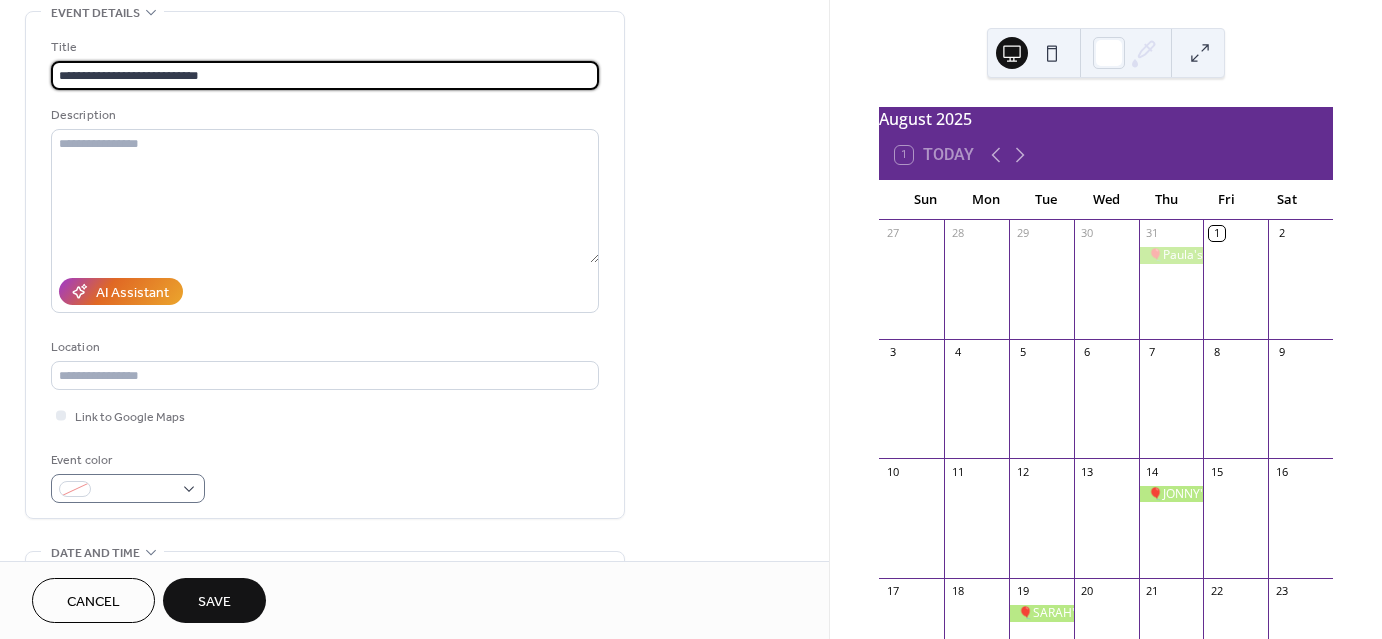 type on "**********" 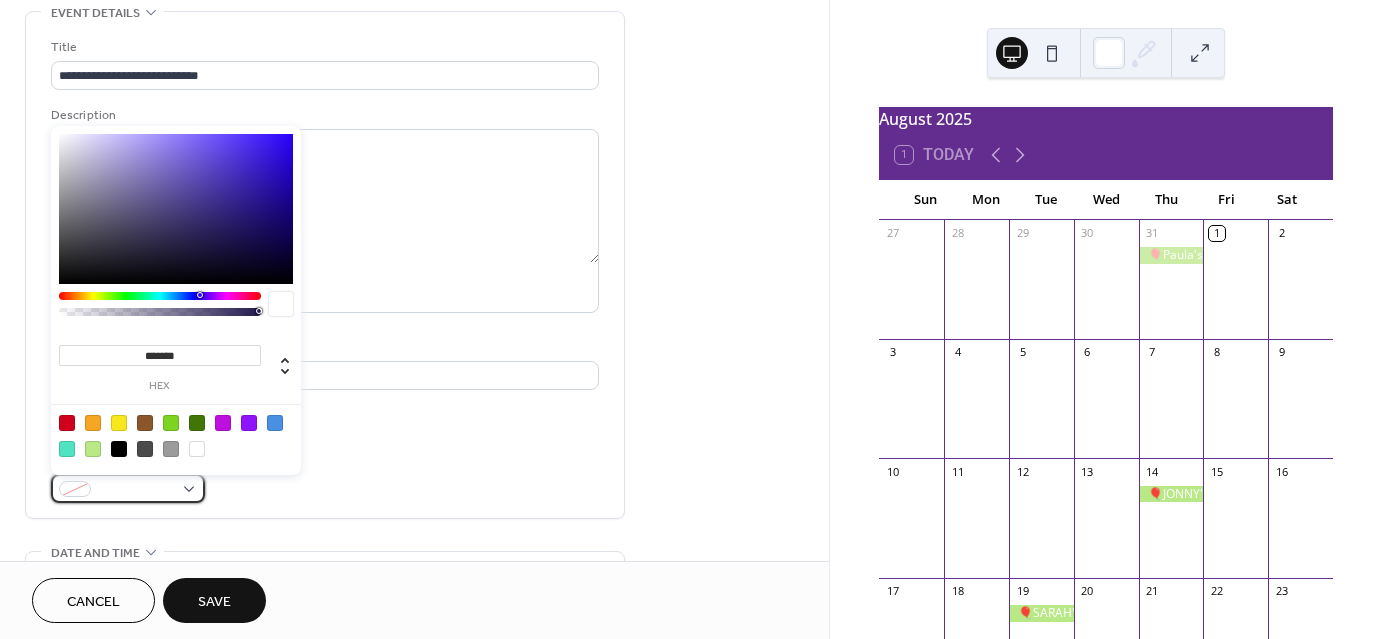 click at bounding box center (128, 488) 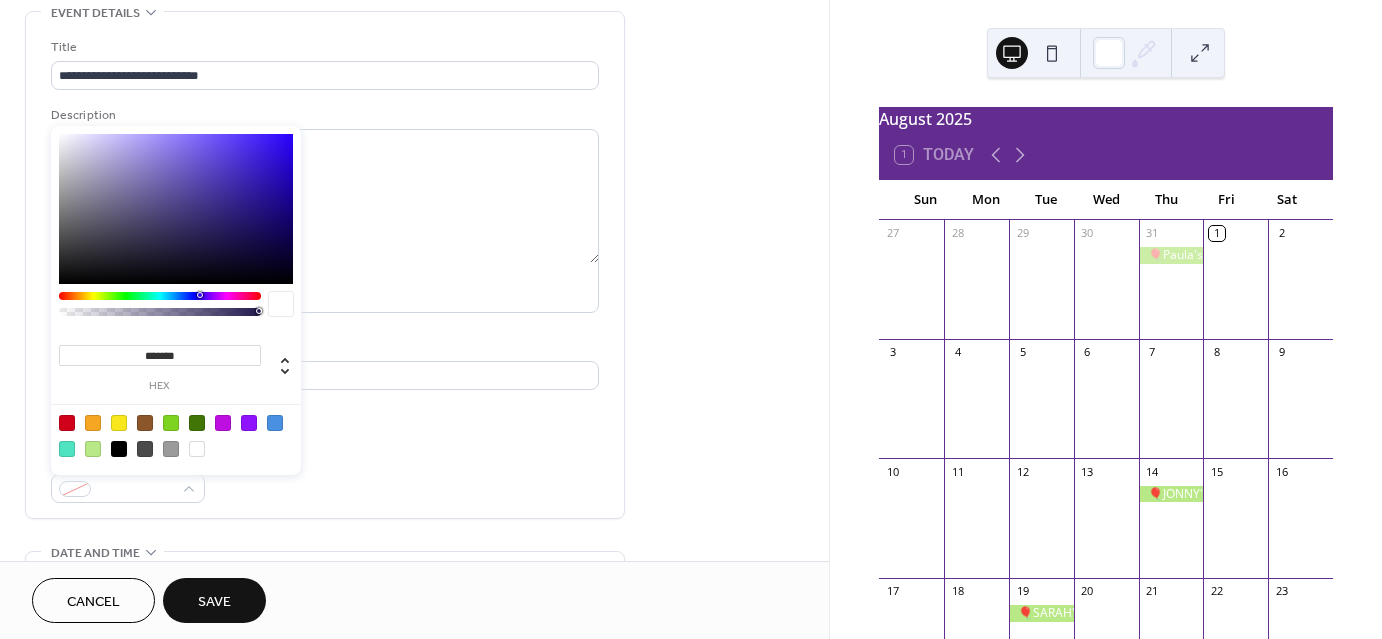 click at bounding box center [223, 423] 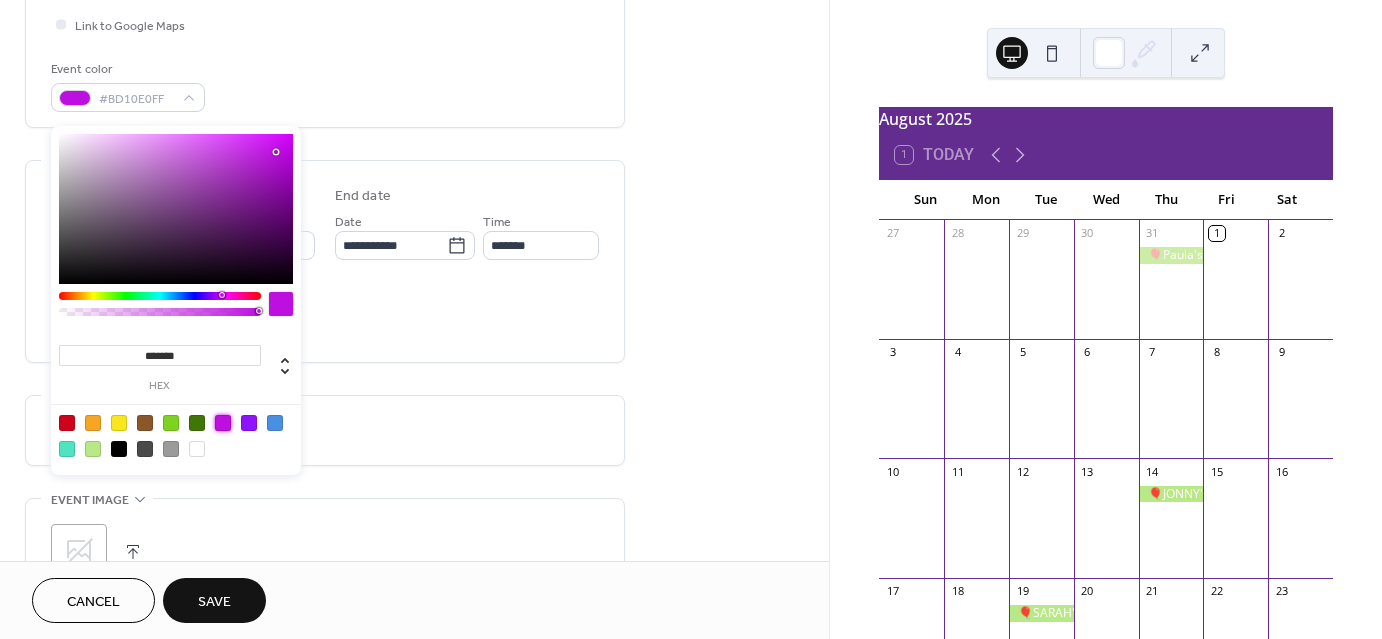 scroll, scrollTop: 500, scrollLeft: 0, axis: vertical 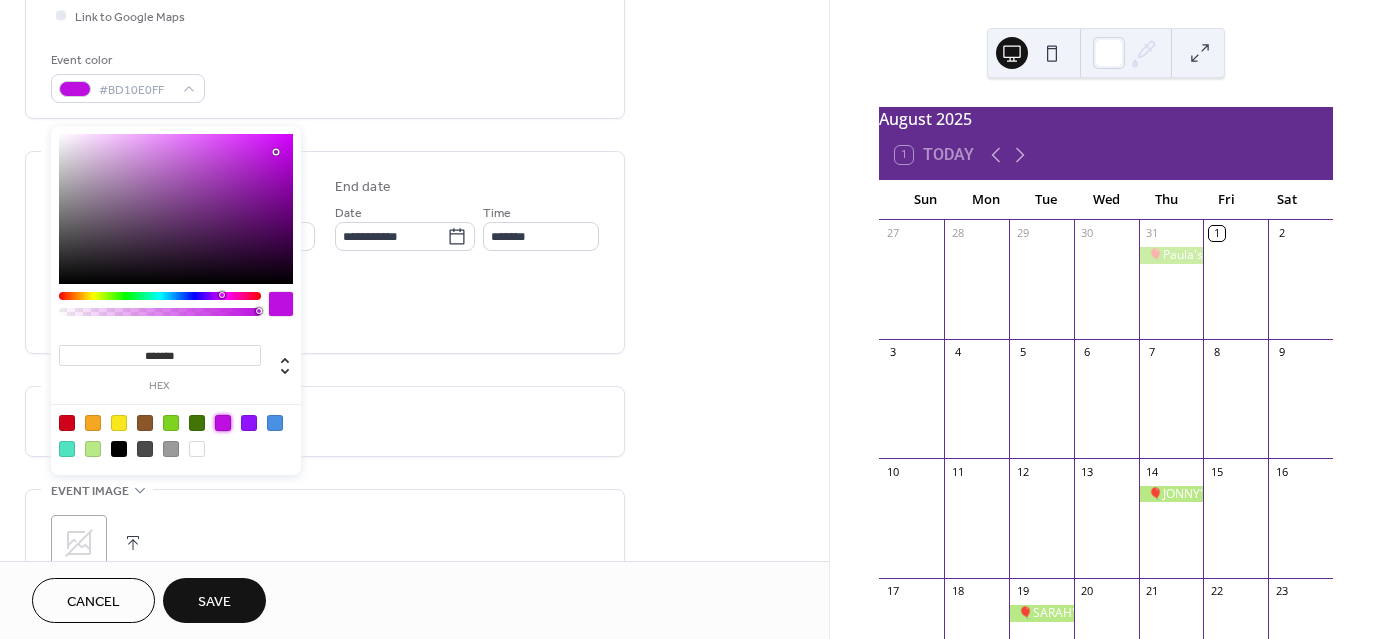 click on "Do not repeat" at bounding box center (325, 426) 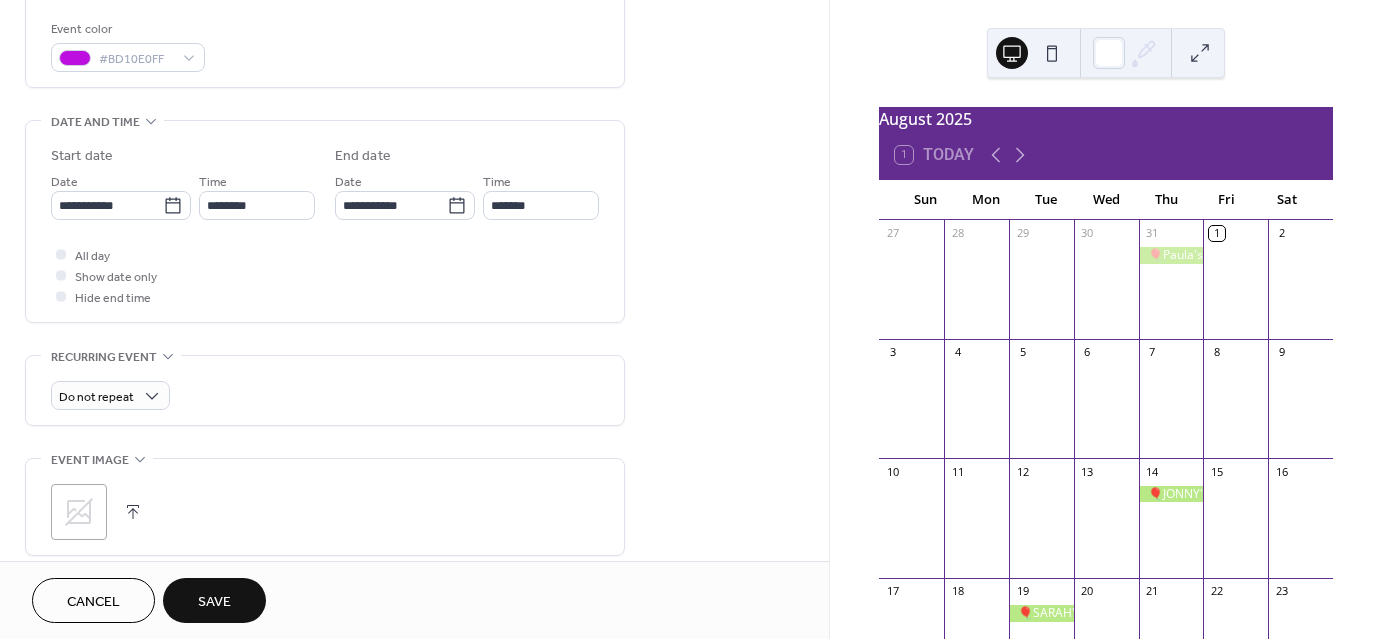 scroll, scrollTop: 465, scrollLeft: 0, axis: vertical 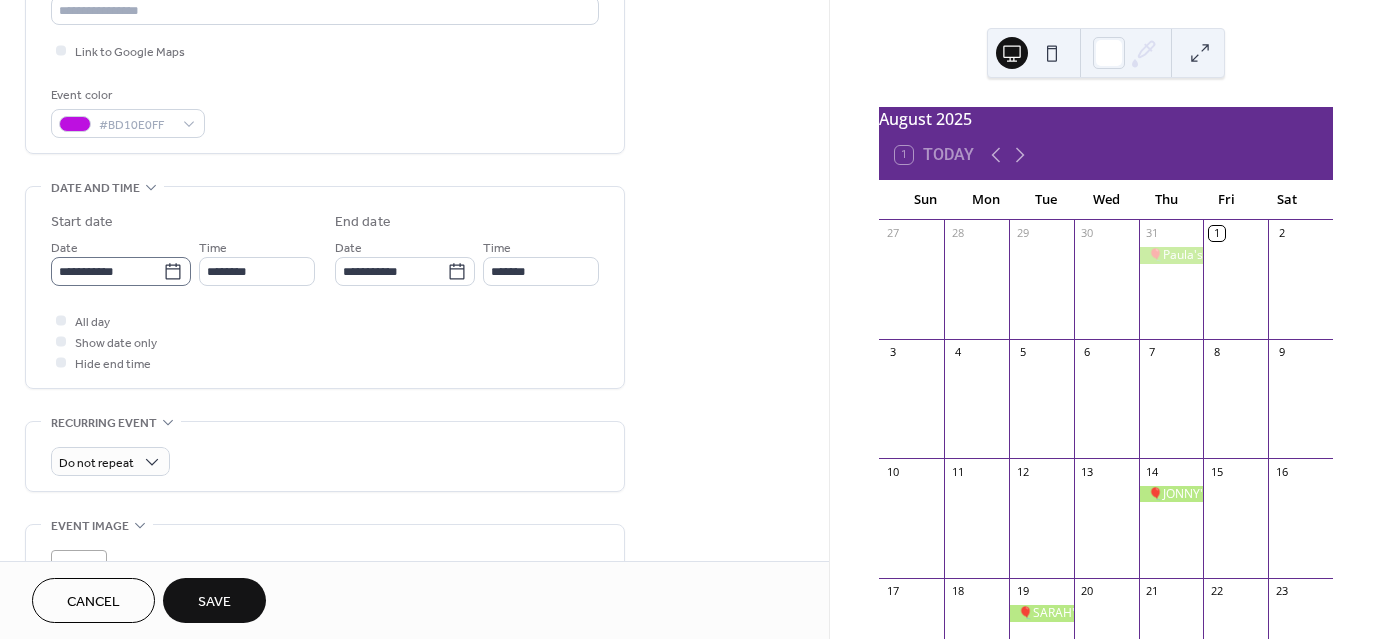 click 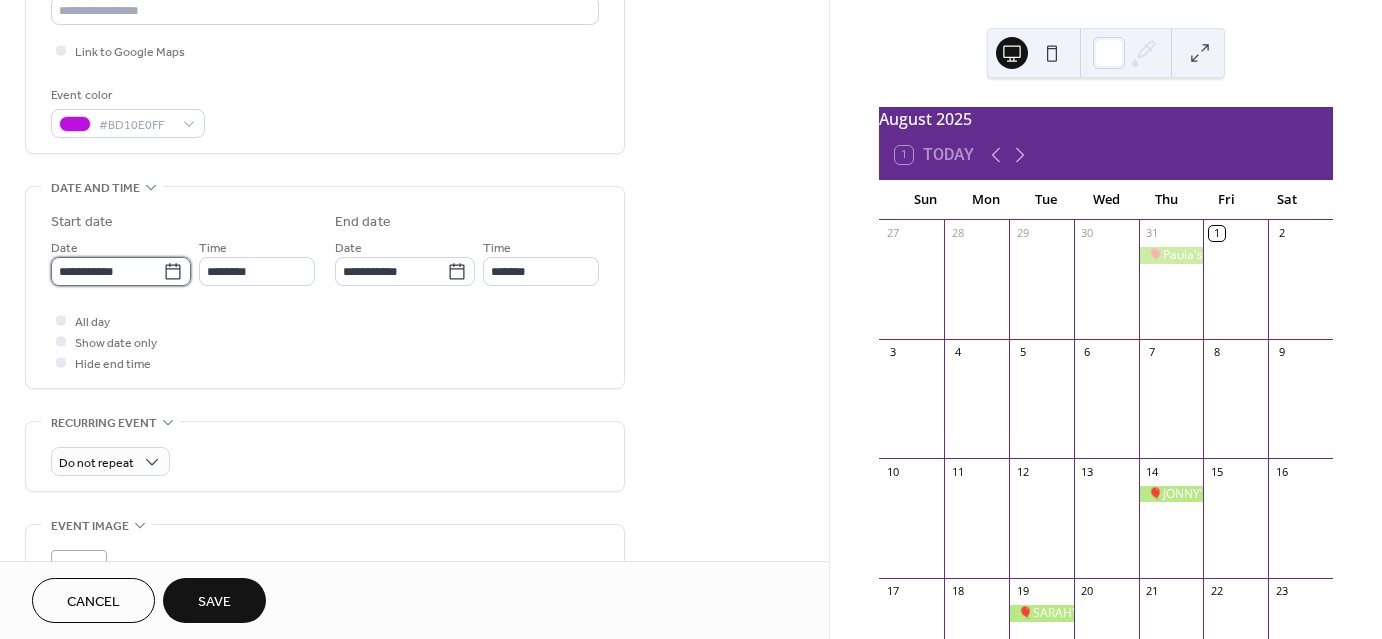 click on "**********" at bounding box center (107, 271) 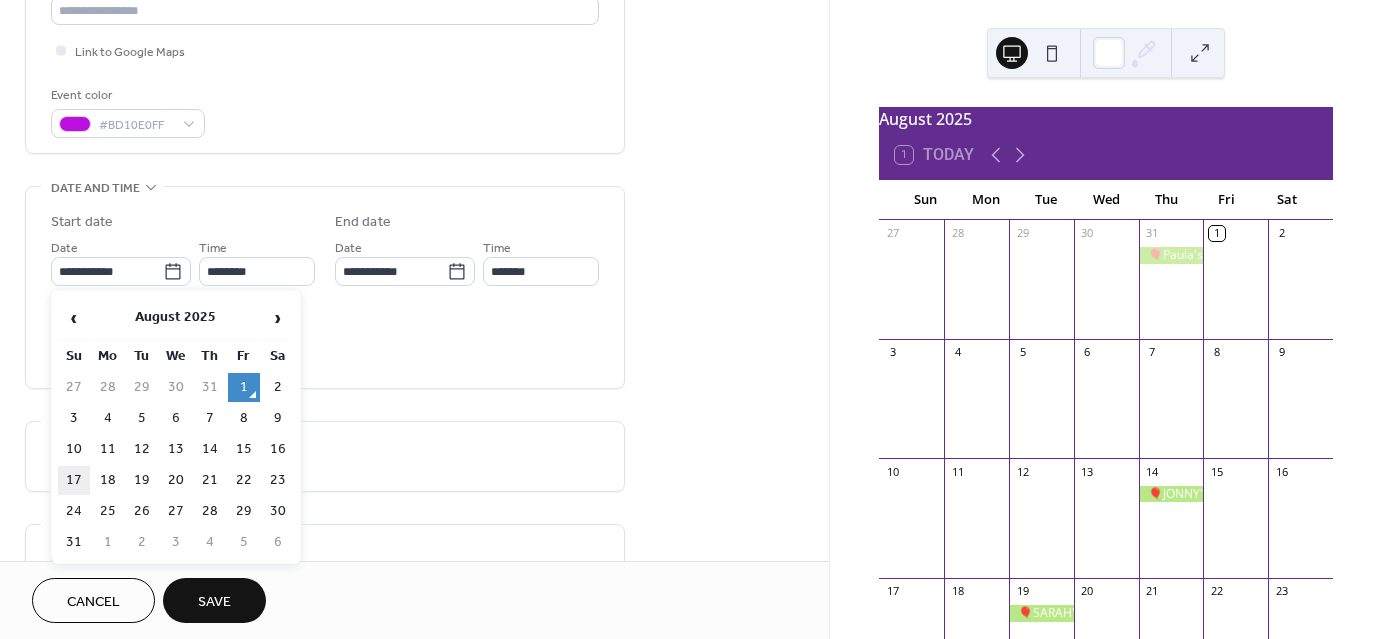 click on "17" at bounding box center [74, 480] 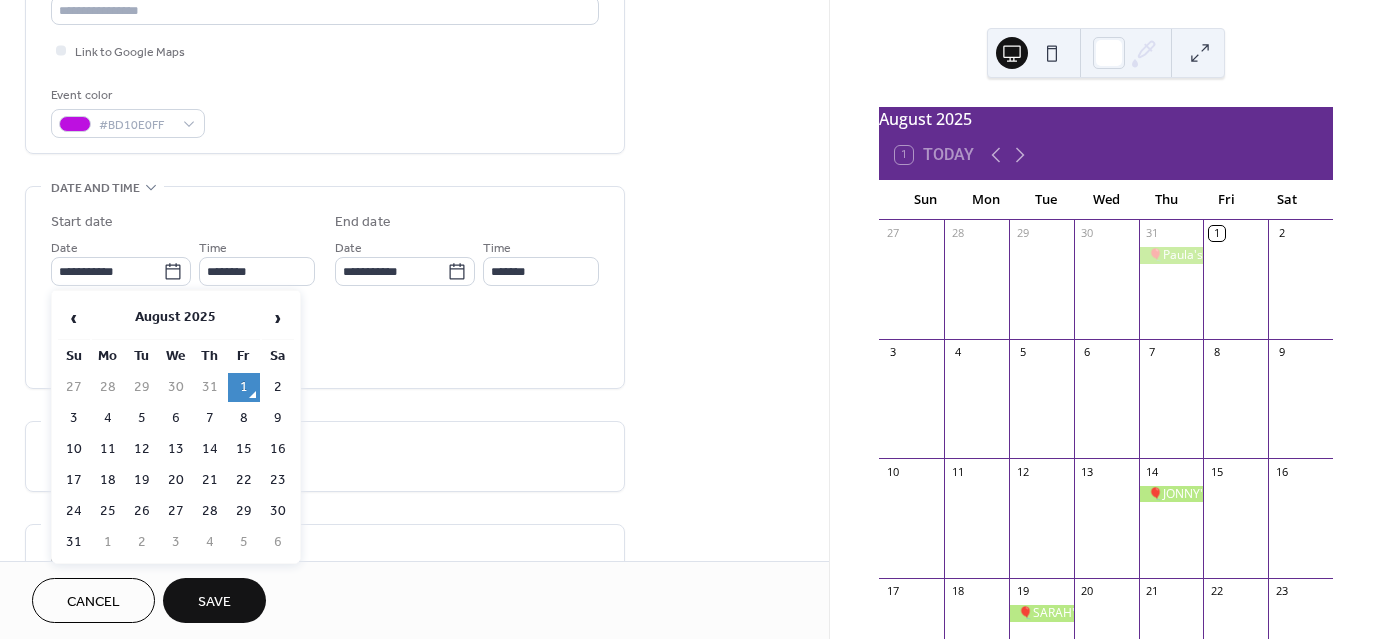 type on "**********" 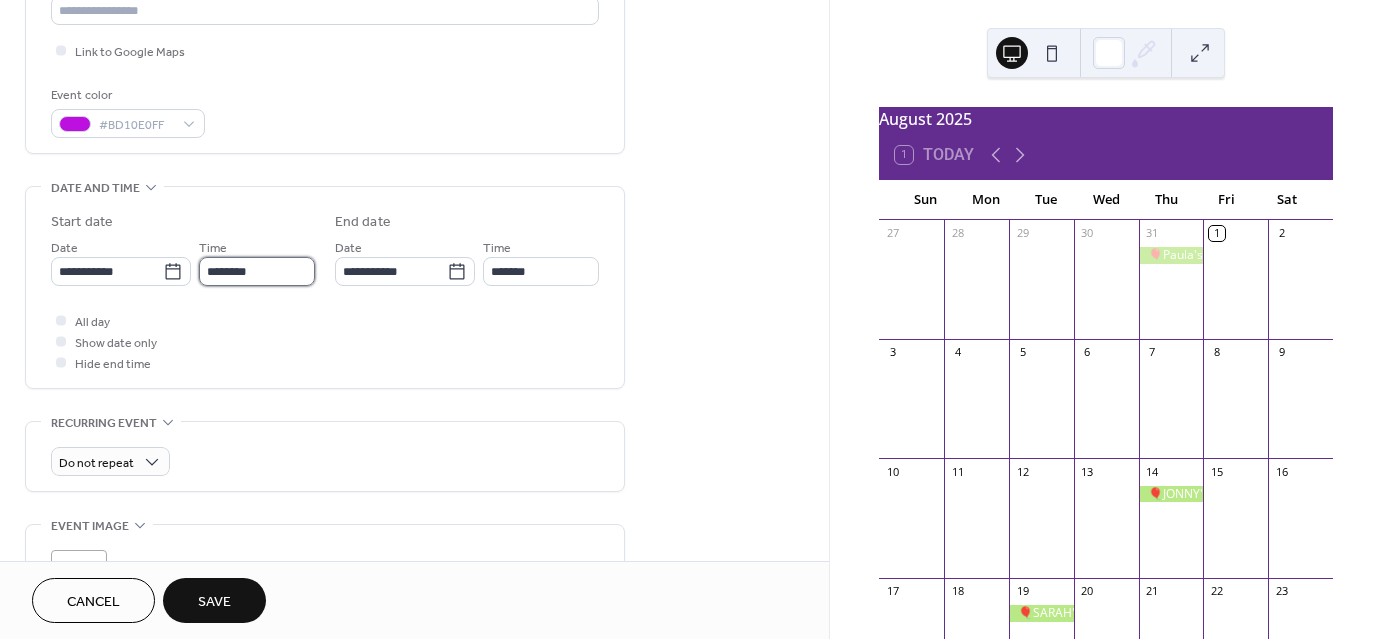 click on "********" at bounding box center [257, 271] 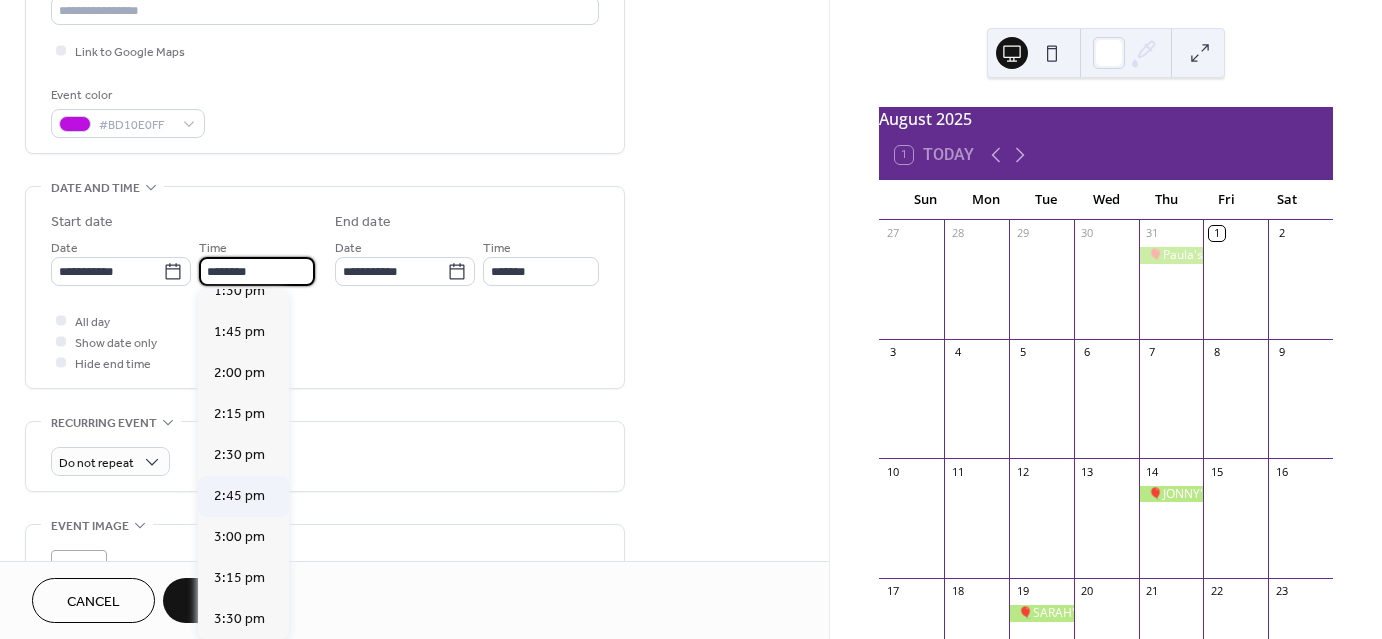 scroll, scrollTop: 2268, scrollLeft: 0, axis: vertical 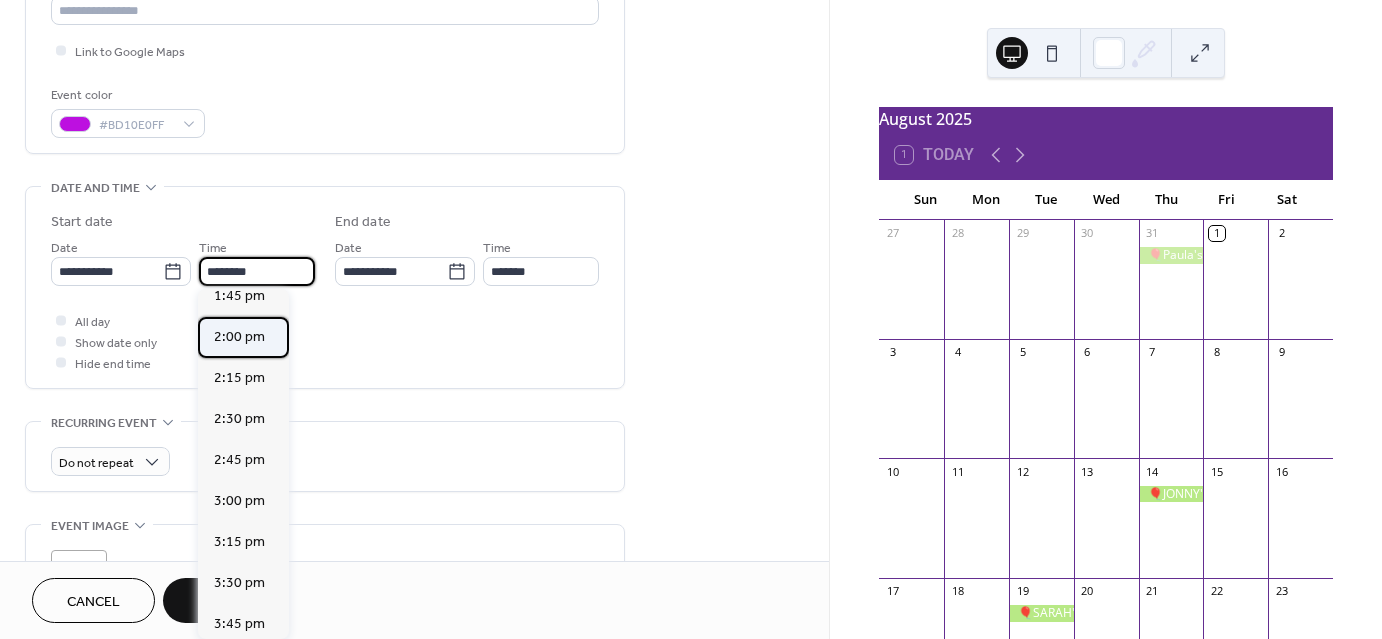 click on "2:00 pm" at bounding box center [239, 336] 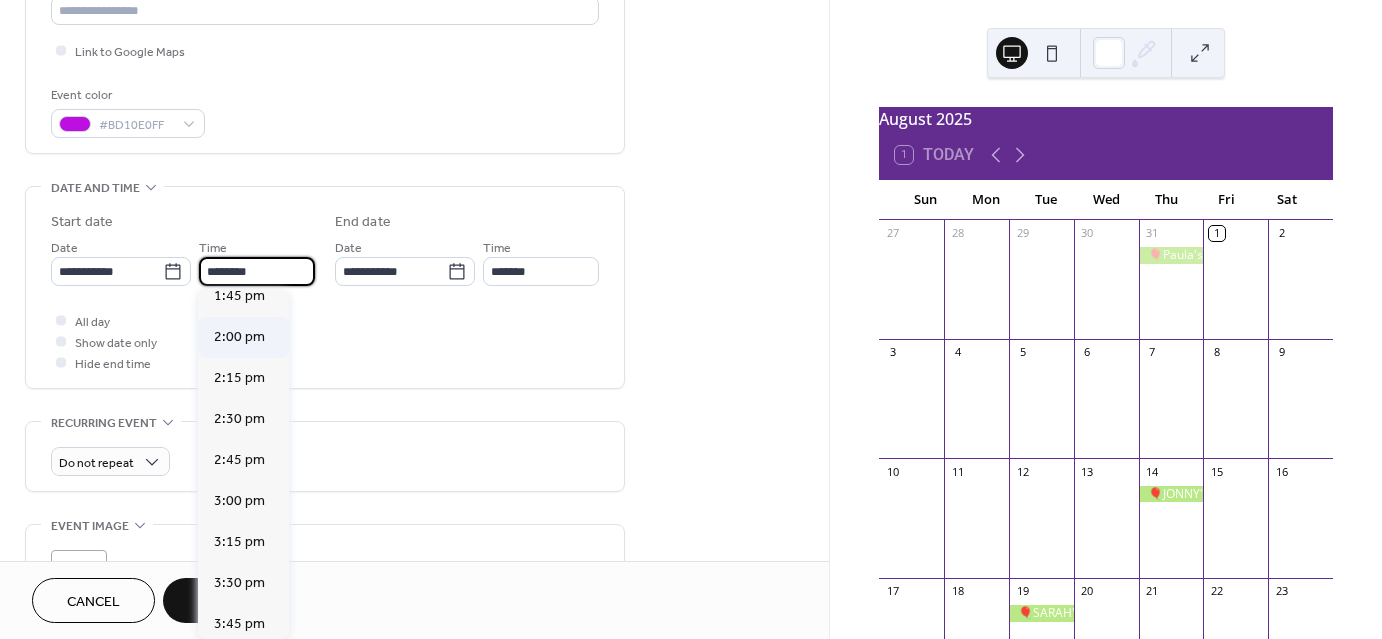 type on "*******" 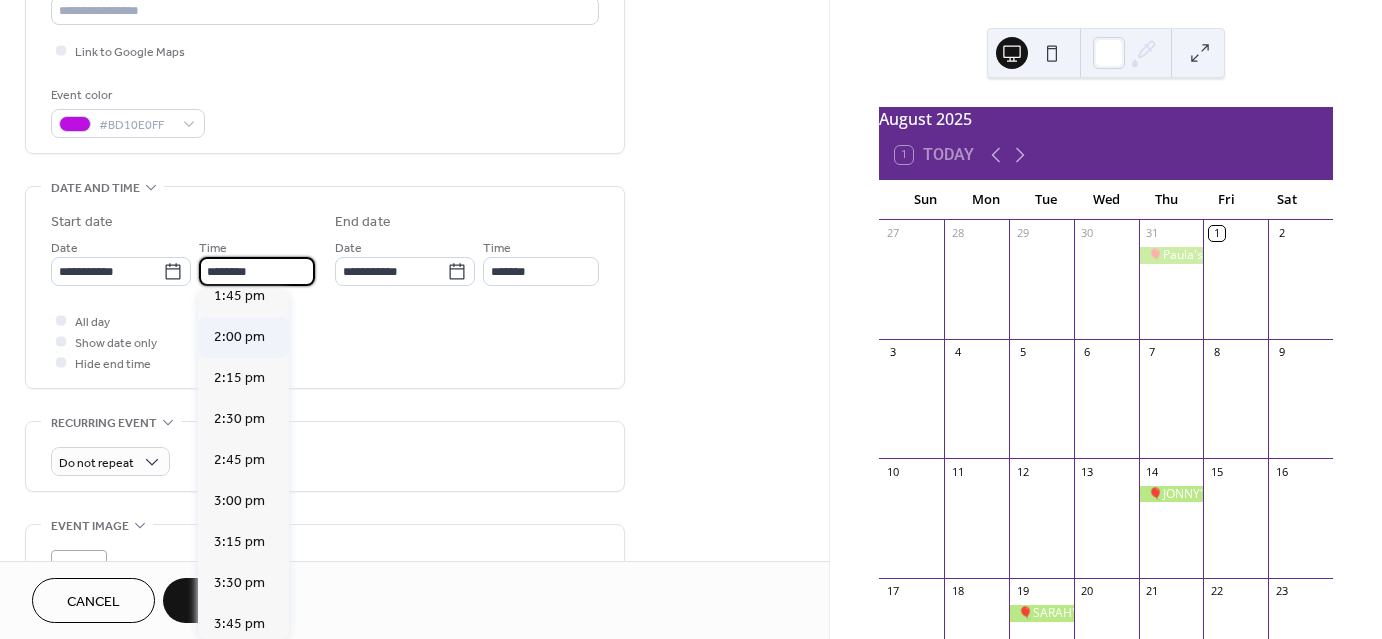 type on "*******" 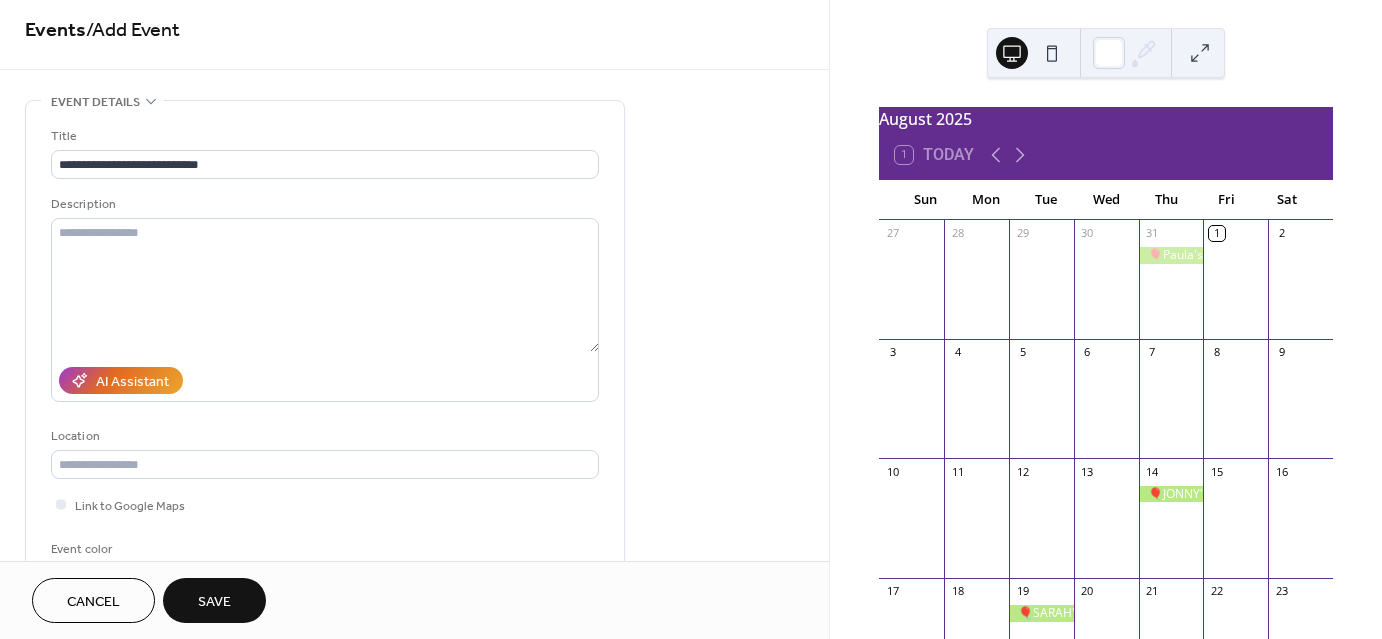 scroll, scrollTop: 0, scrollLeft: 0, axis: both 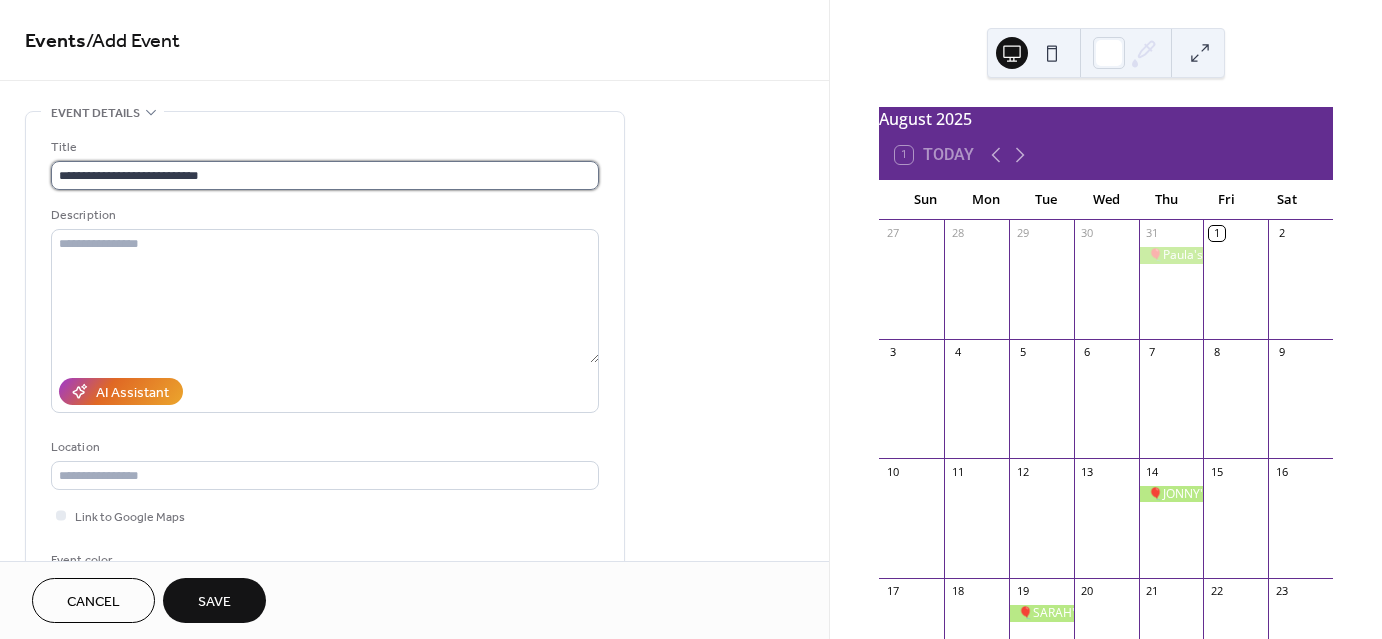 click on "**********" at bounding box center (325, 175) 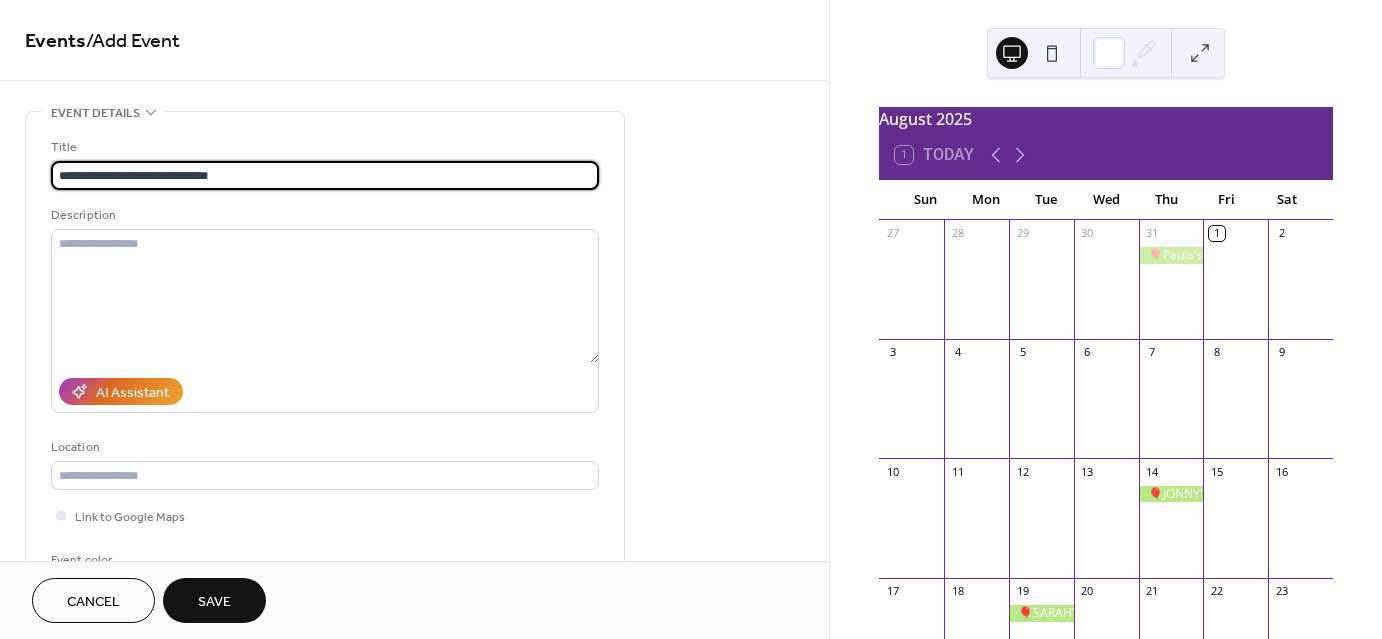 type on "**********" 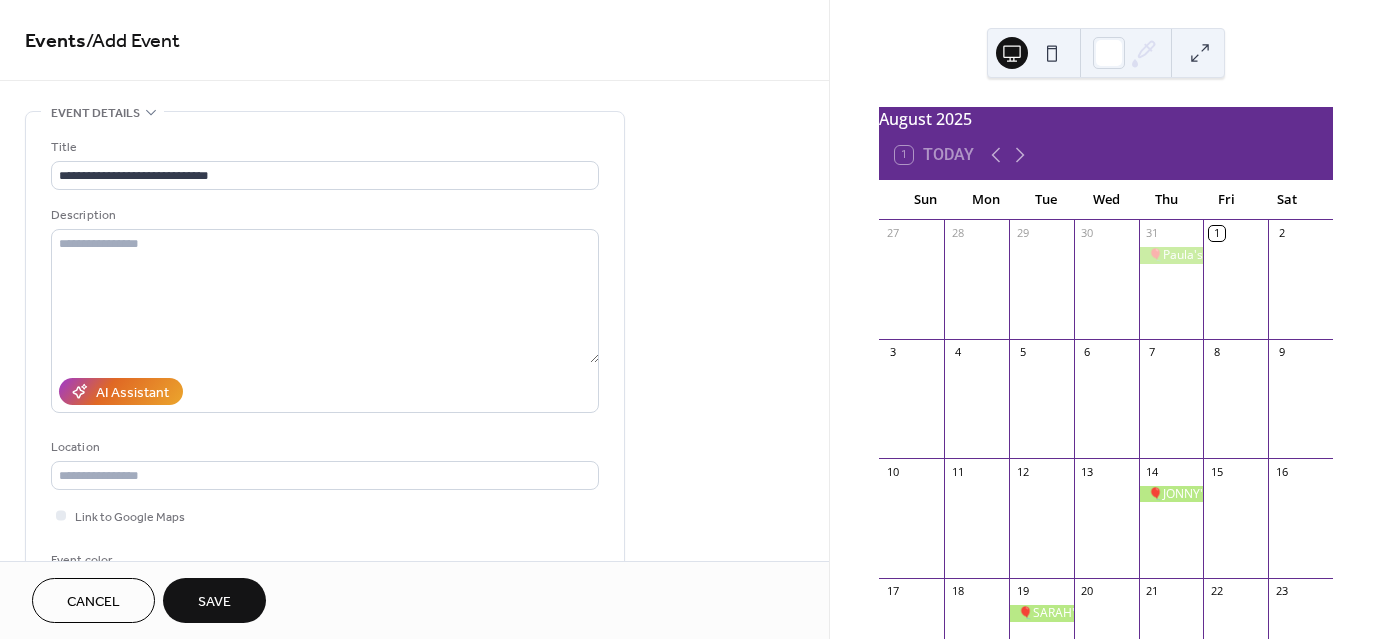 click on "Save" at bounding box center [214, 602] 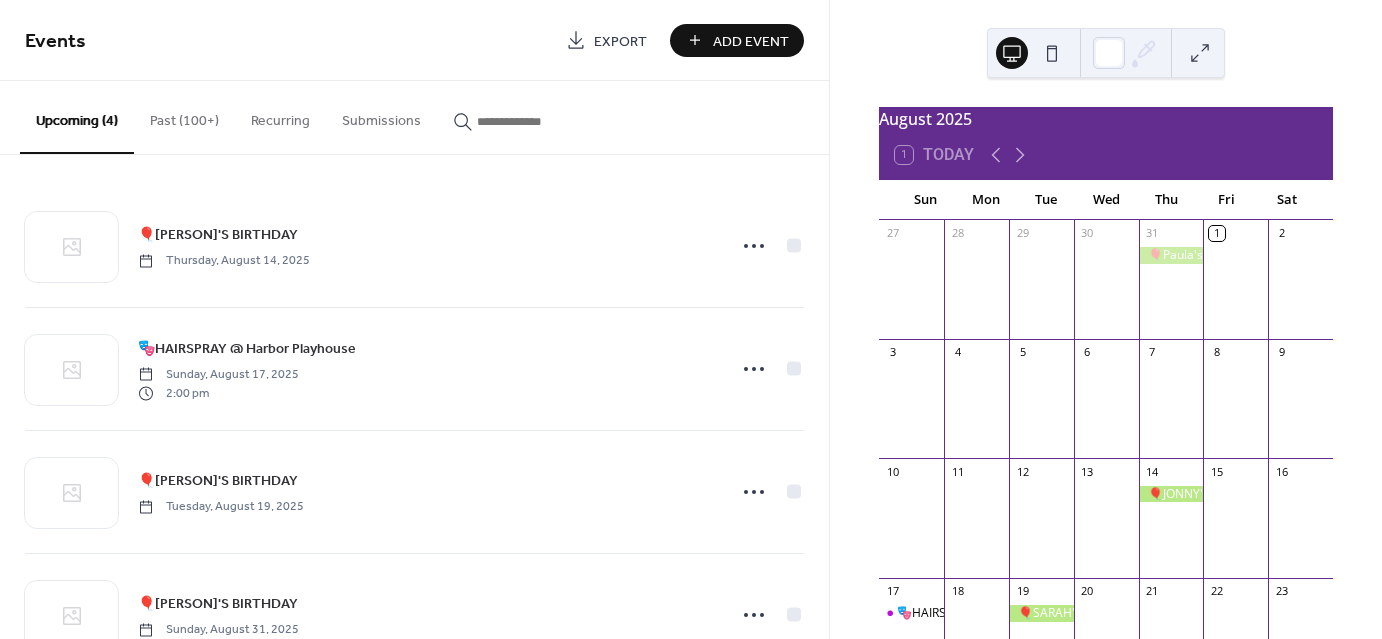 click on "Add Event" at bounding box center [751, 41] 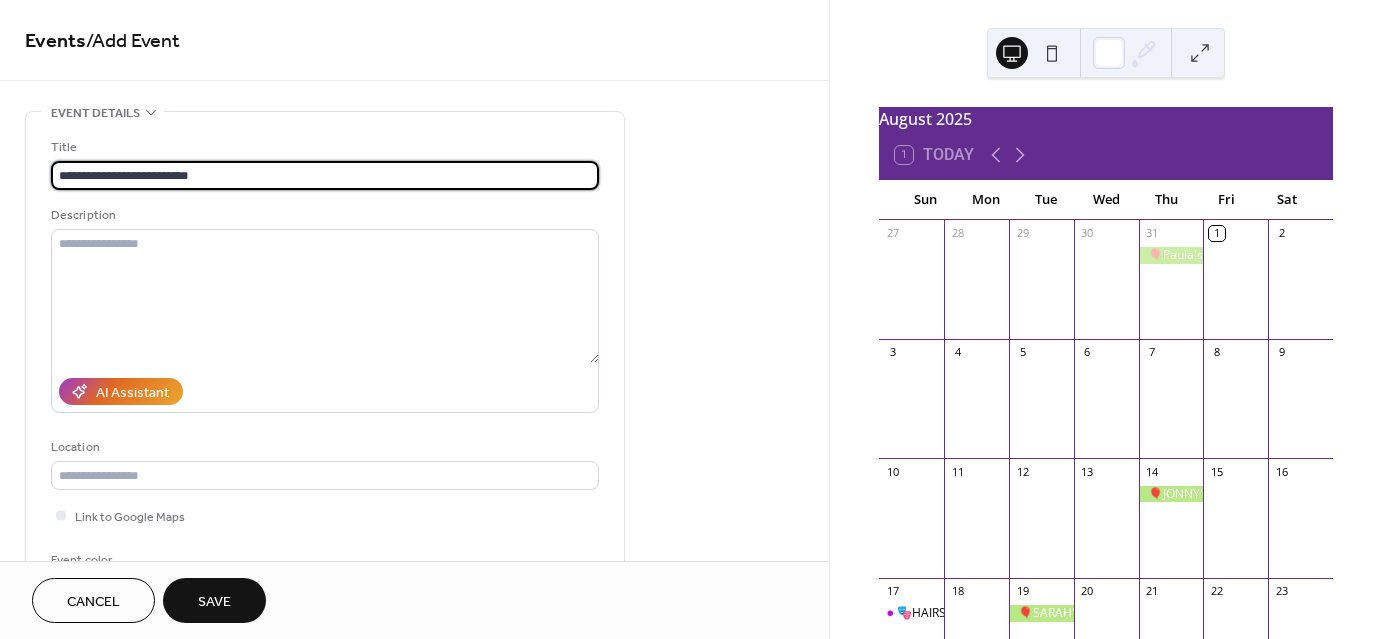 type on "**********" 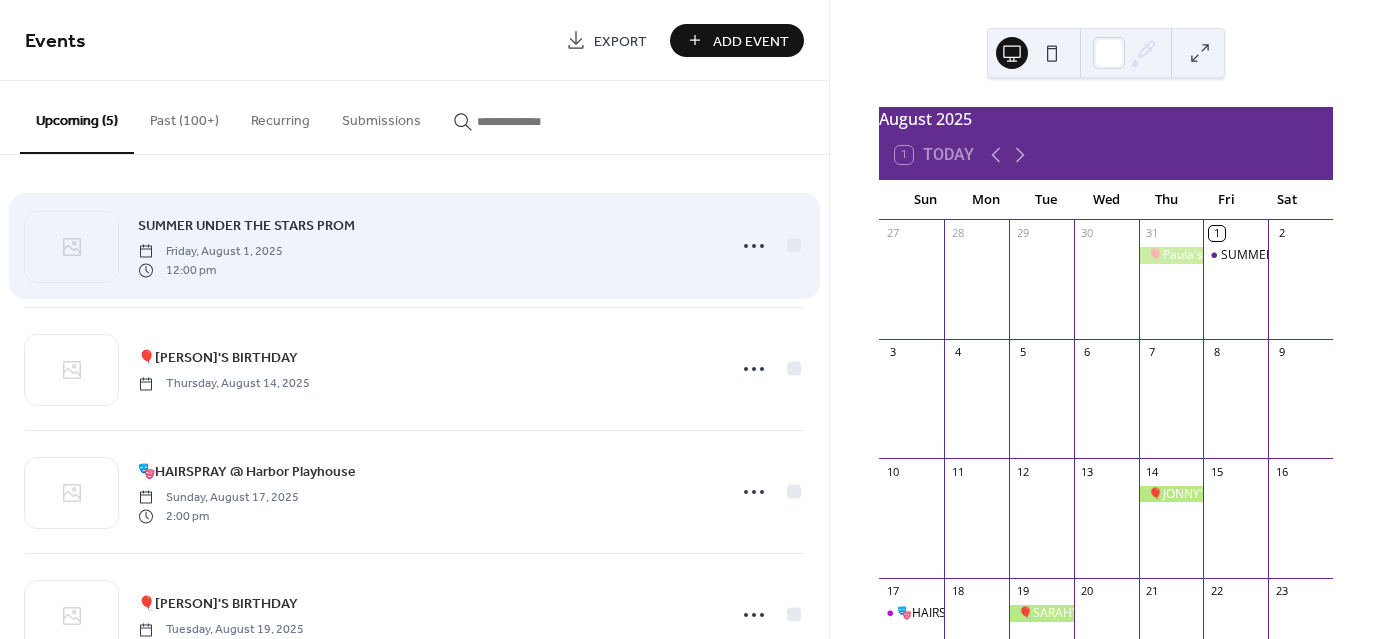 click on "SUMMER UNDER THE STARS PROM Friday, August 1, 2025 12:00 pm" at bounding box center [426, 246] 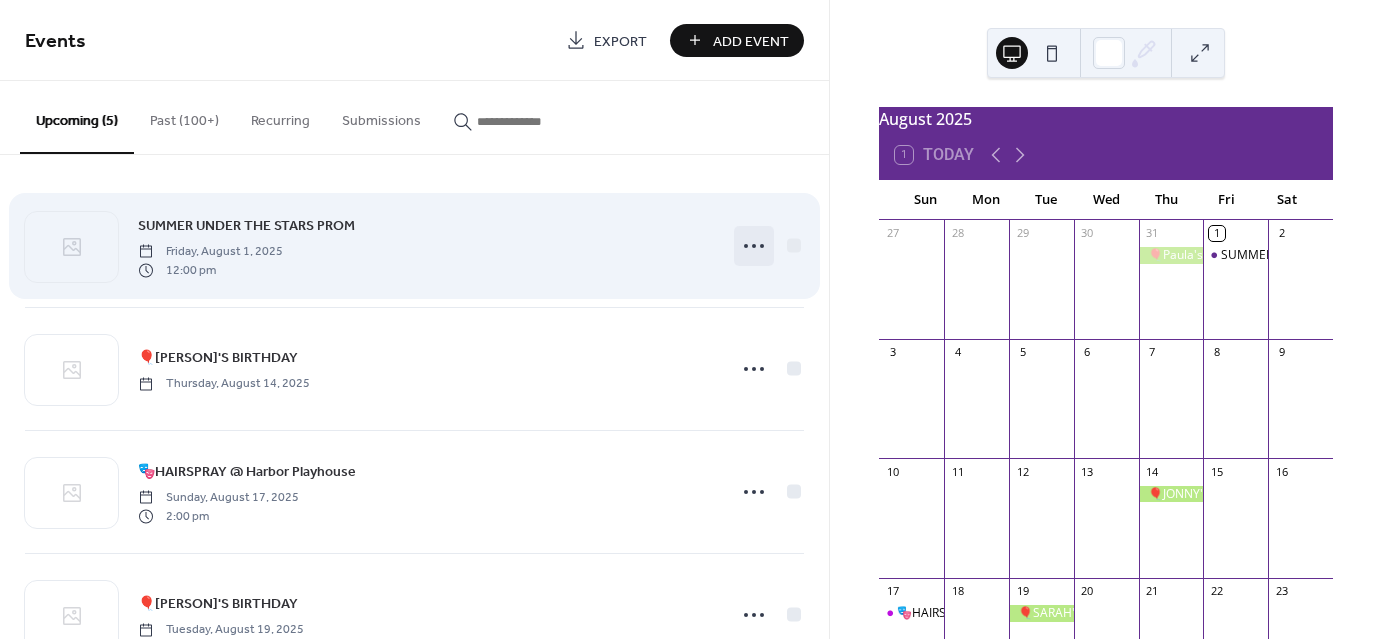 click 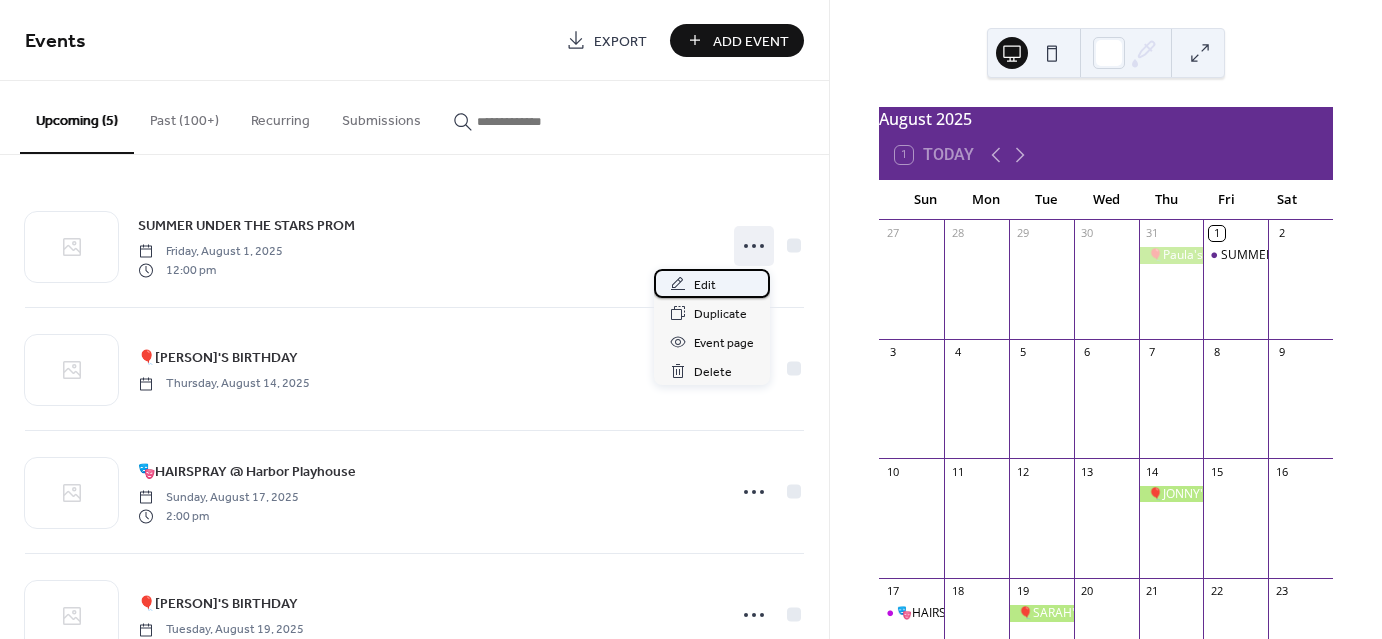 click on "Edit" at bounding box center [705, 285] 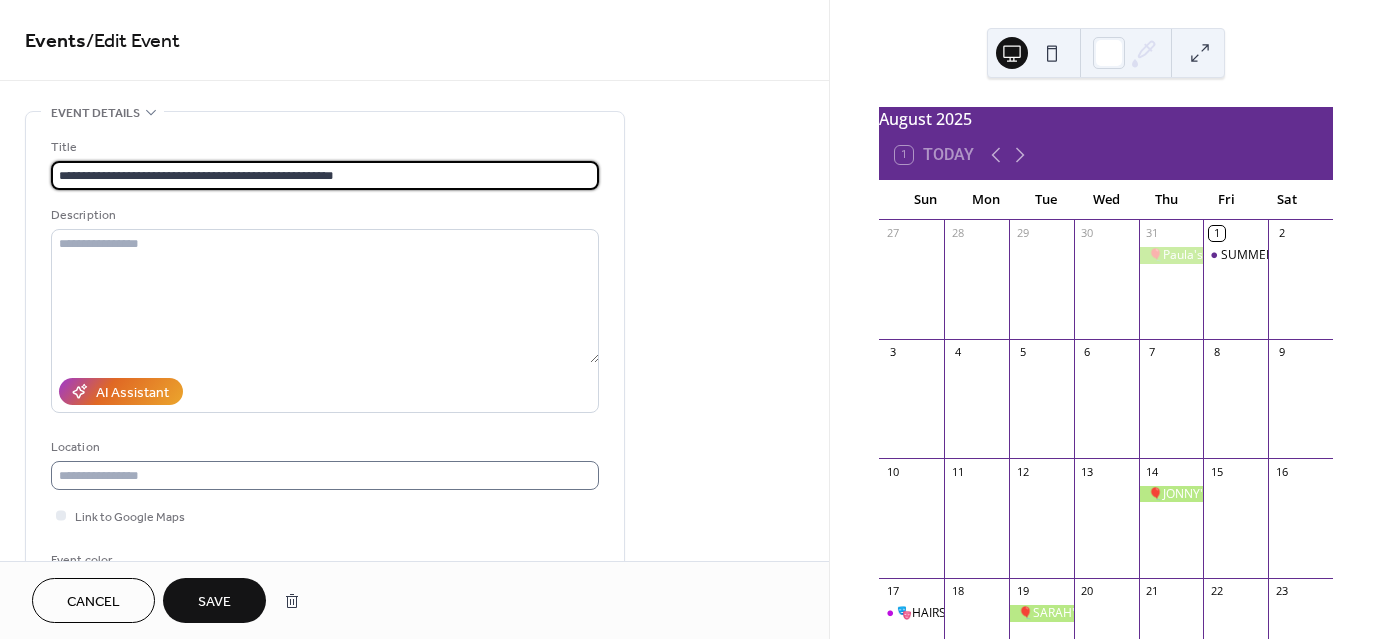type on "**********" 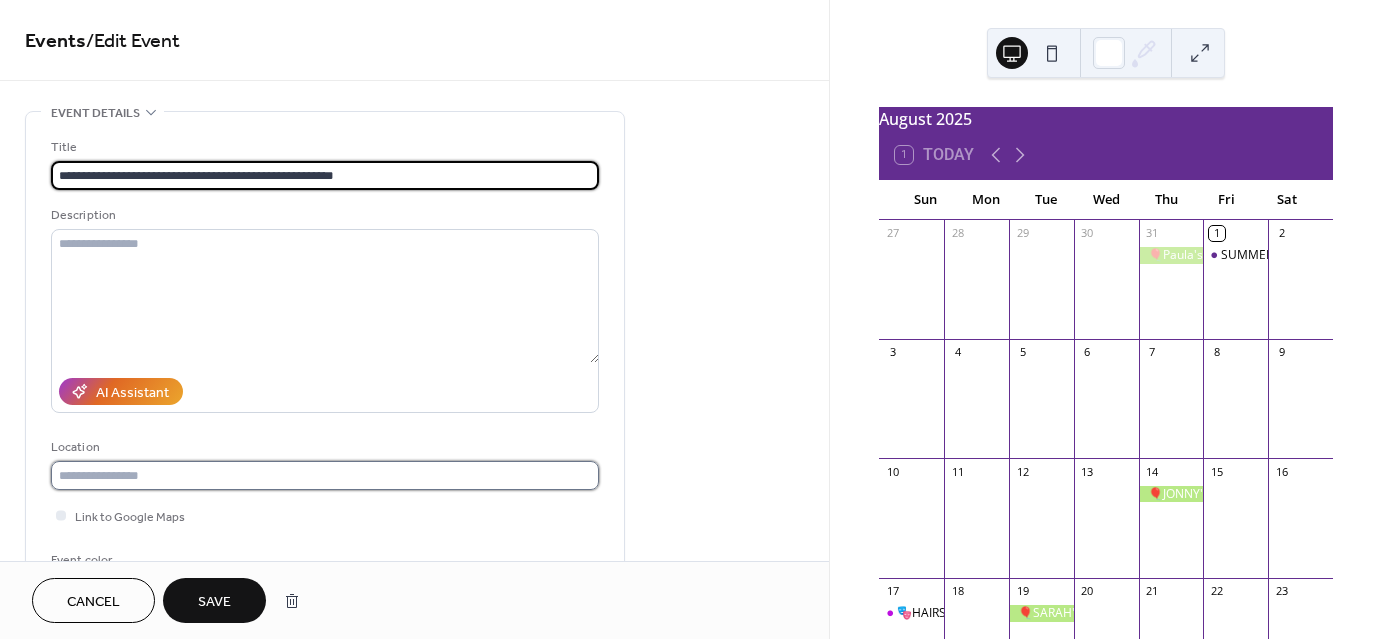 click at bounding box center (325, 475) 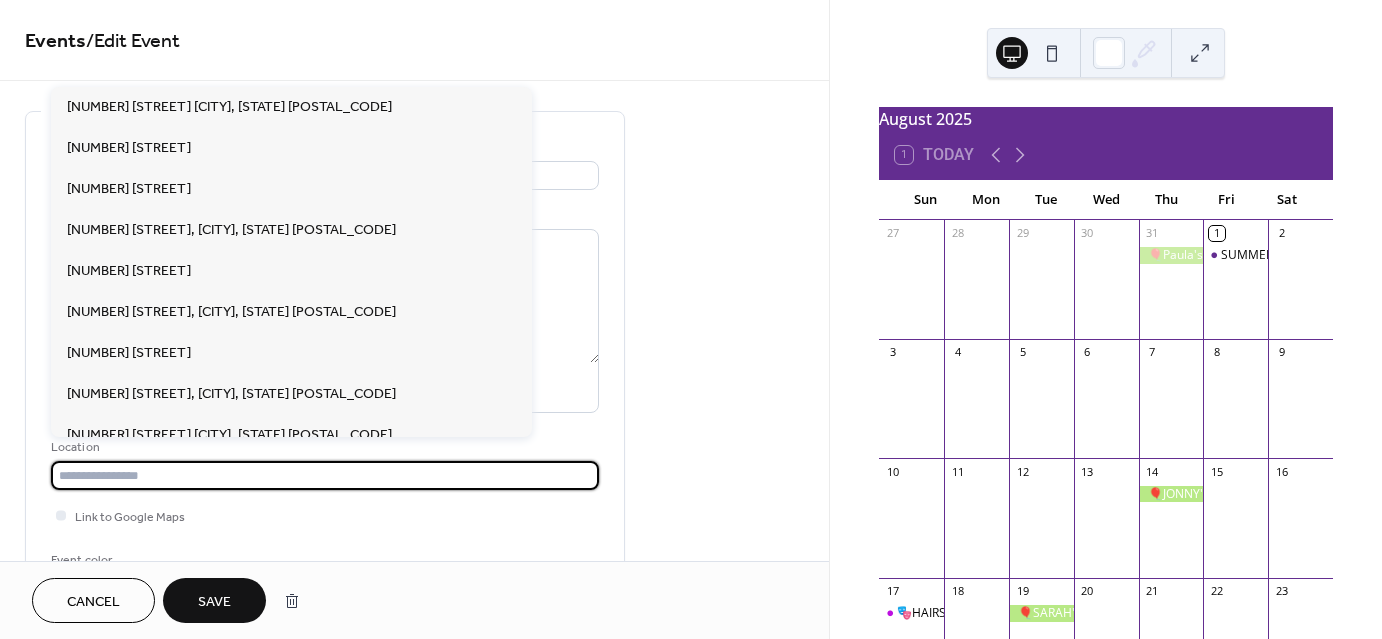 paste on "**********" 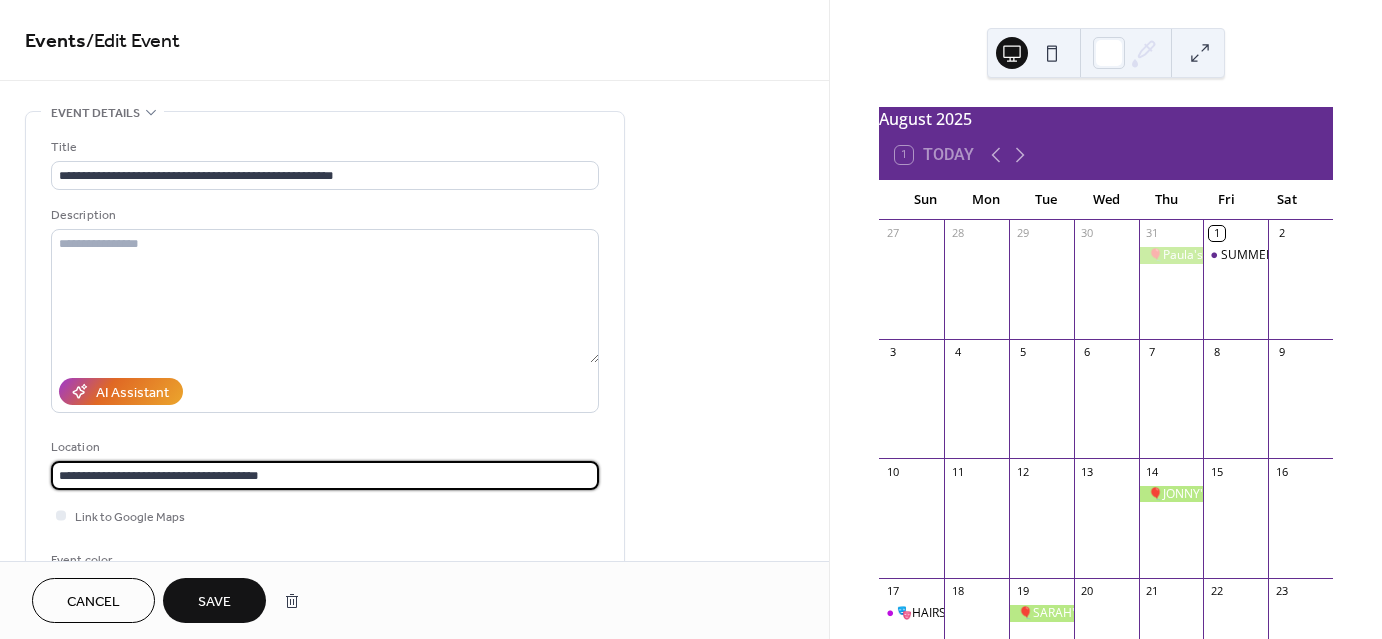 click on "**********" at bounding box center [325, 475] 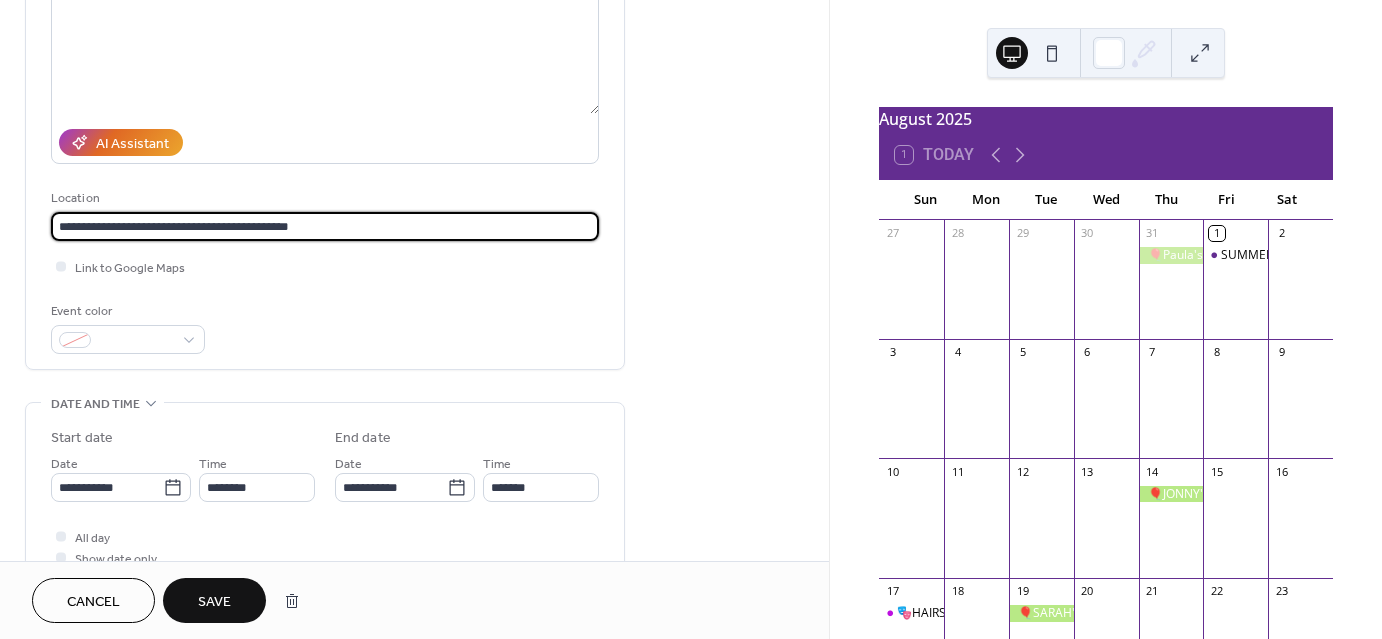 scroll, scrollTop: 300, scrollLeft: 0, axis: vertical 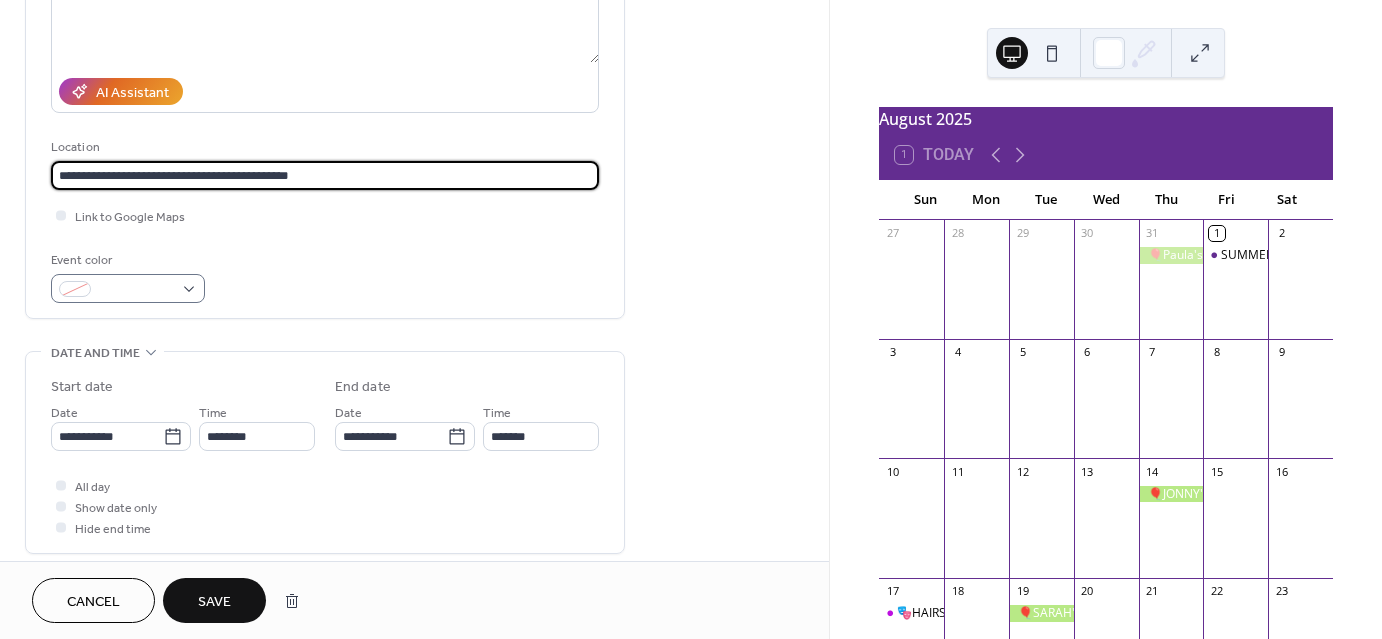 type on "**********" 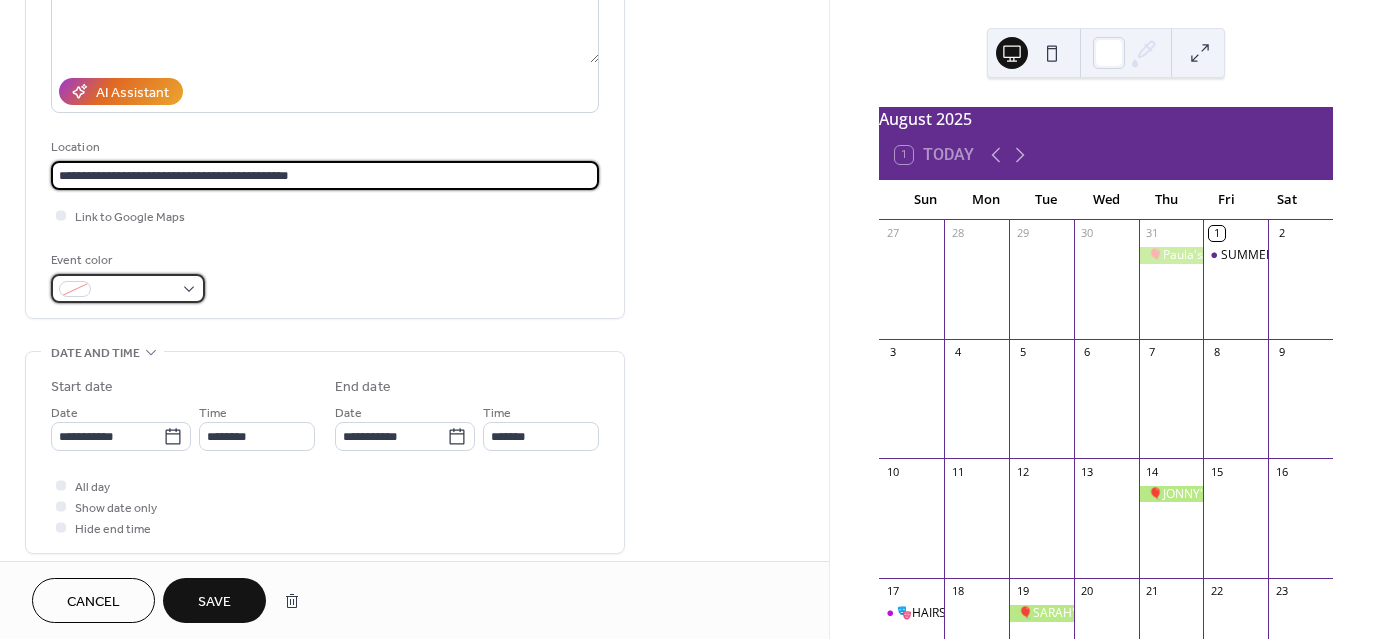 click at bounding box center [128, 288] 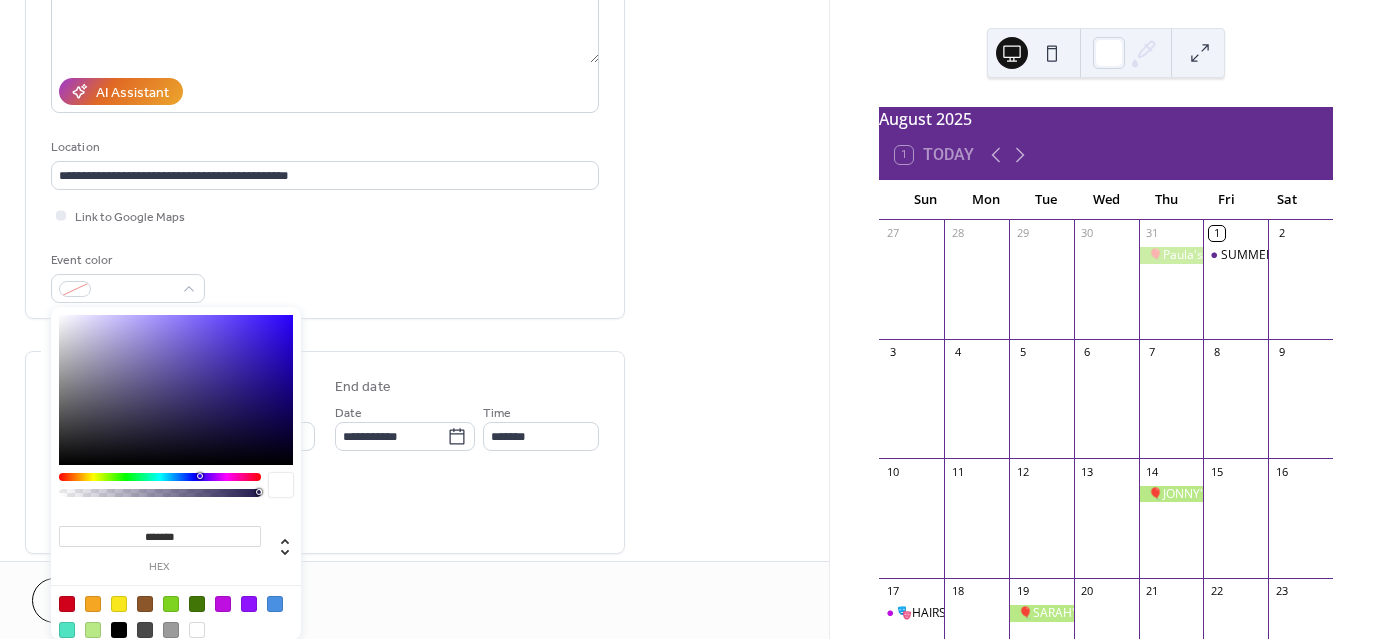 click at bounding box center [275, 604] 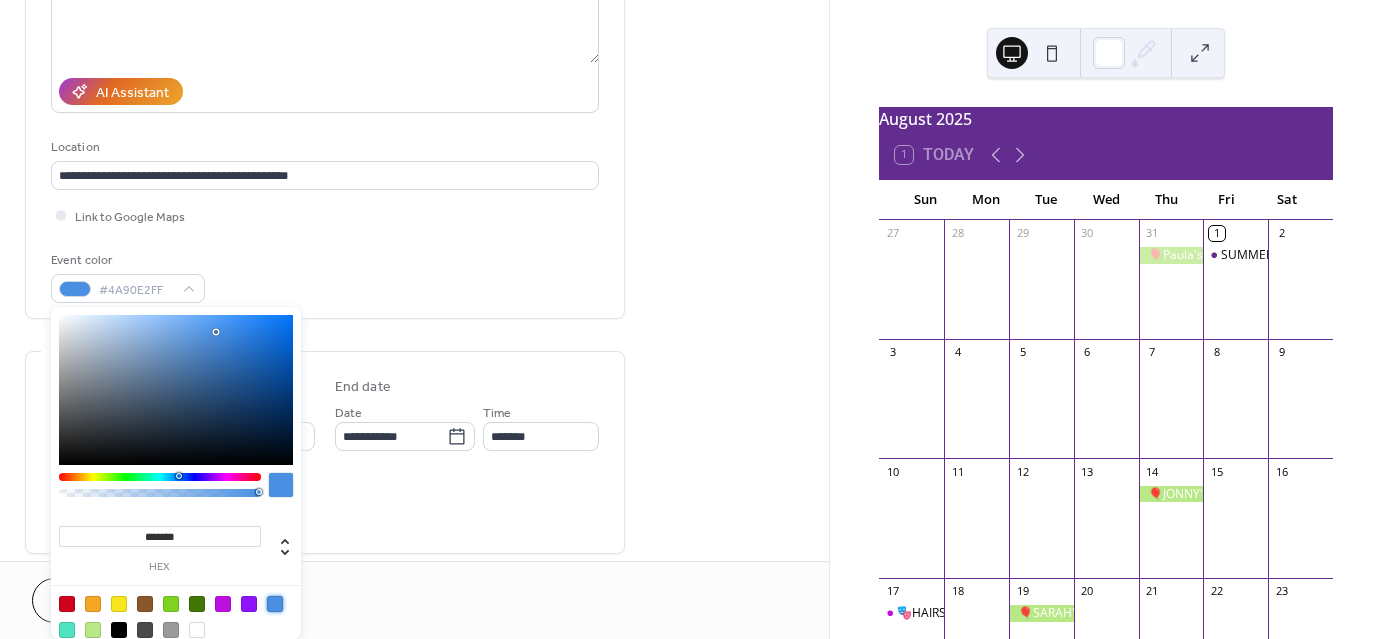 type on "*******" 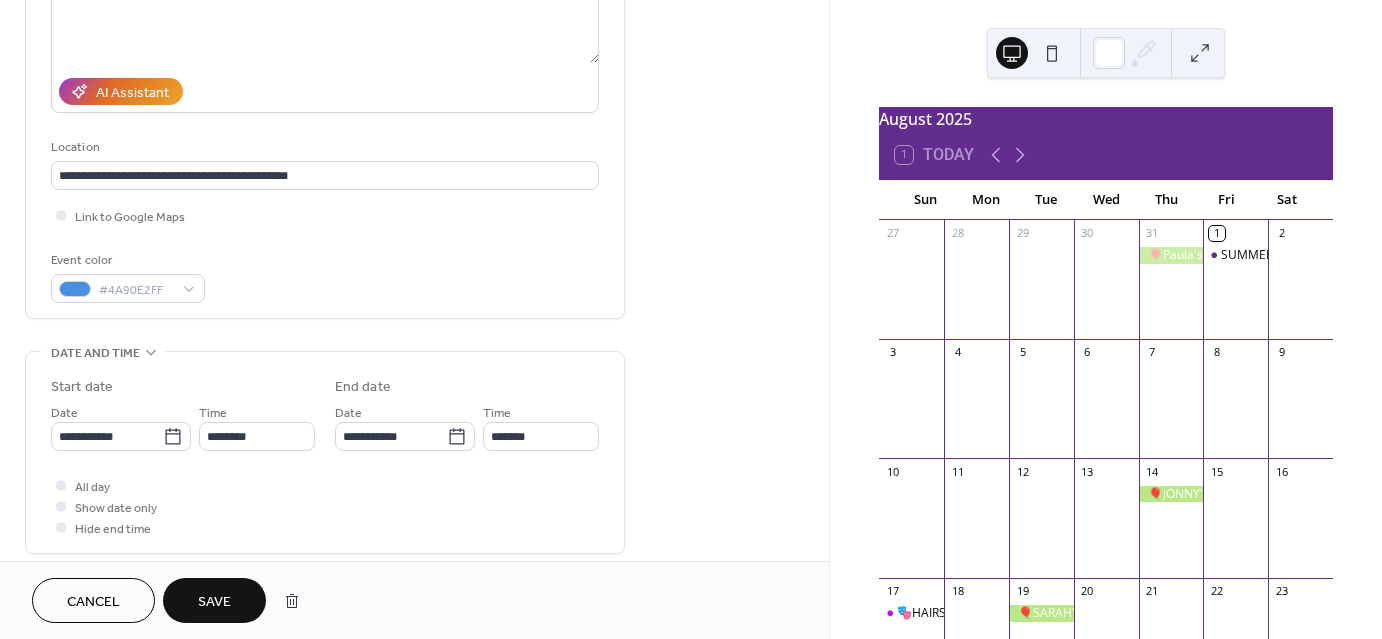 click on "**********" at bounding box center [325, 70] 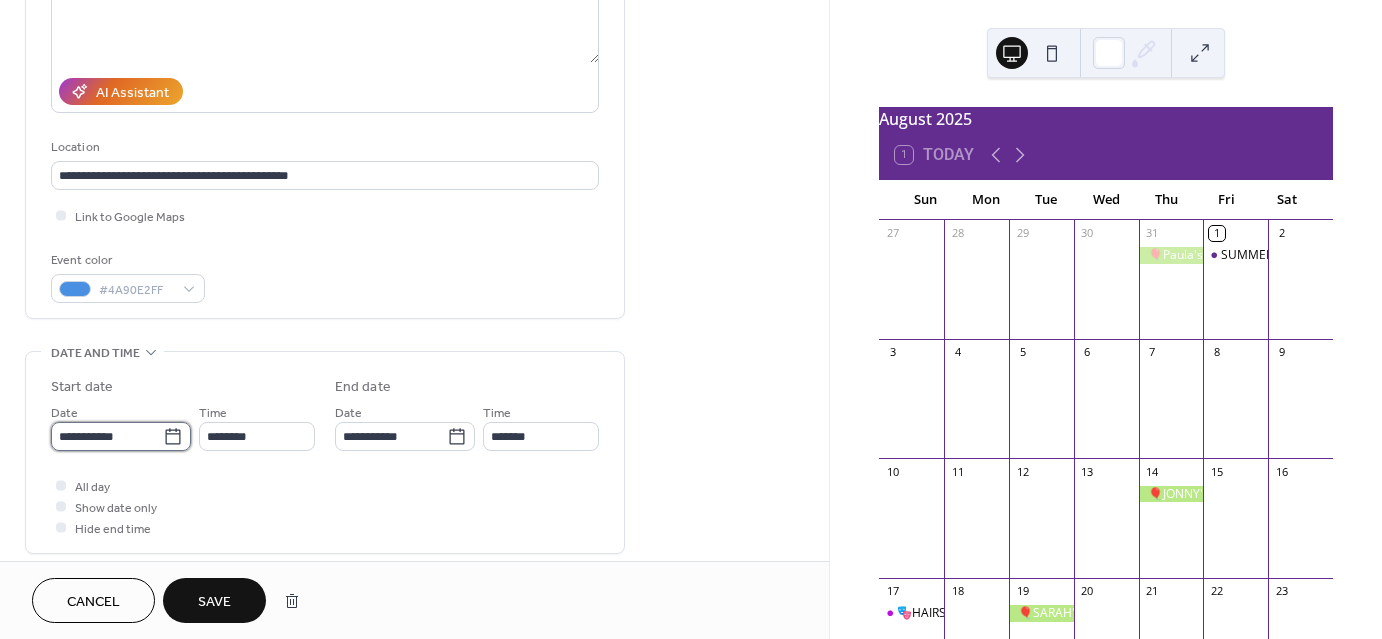 click on "**********" at bounding box center [107, 436] 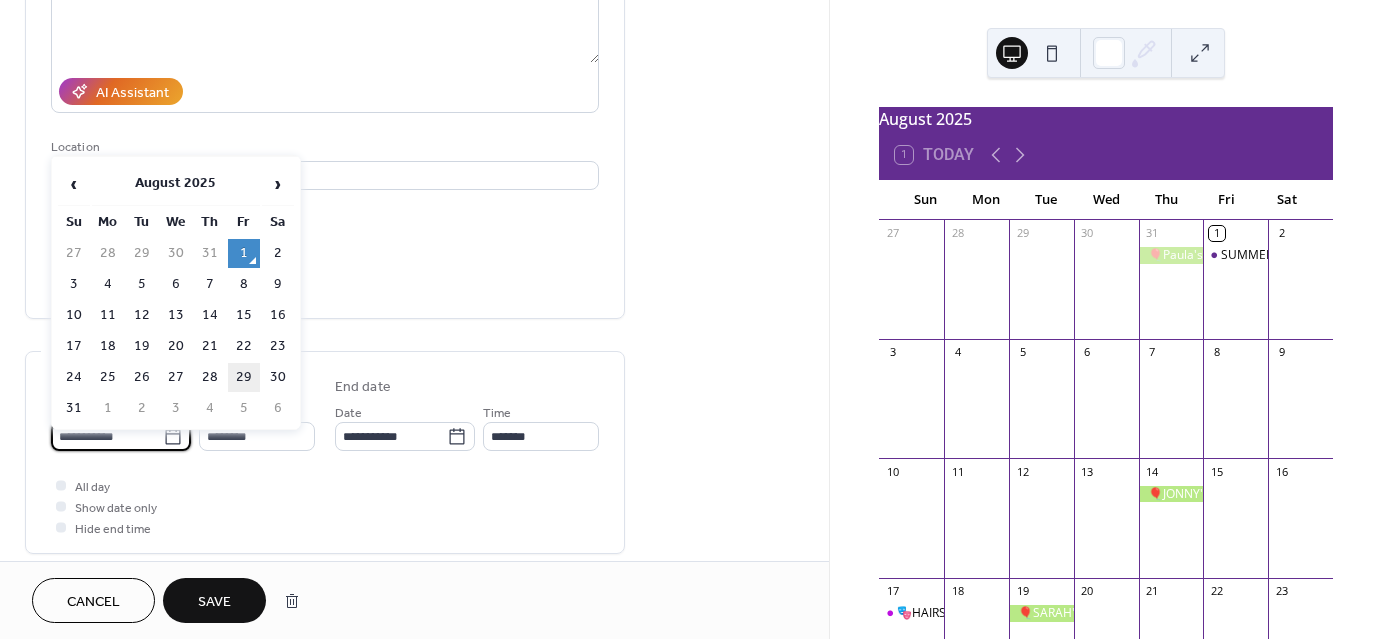 click on "29" at bounding box center (244, 377) 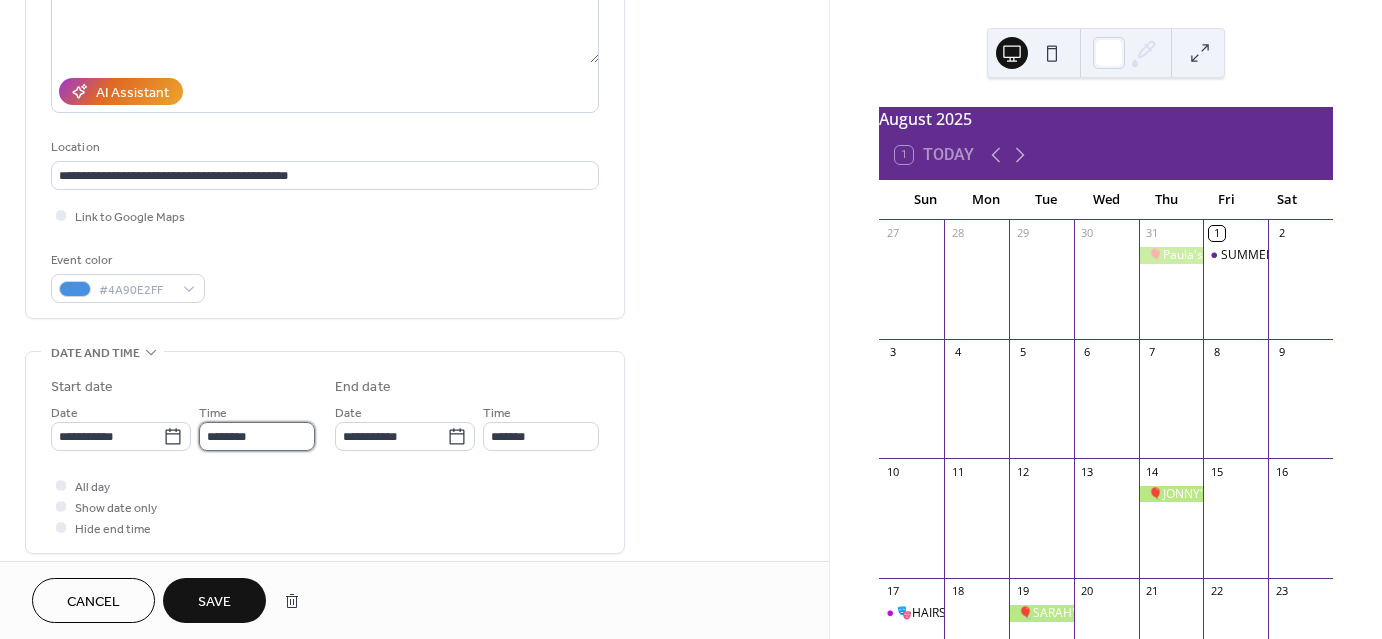 click on "********" at bounding box center (257, 436) 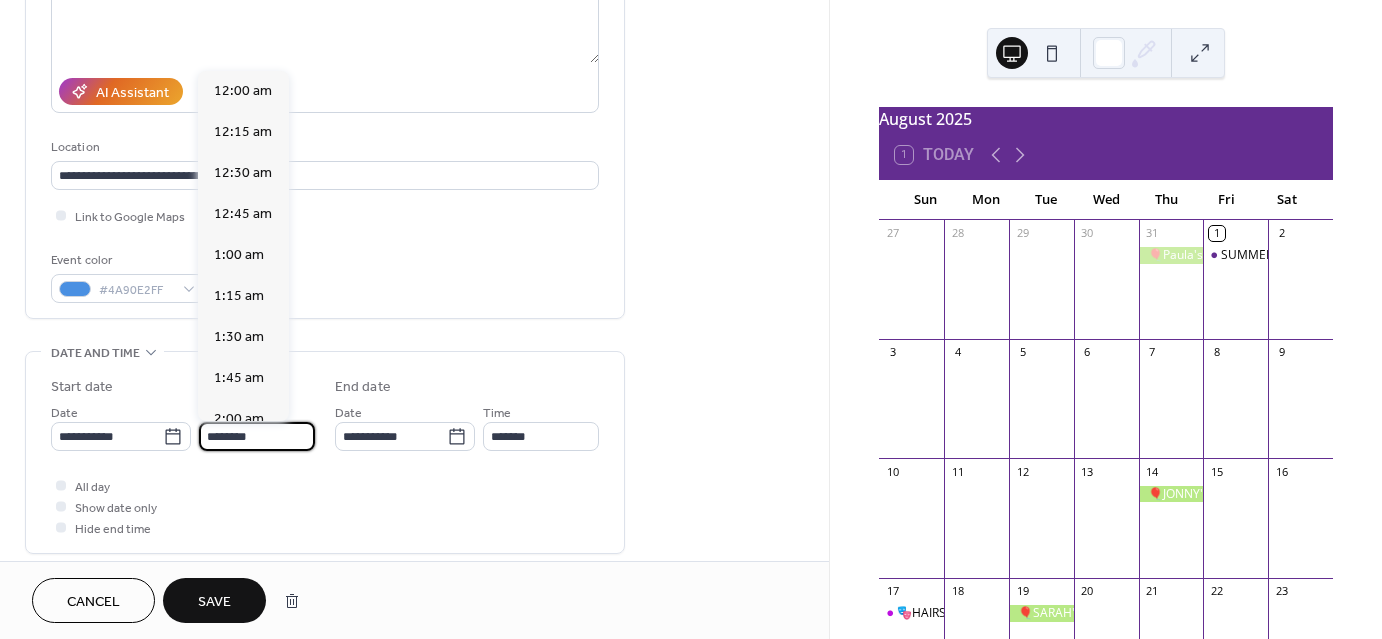 scroll, scrollTop: 1968, scrollLeft: 0, axis: vertical 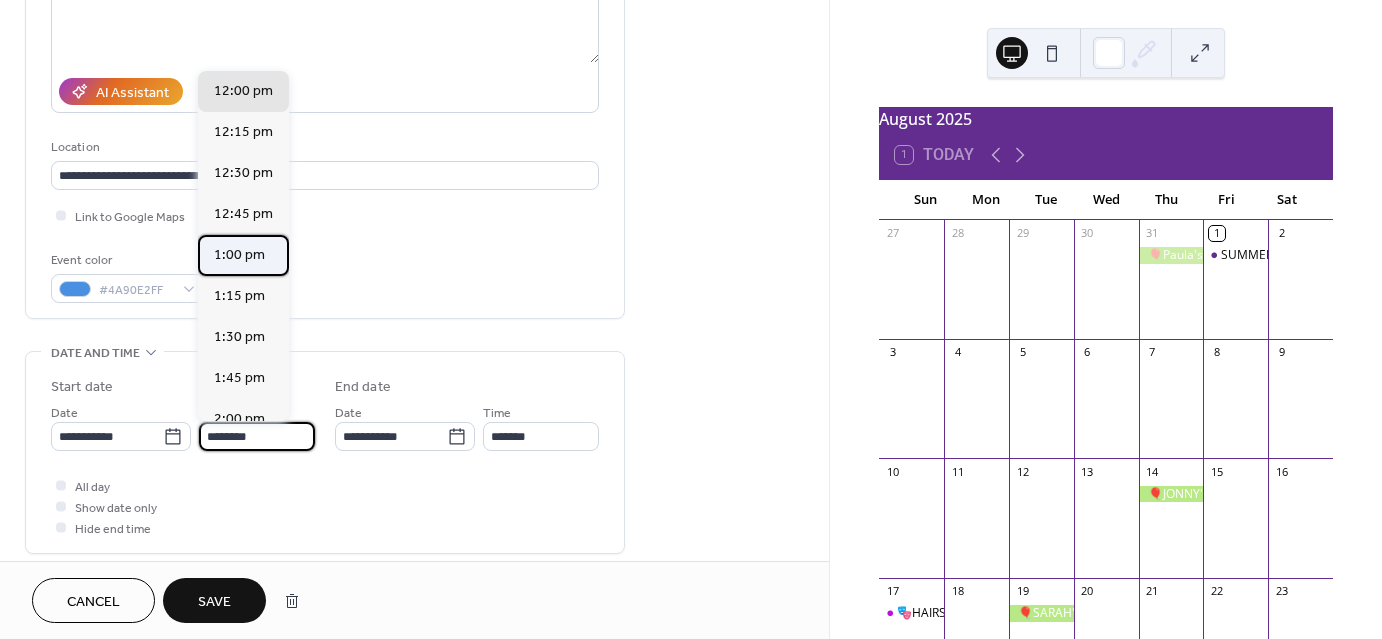 click on "1:00 pm" at bounding box center (239, 255) 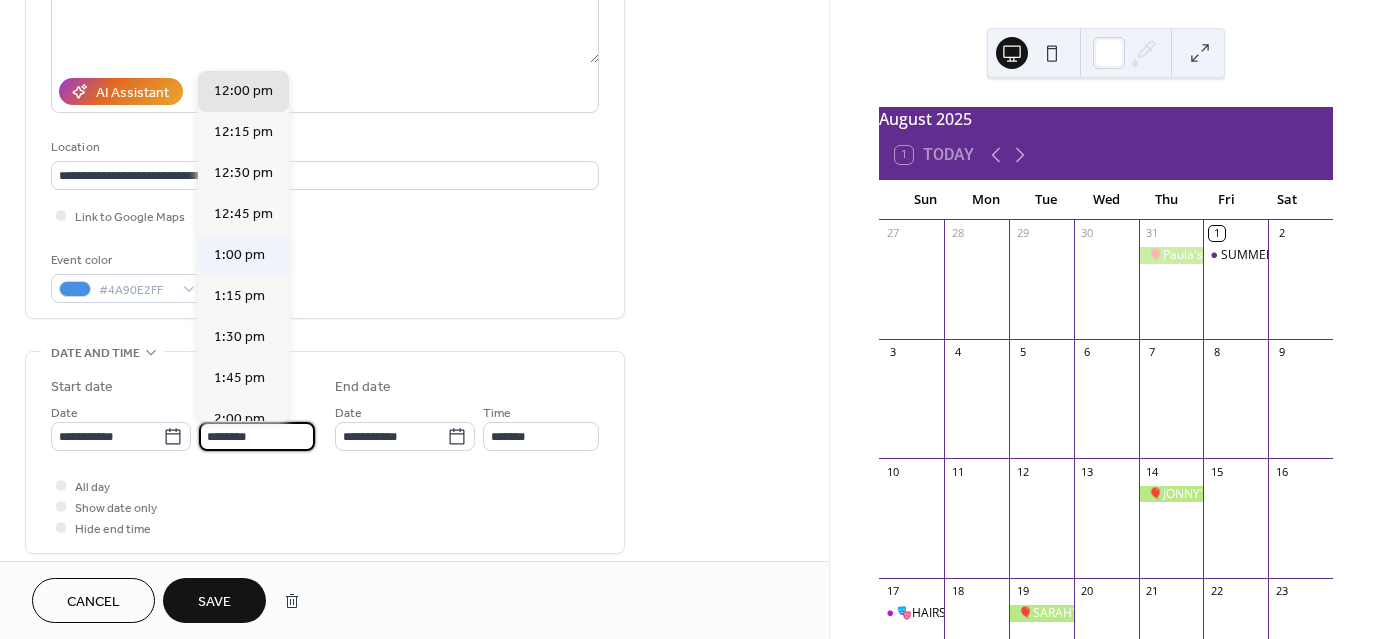 type on "*******" 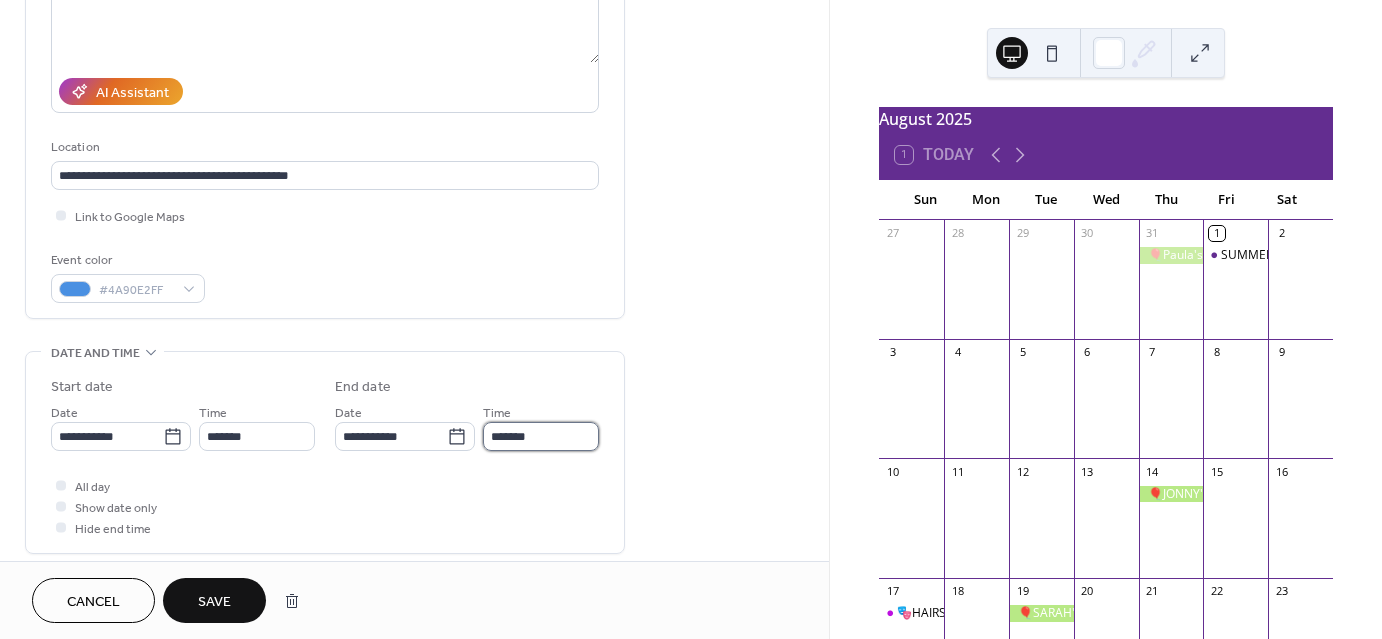 click on "*******" at bounding box center [541, 436] 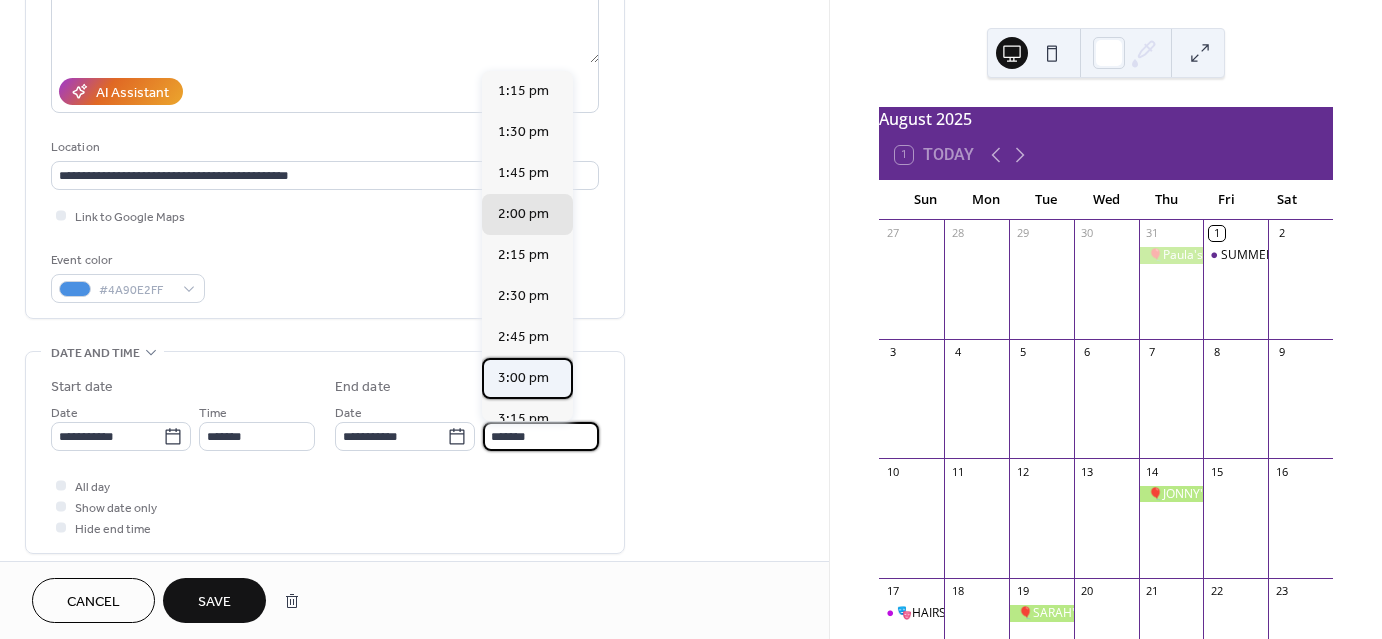 click on "3:00 pm" at bounding box center (527, 378) 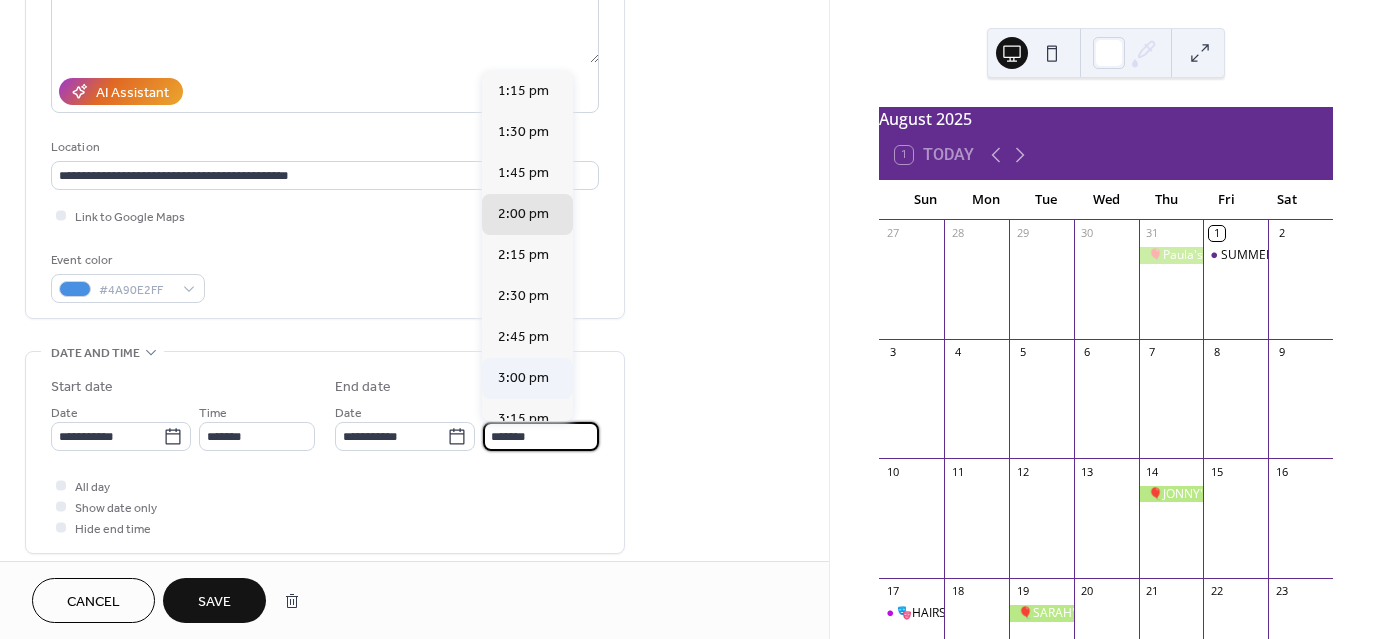type on "*******" 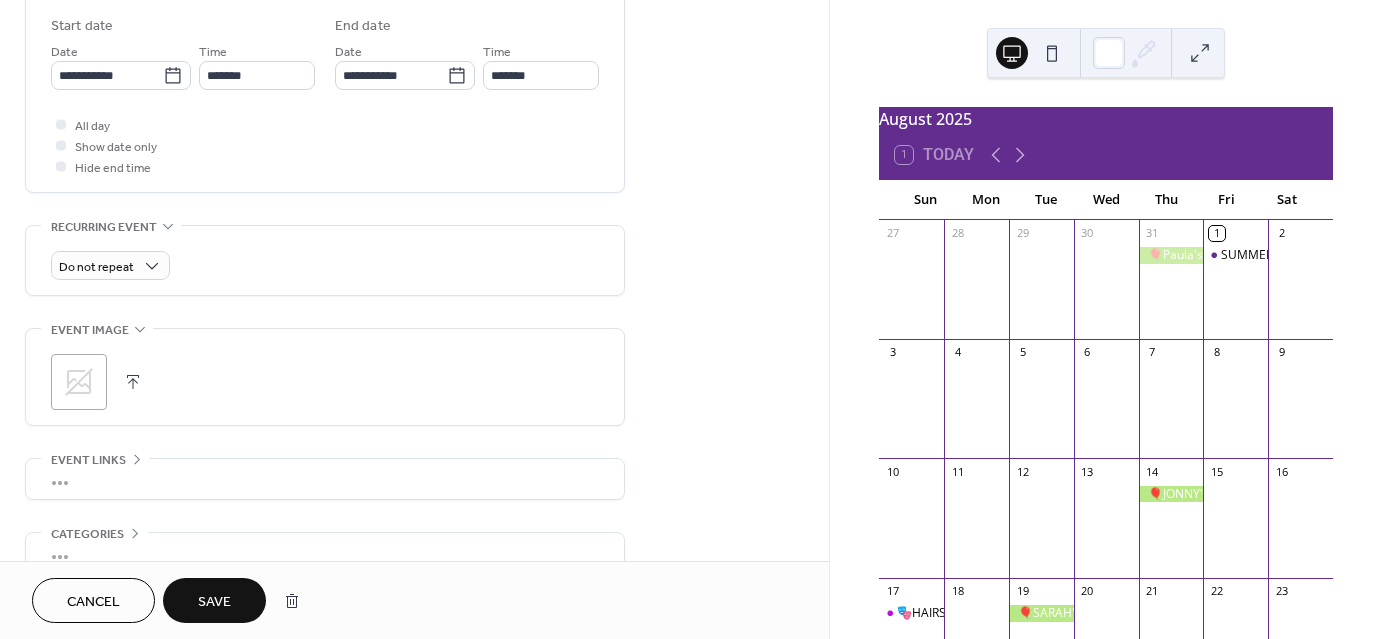 scroll, scrollTop: 700, scrollLeft: 0, axis: vertical 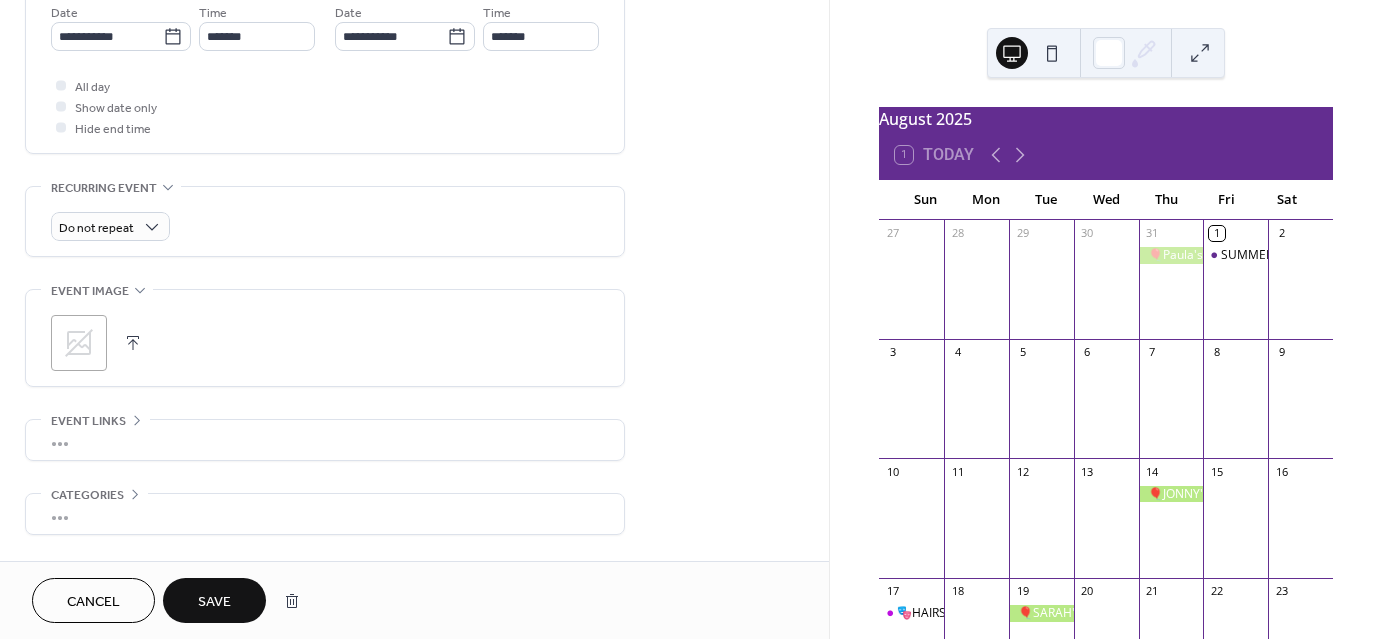 click 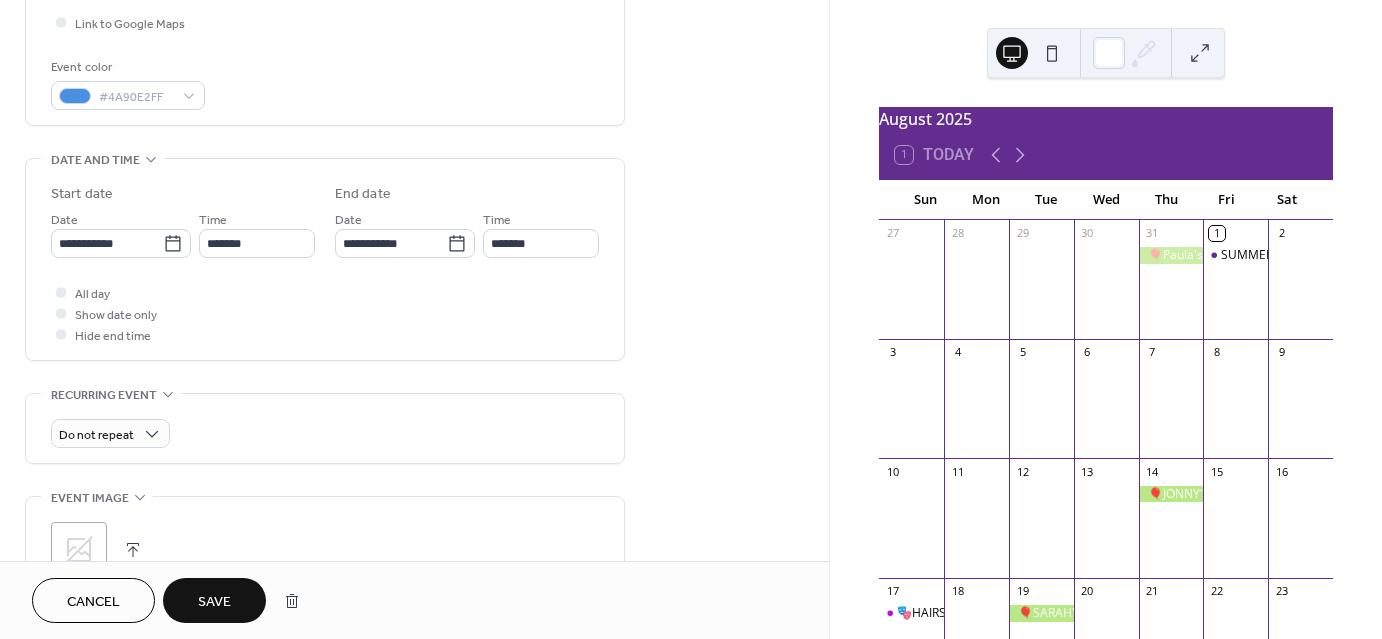 scroll, scrollTop: 400, scrollLeft: 0, axis: vertical 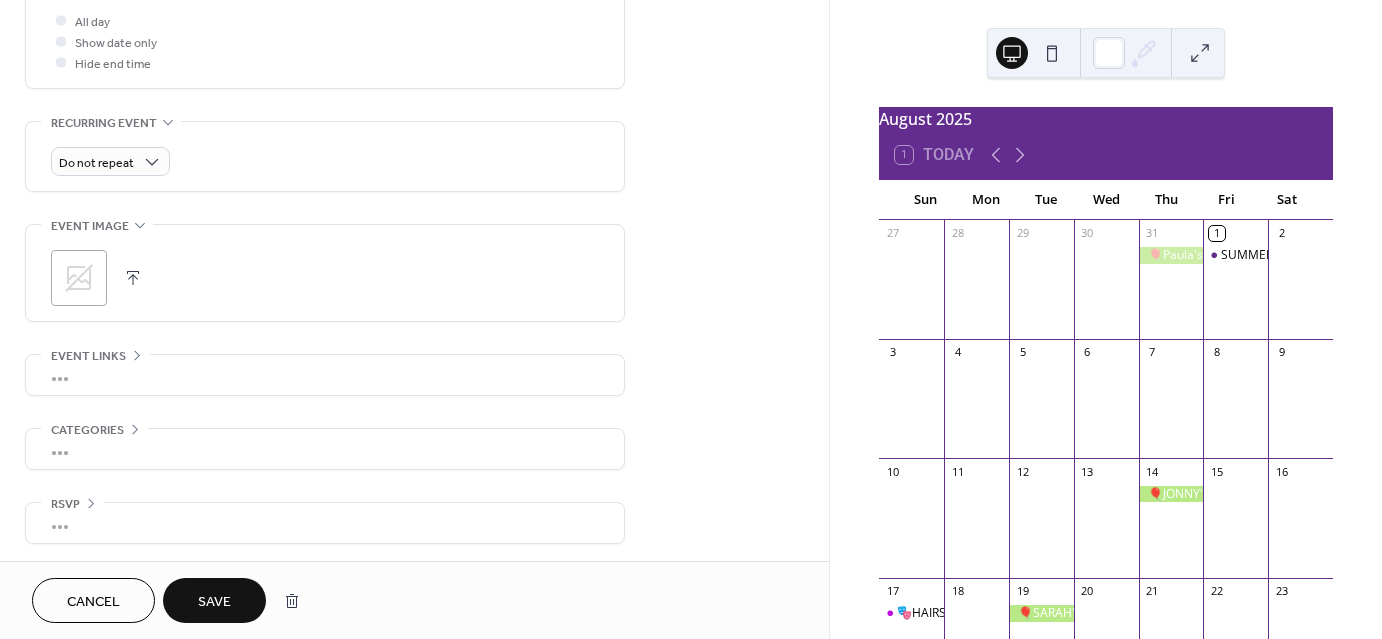 click on "Save" at bounding box center [214, 602] 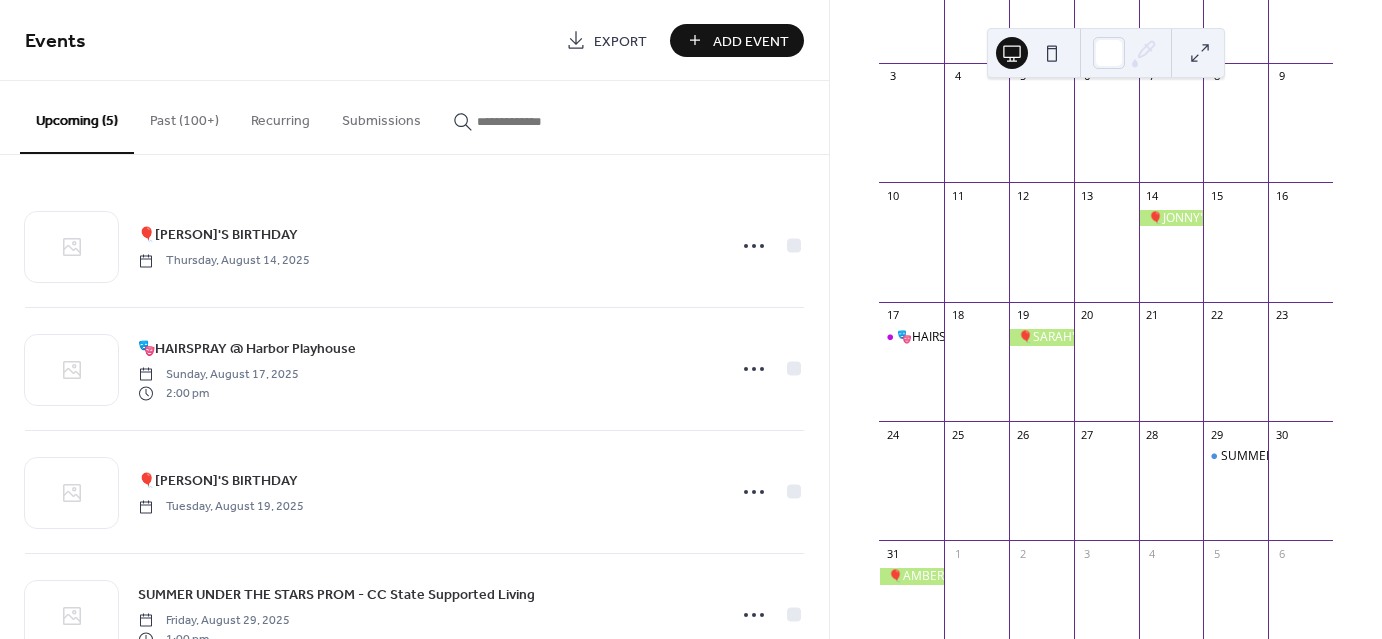 scroll, scrollTop: 356, scrollLeft: 0, axis: vertical 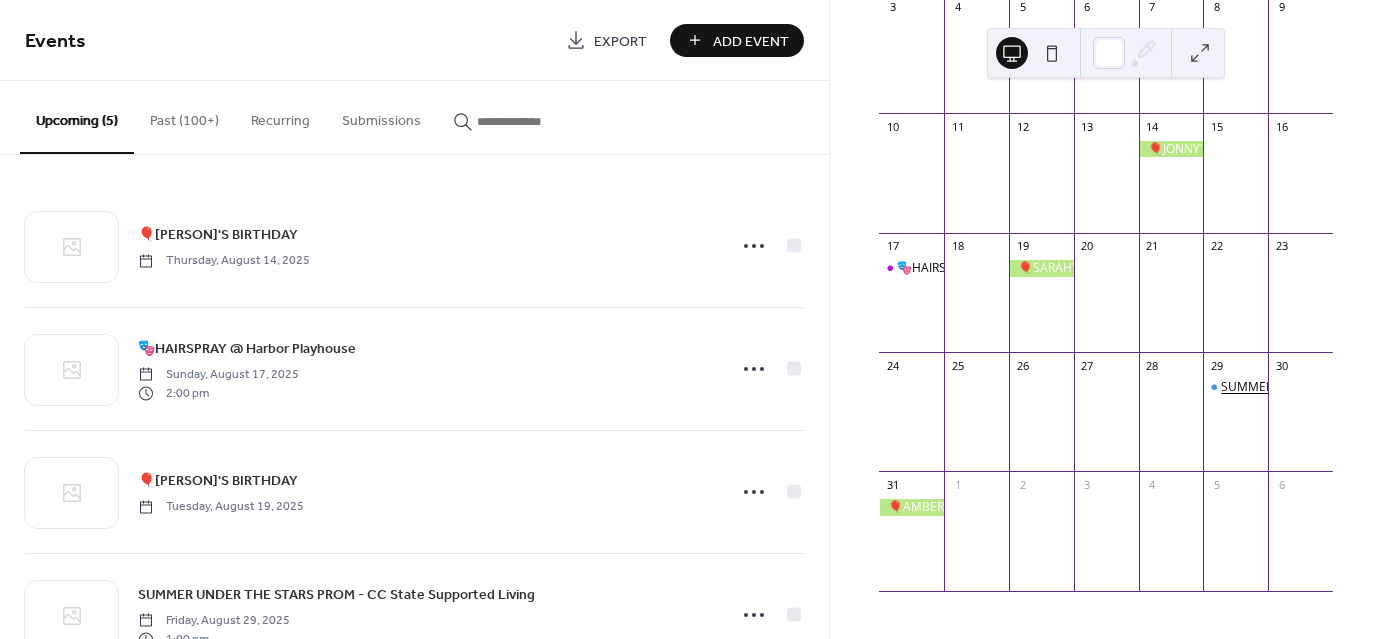click on "SUMMER UNDER THE STARS PROM - CC State Supported Living" at bounding box center (1397, 387) 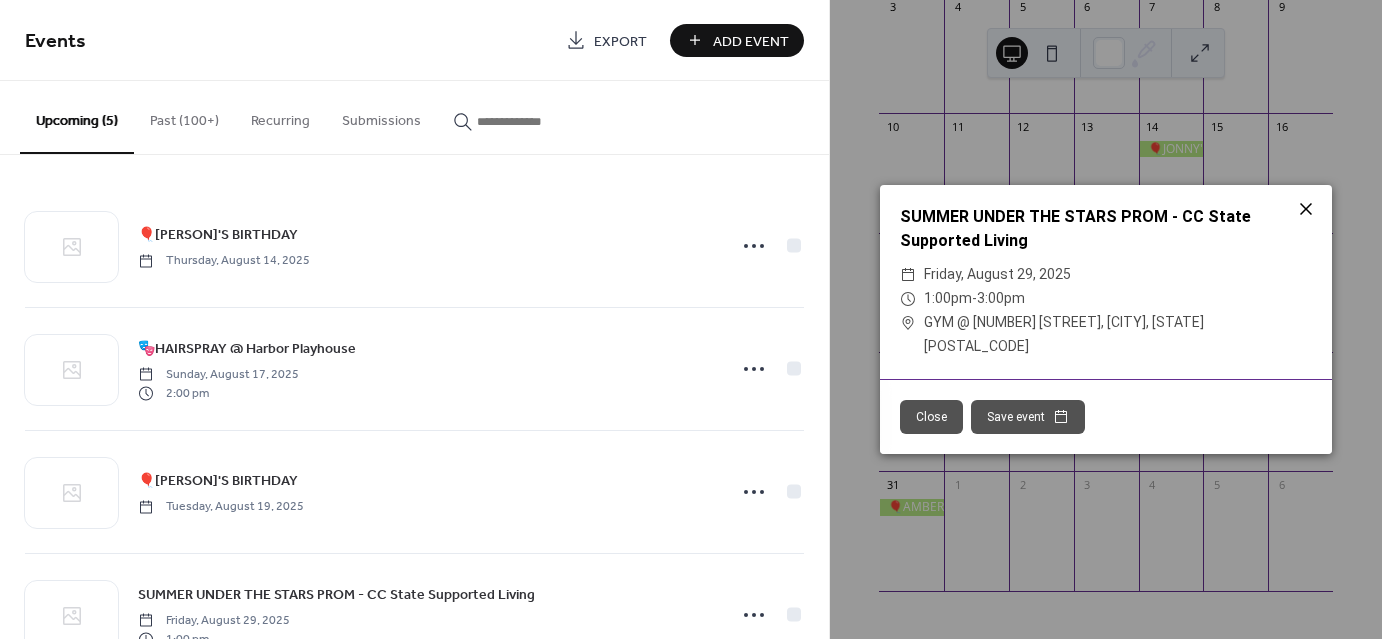 click 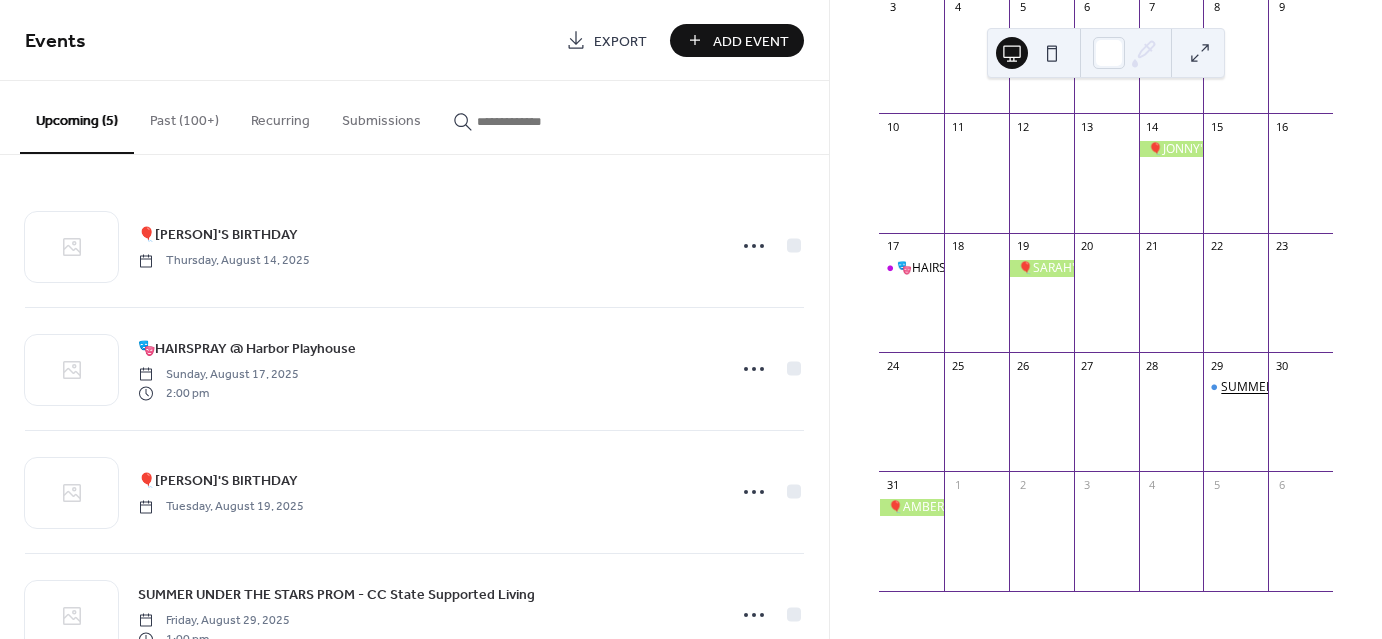 click on "SUMMER UNDER THE STARS PROM - CC State Supported Living" at bounding box center [1397, 387] 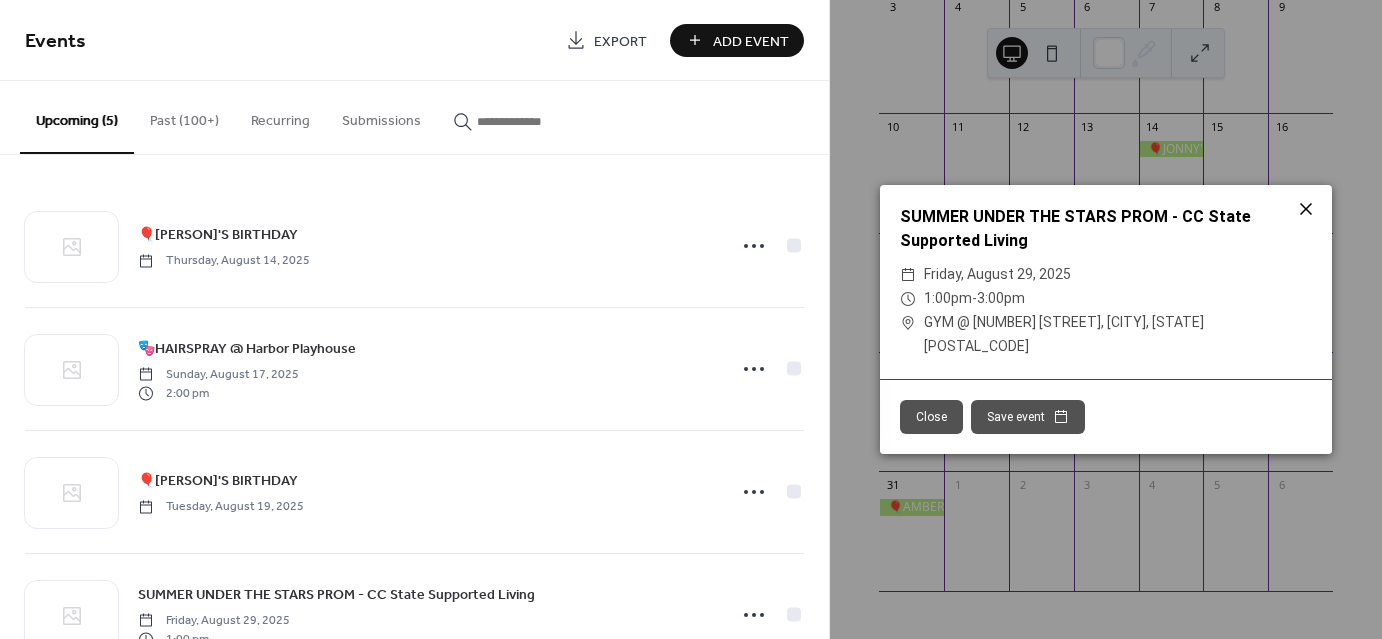 click 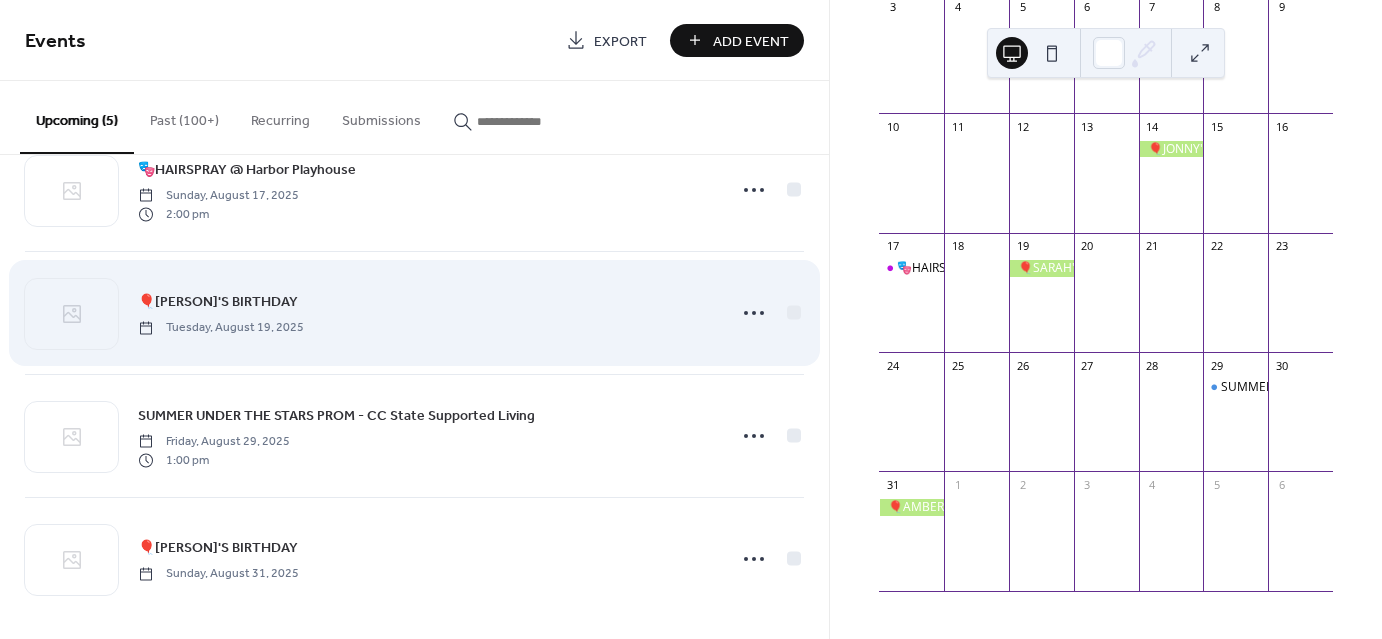 scroll, scrollTop: 188, scrollLeft: 0, axis: vertical 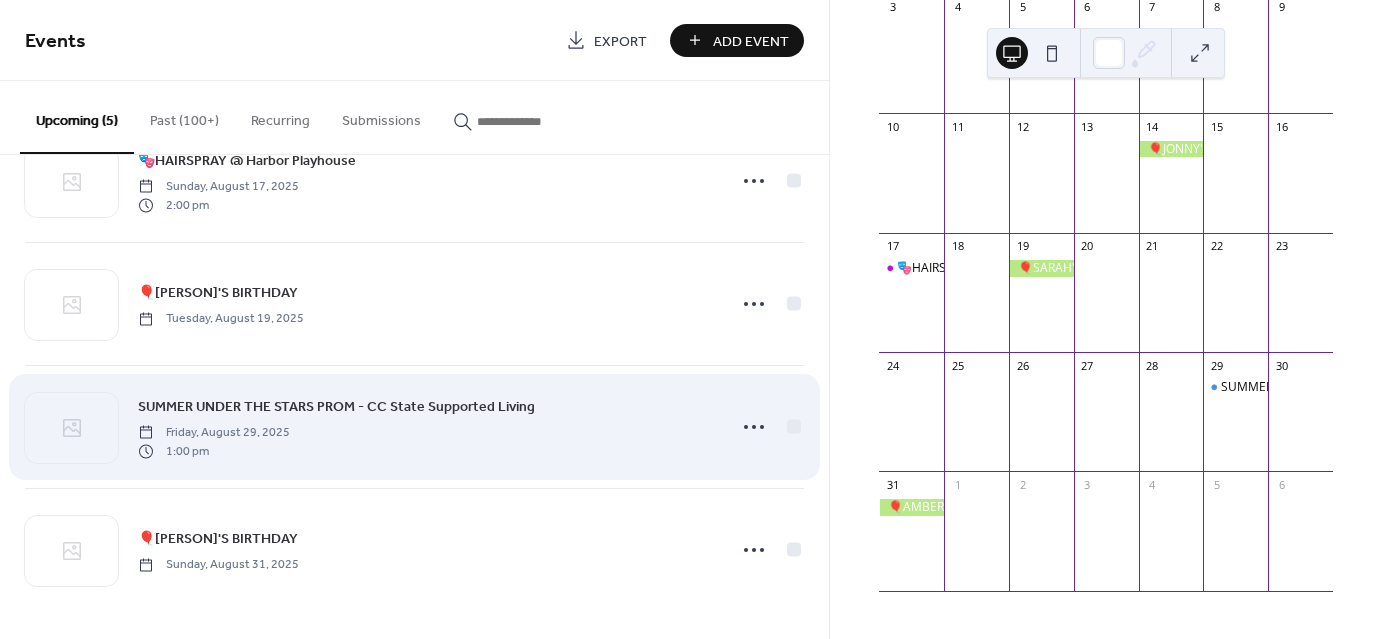 click on "SUMMER UNDER THE STARS PROM - CC State Supported Living Friday, August 29, 2025 1:00 pm" at bounding box center [426, 427] 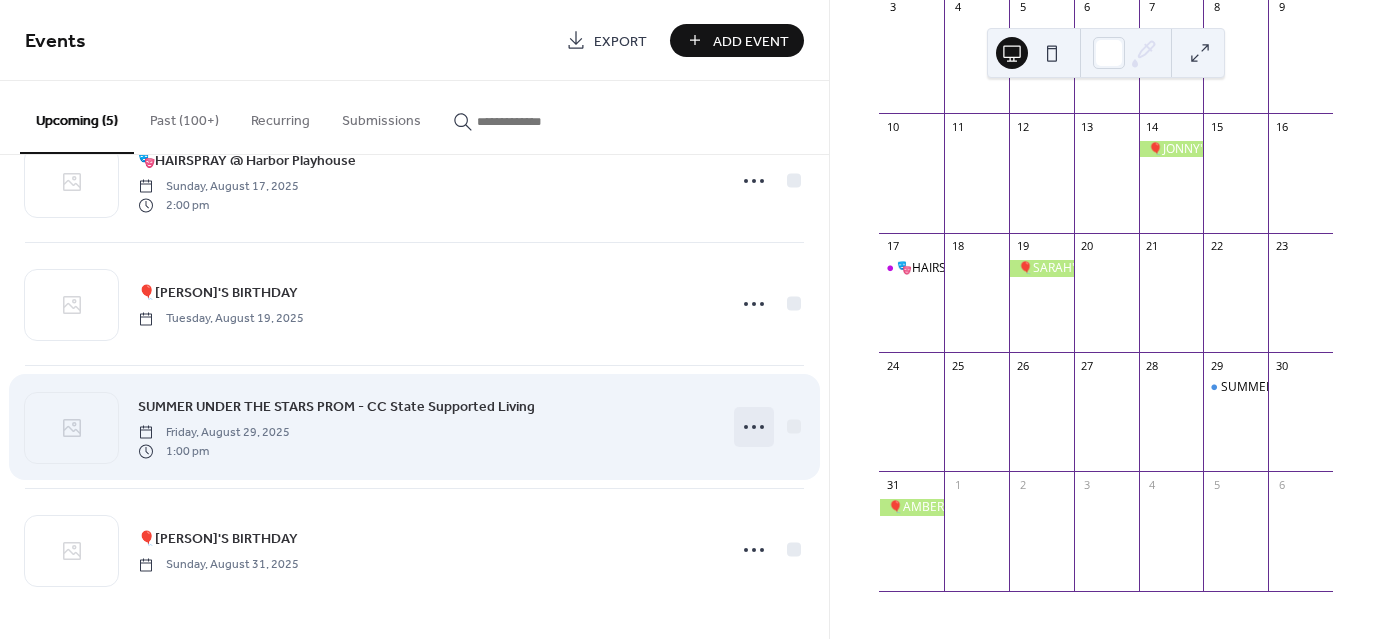 click 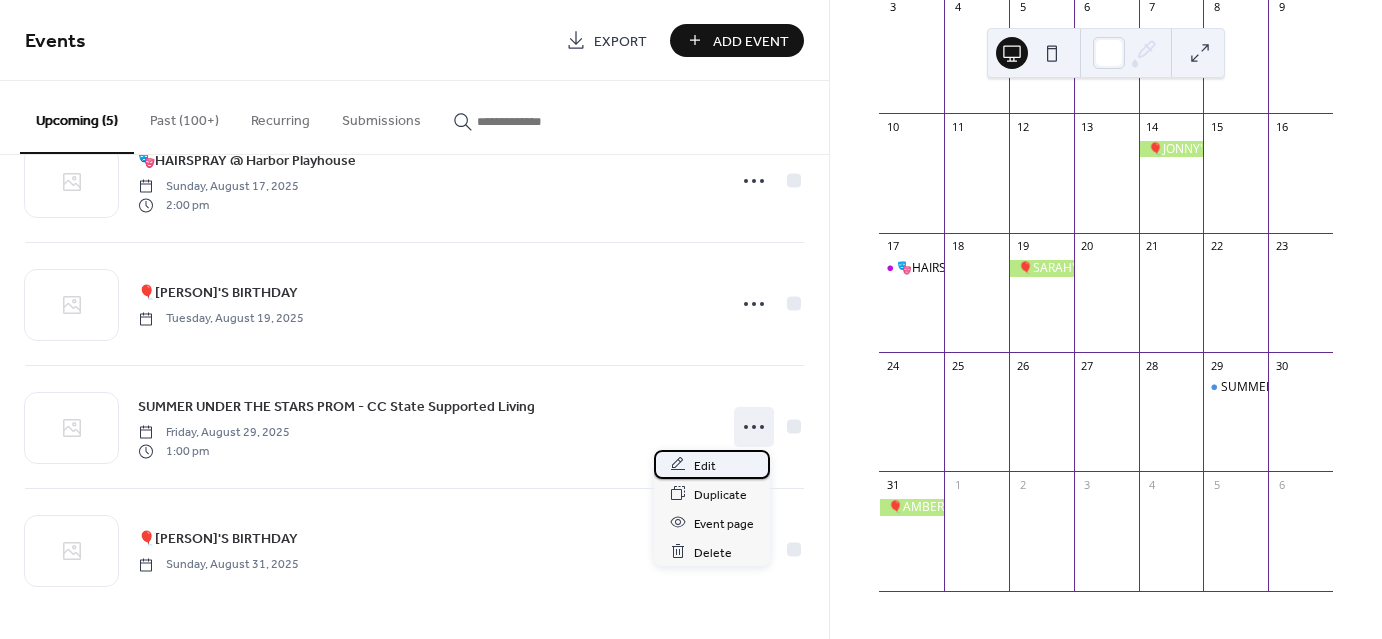 click on "Edit" at bounding box center (712, 464) 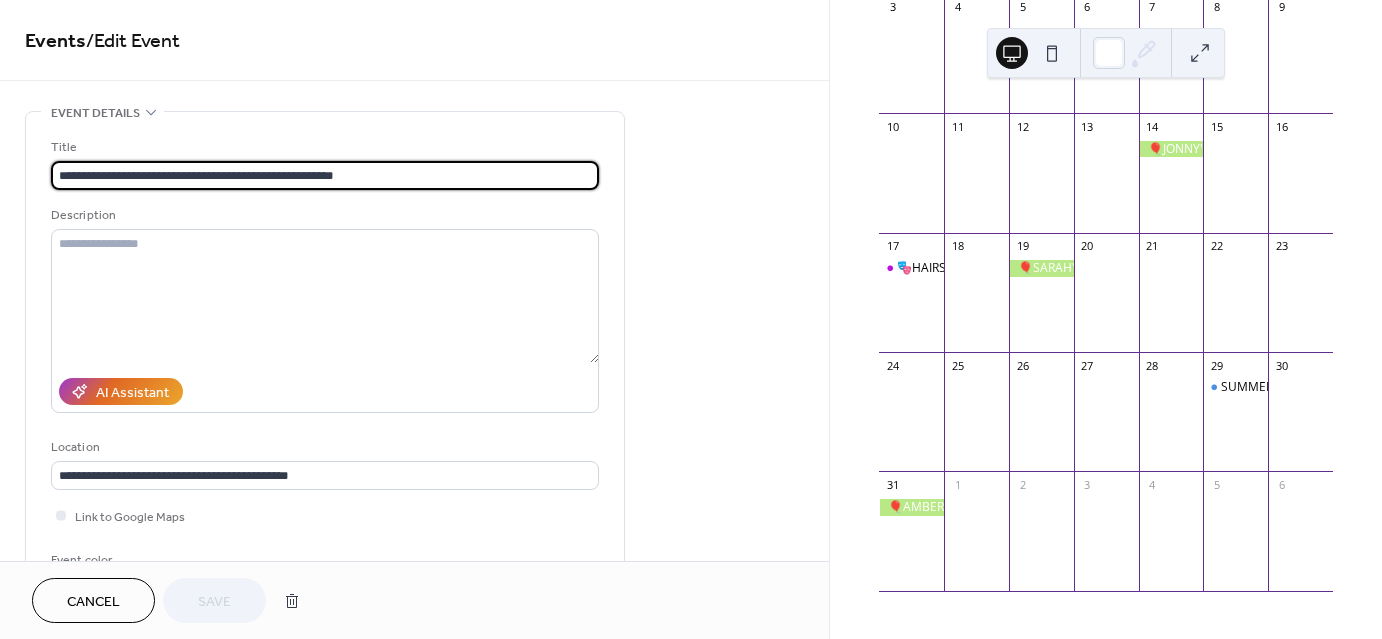 click on "**********" at bounding box center (325, 175) 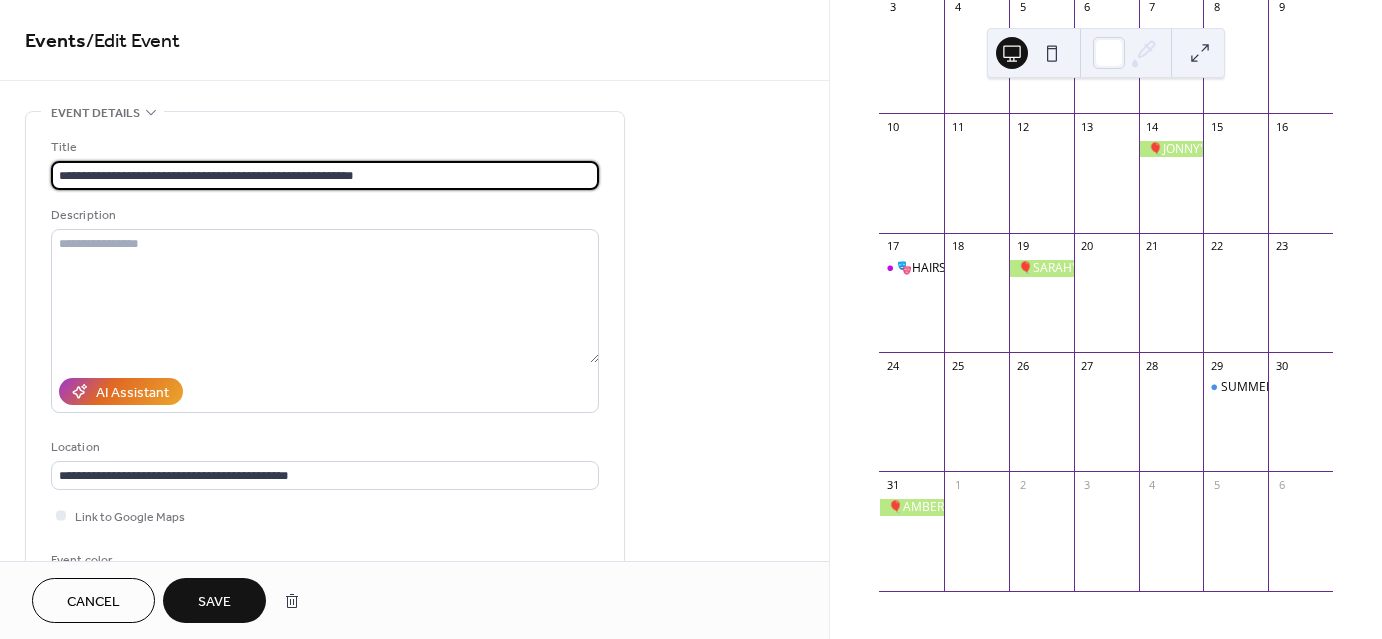type on "**********" 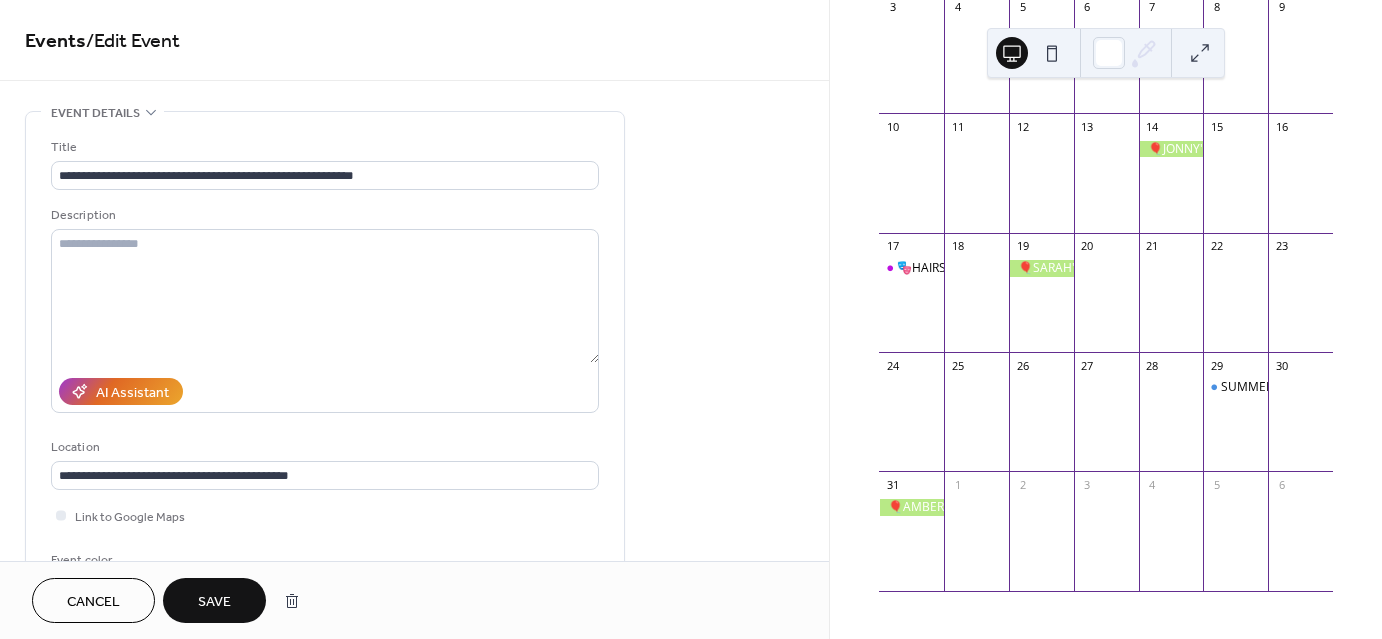 click on "Save" at bounding box center [214, 600] 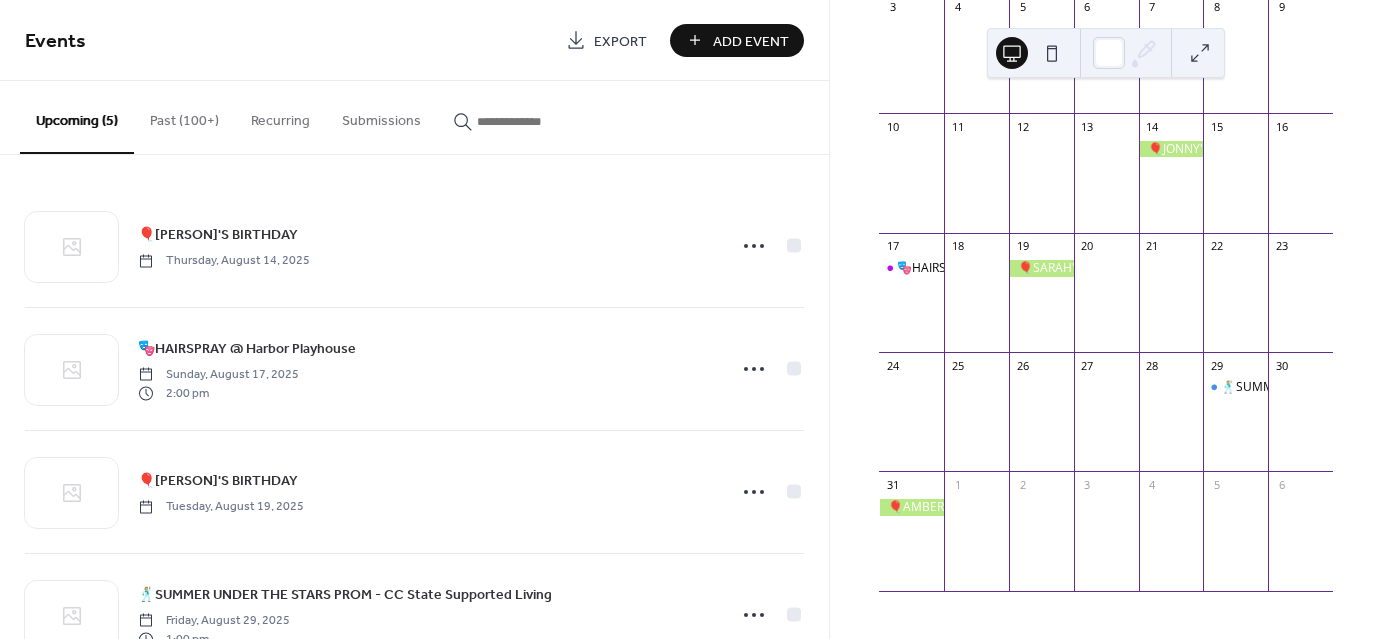 click on "Add Event" at bounding box center [751, 41] 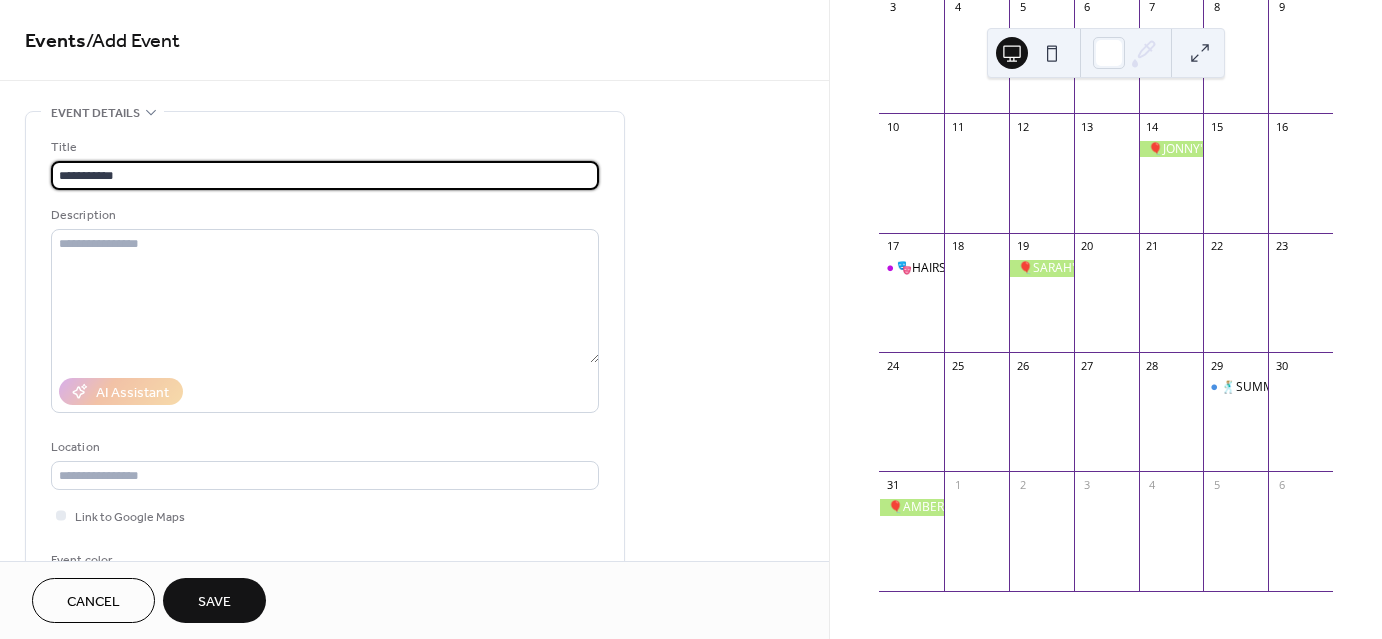 click on "**********" at bounding box center (325, 175) 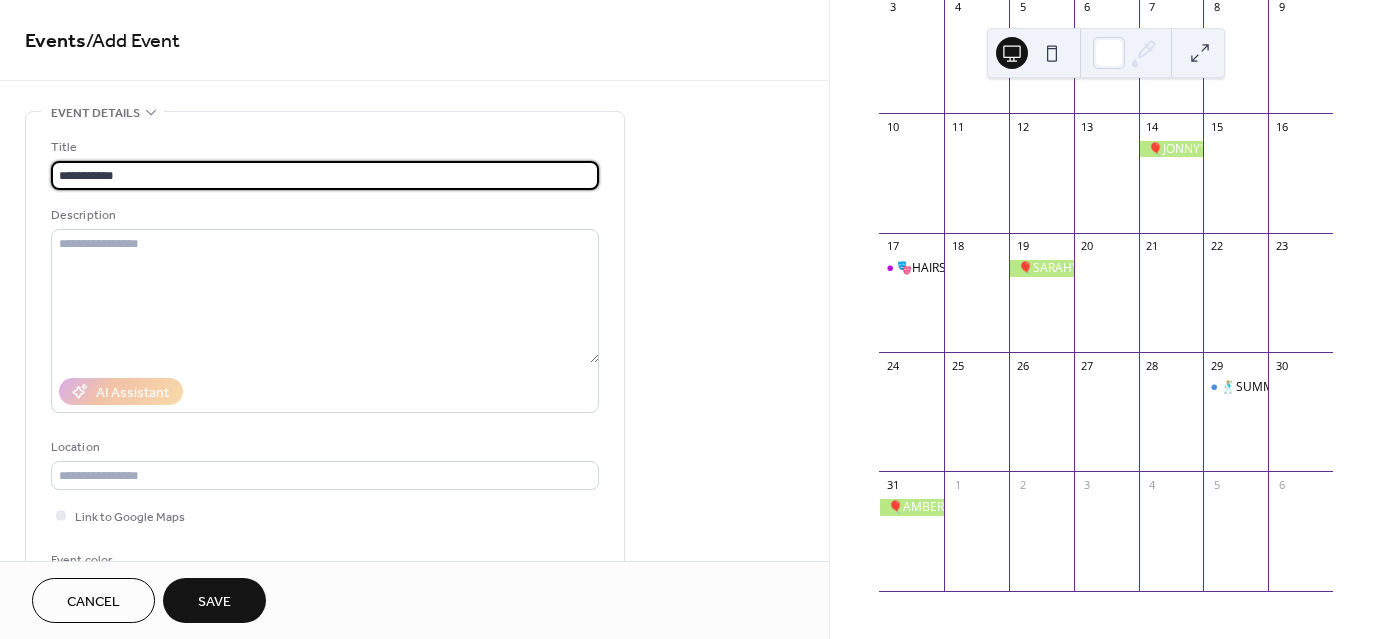 click on "**********" at bounding box center [325, 175] 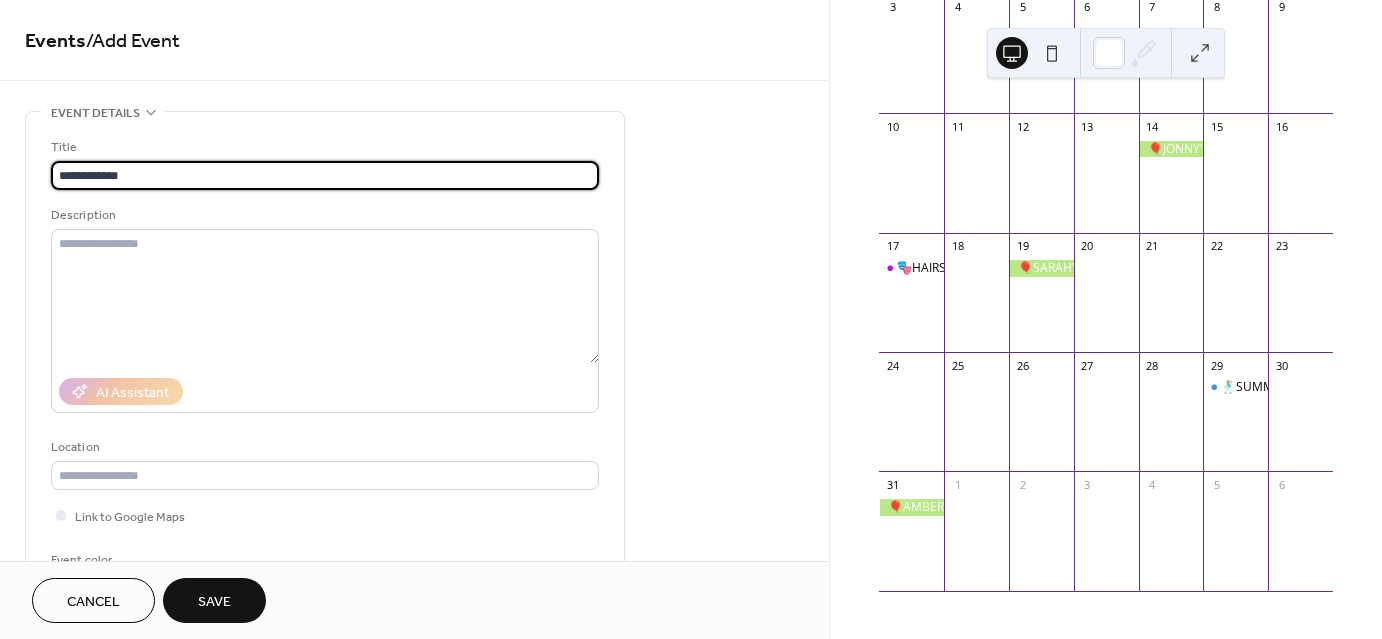click on "**********" at bounding box center [325, 175] 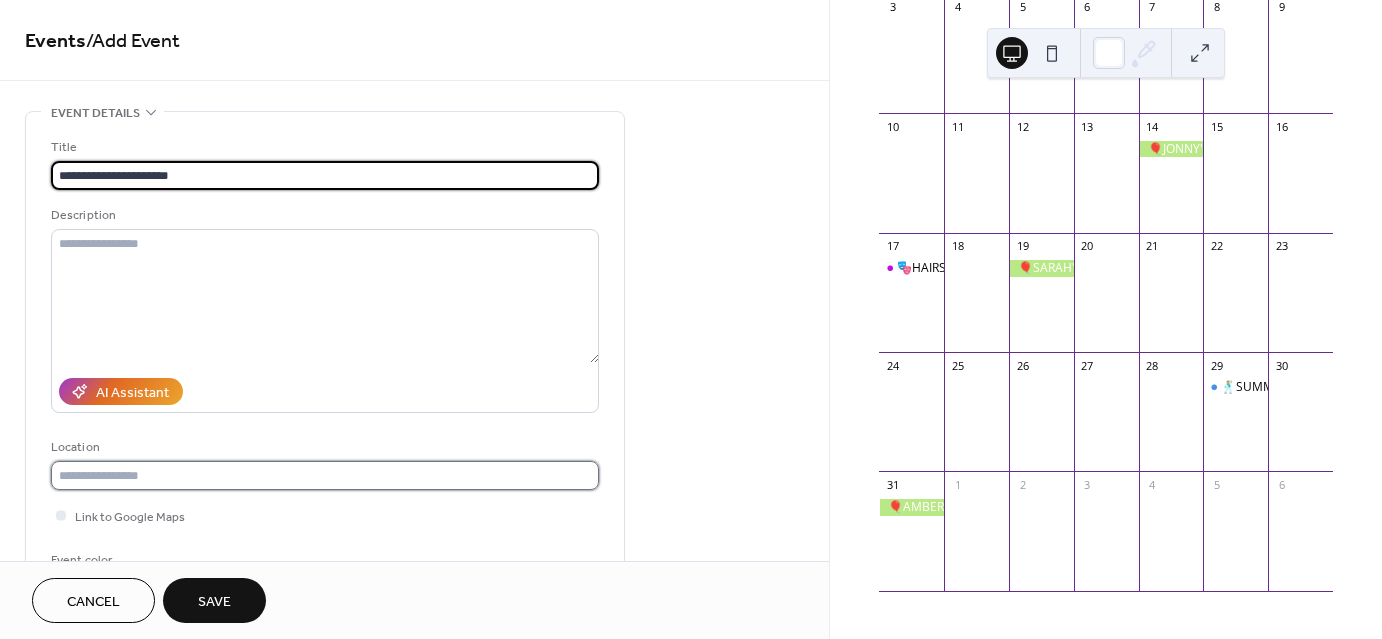 click at bounding box center (325, 475) 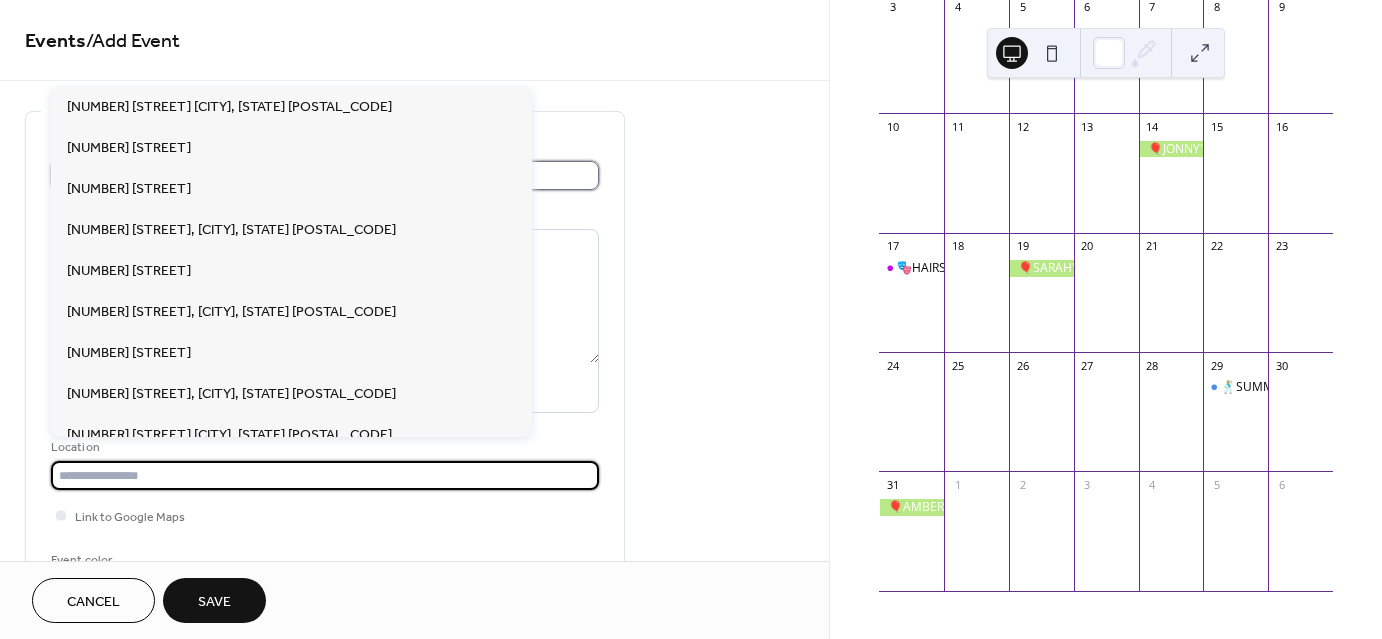 click on "**********" at bounding box center [325, 175] 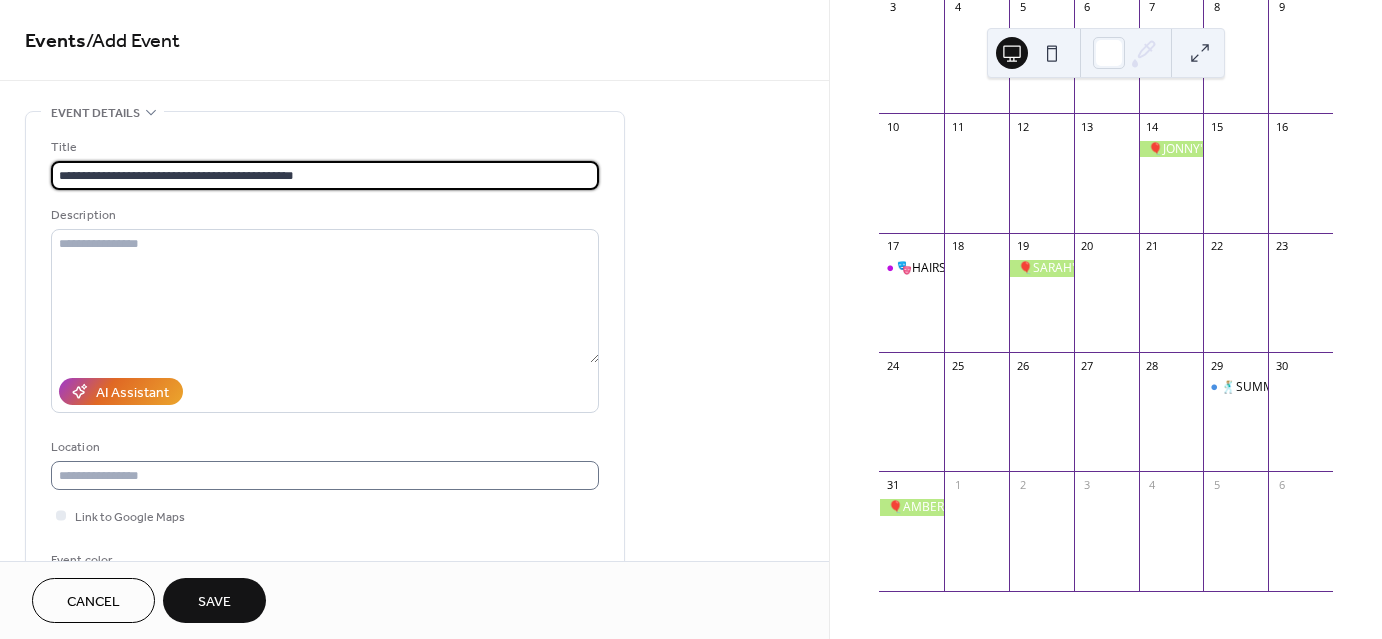 type on "**********" 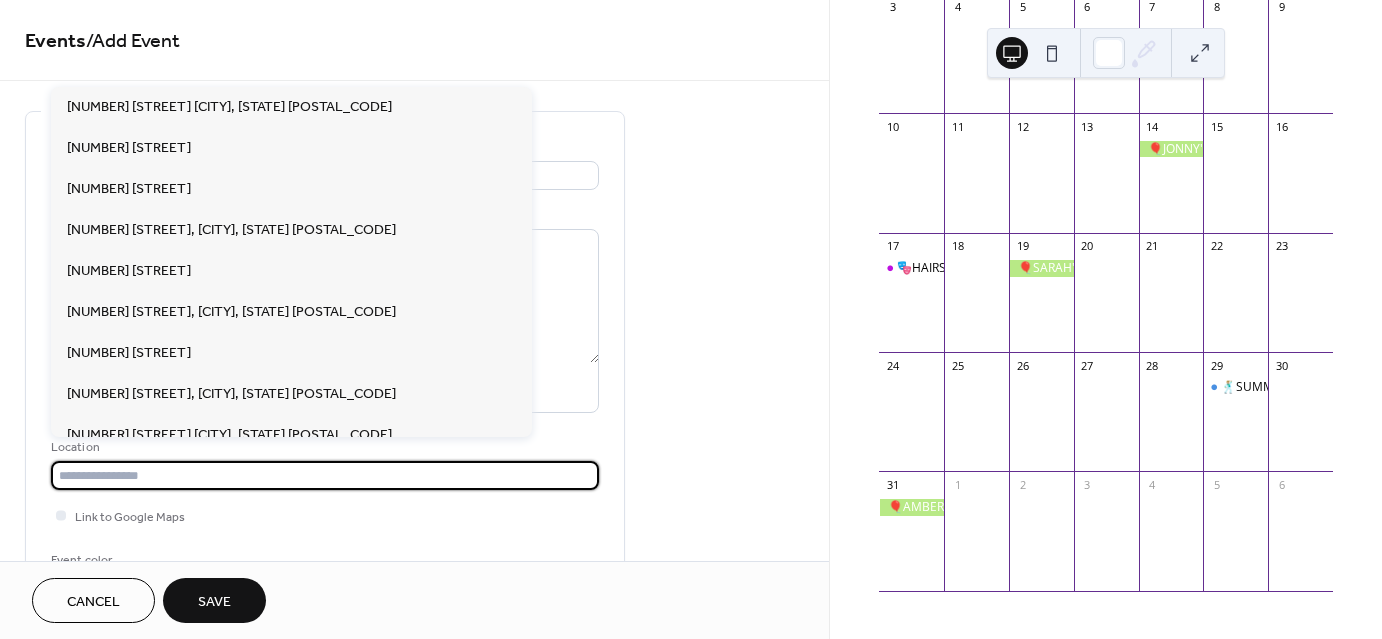 click at bounding box center (325, 475) 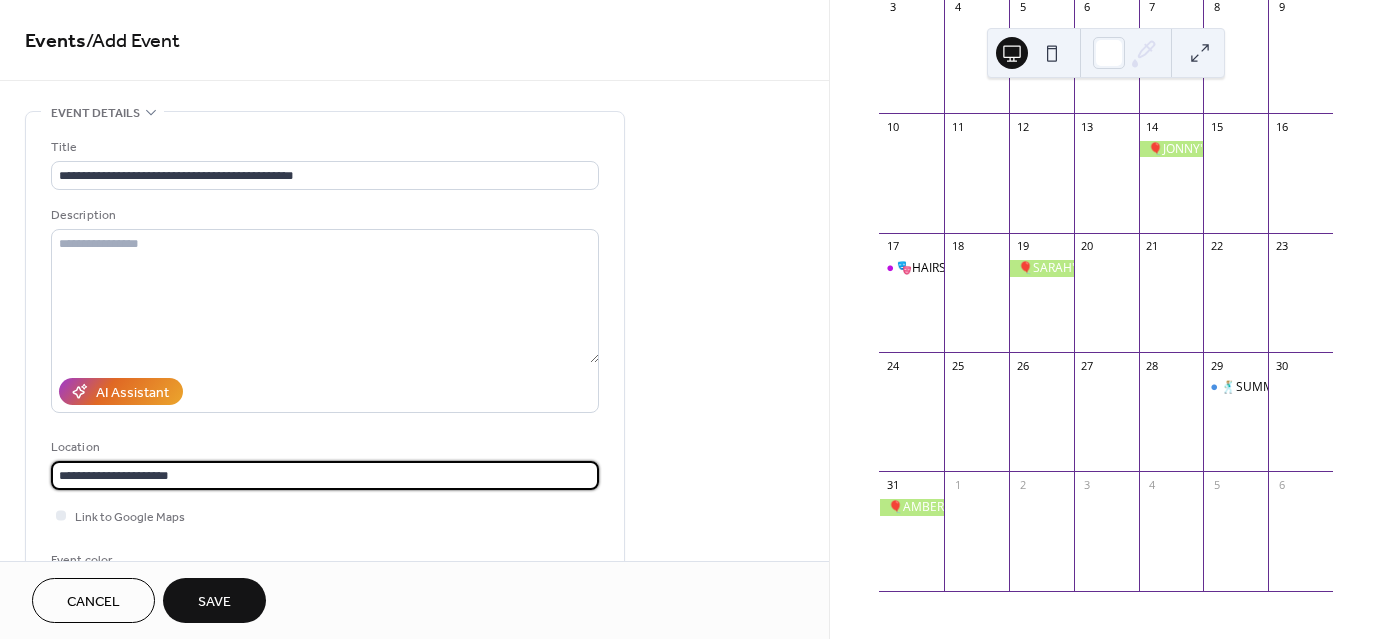 scroll, scrollTop: 39, scrollLeft: 0, axis: vertical 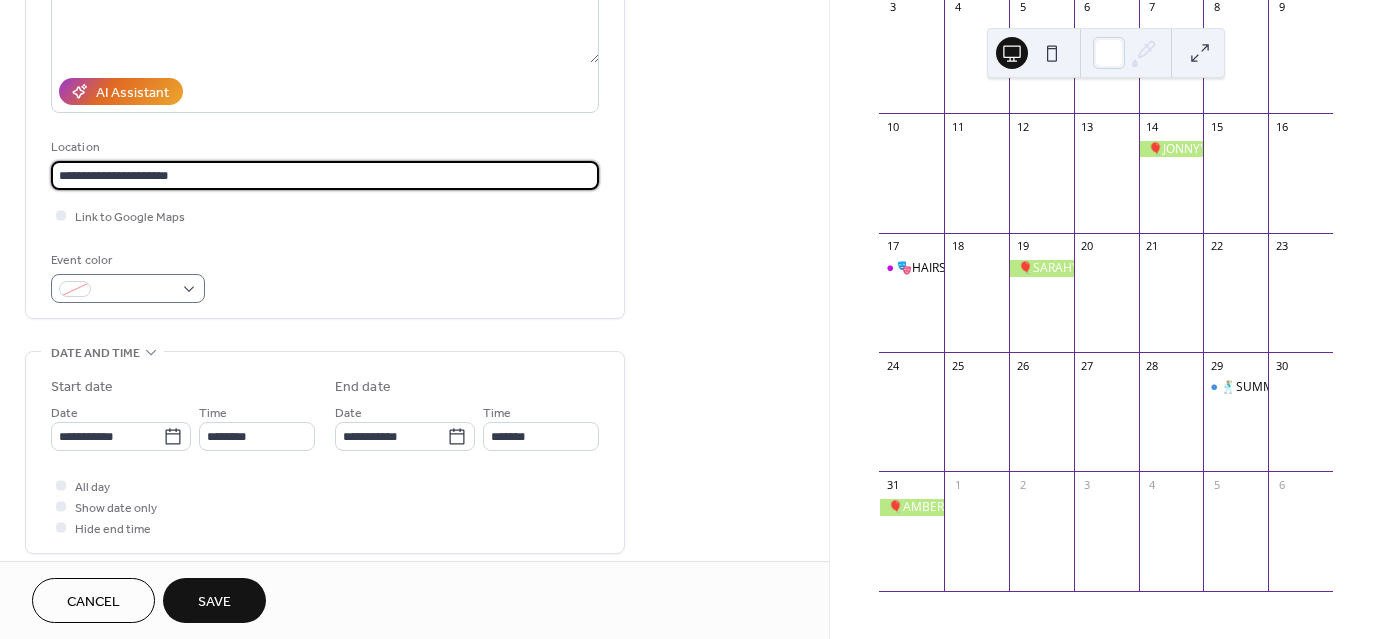 type on "**********" 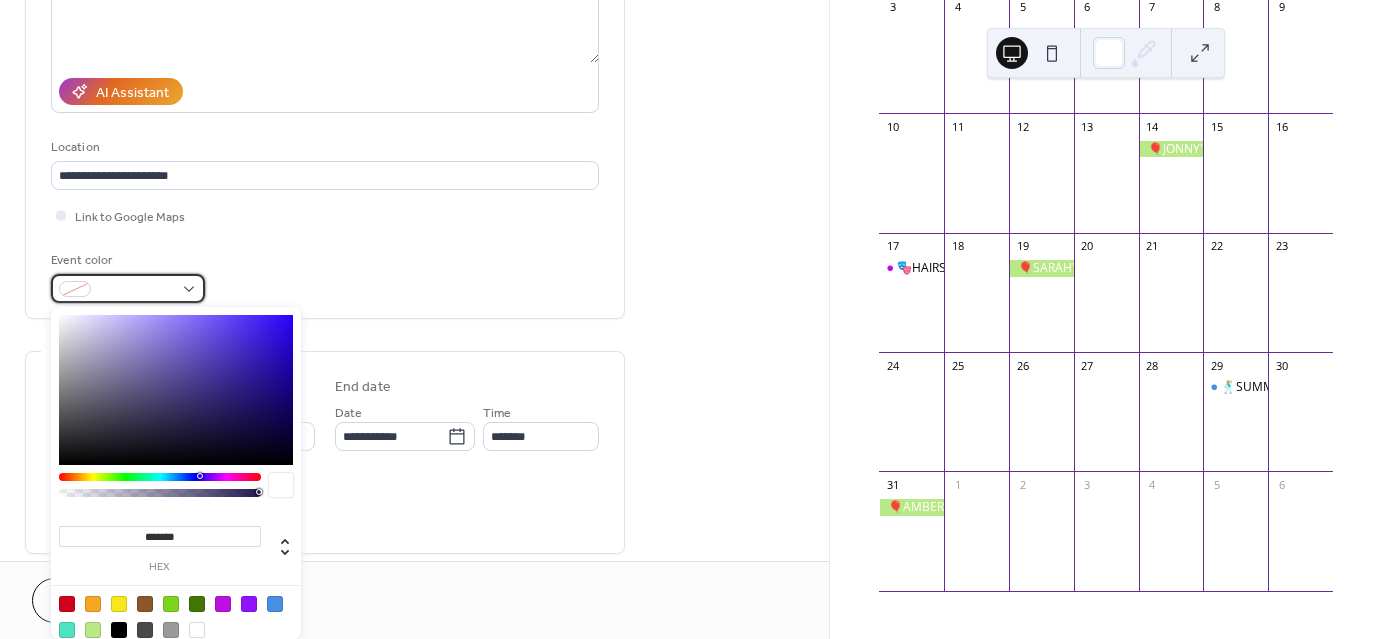 click at bounding box center [128, 288] 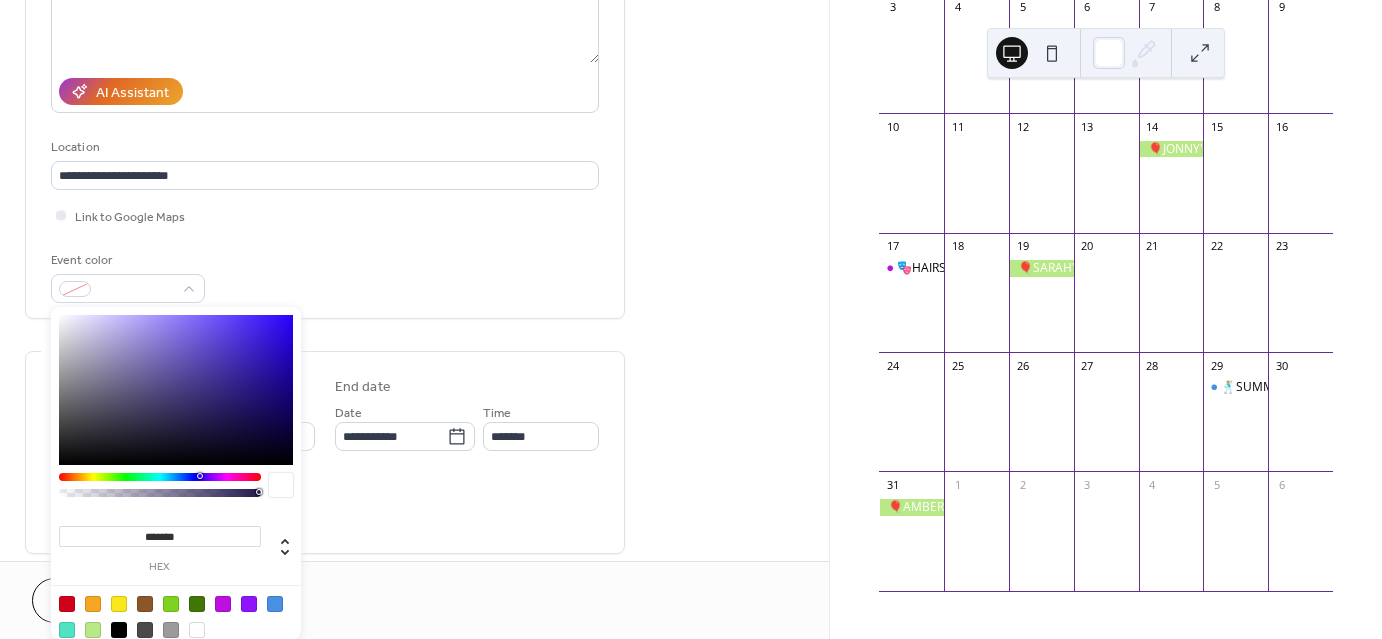 click at bounding box center [160, 477] 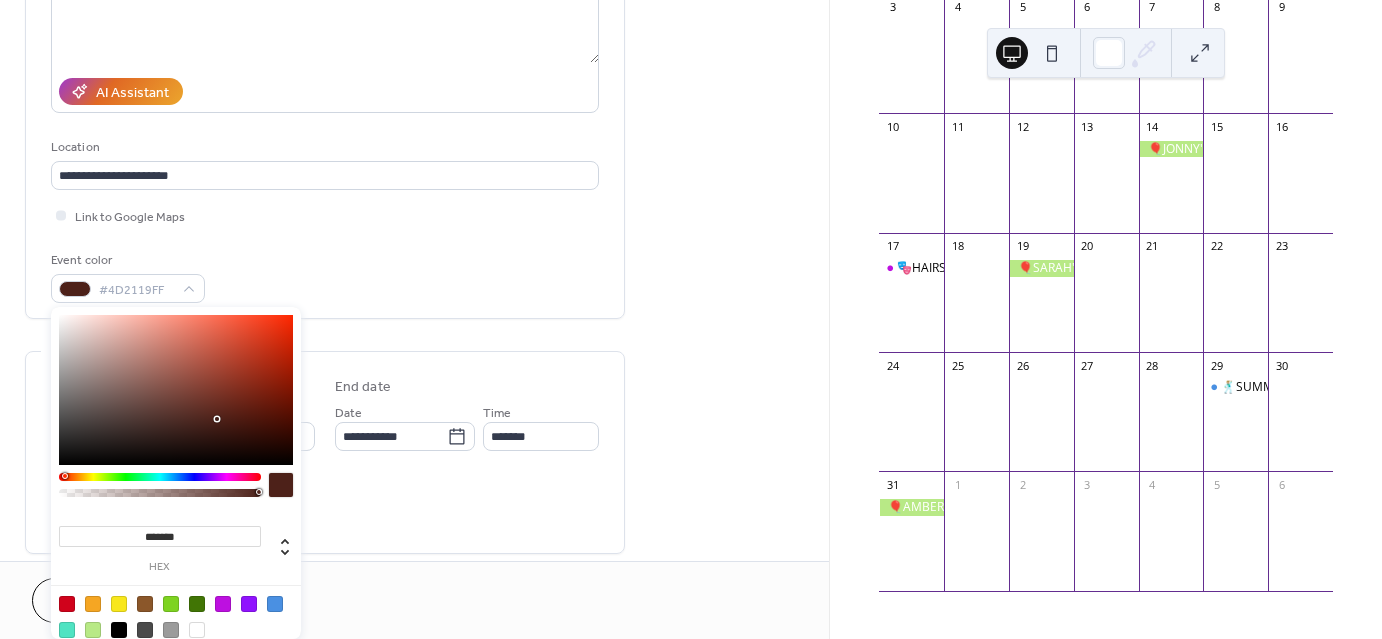 click at bounding box center (67, 604) 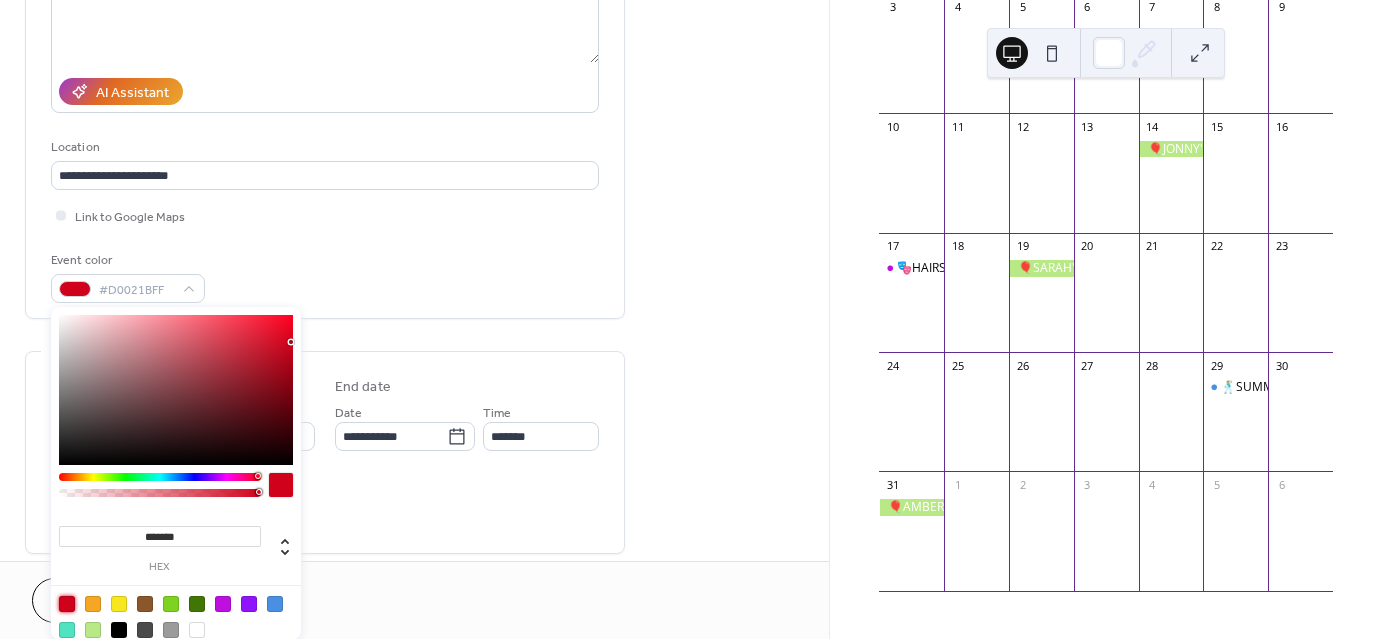 click on "Event color #D0021BFF" at bounding box center (325, 276) 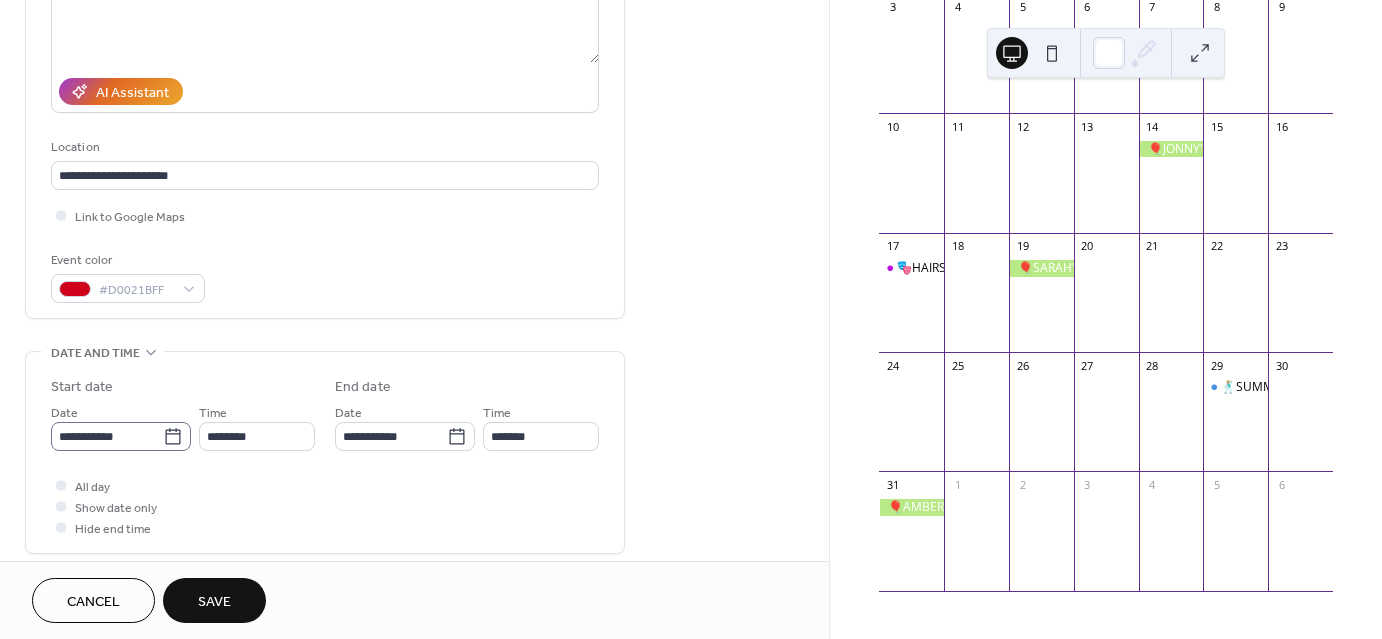 click 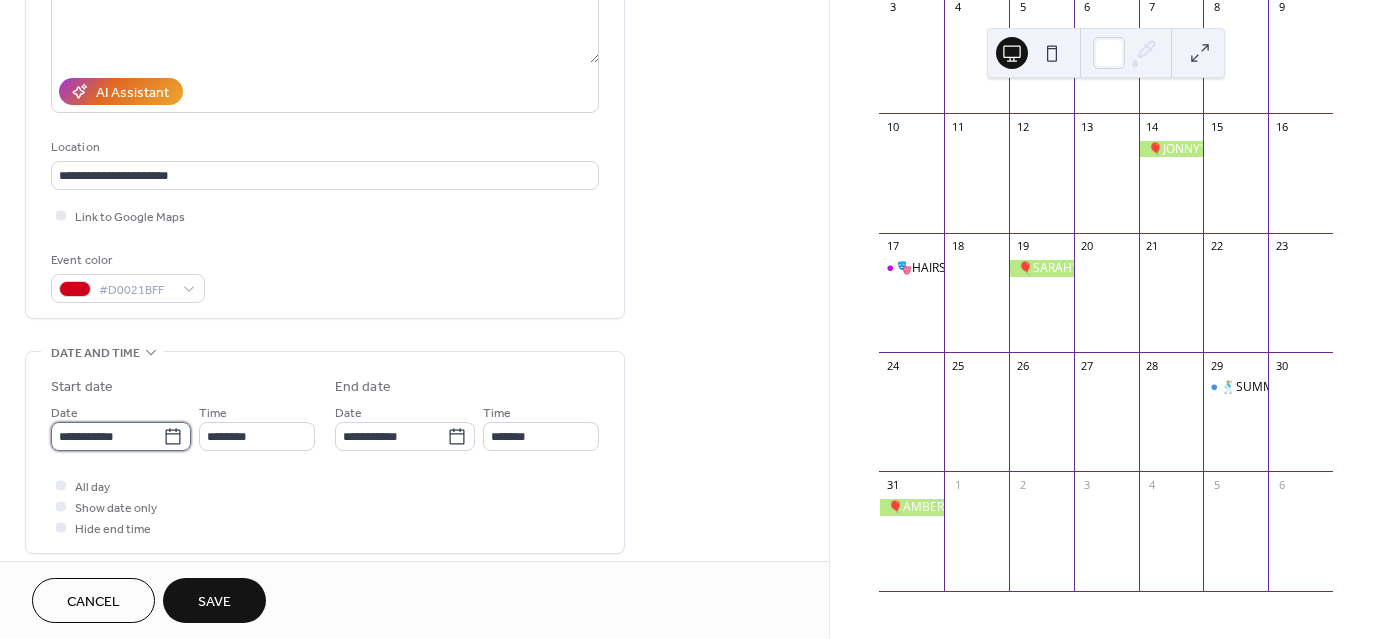 click on "**********" at bounding box center (107, 436) 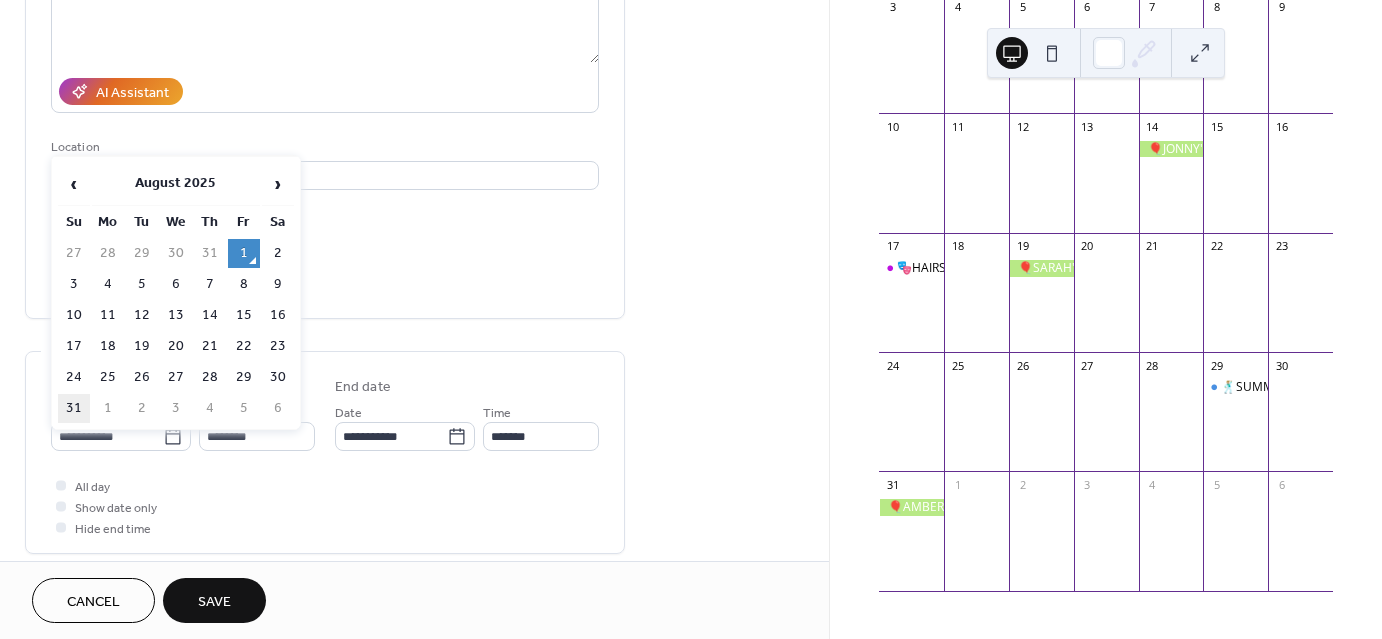 click on "31" at bounding box center [74, 408] 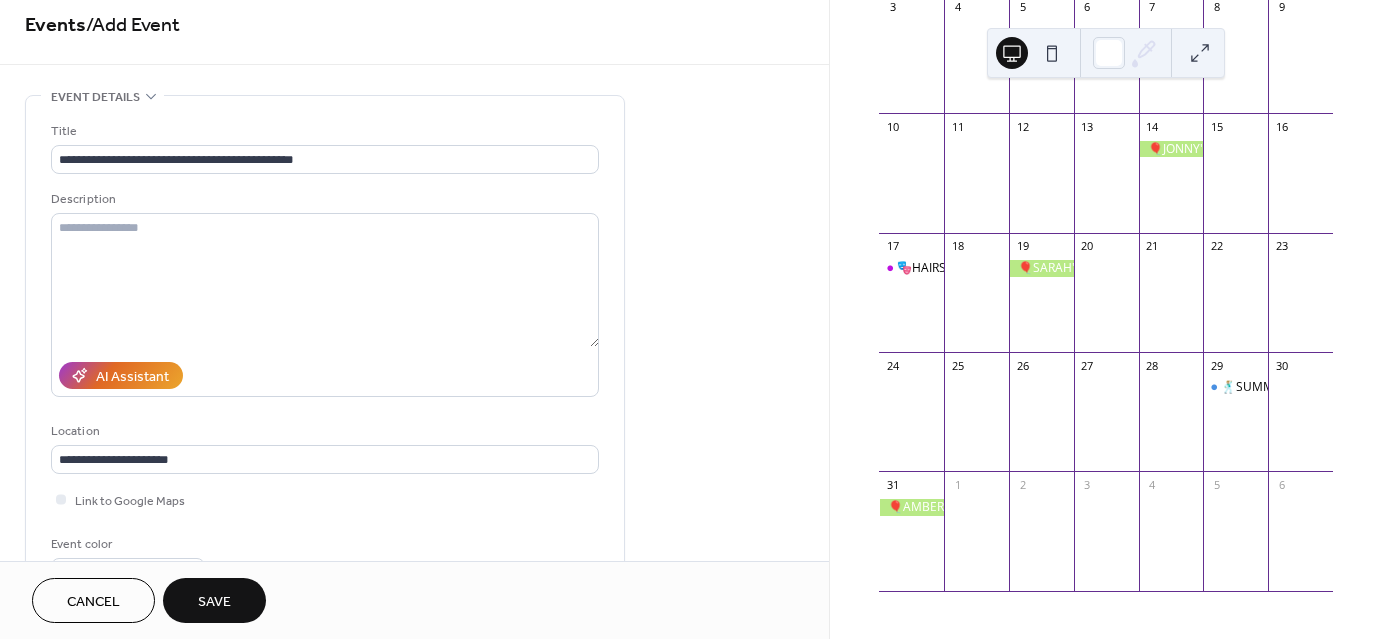 scroll, scrollTop: 0, scrollLeft: 0, axis: both 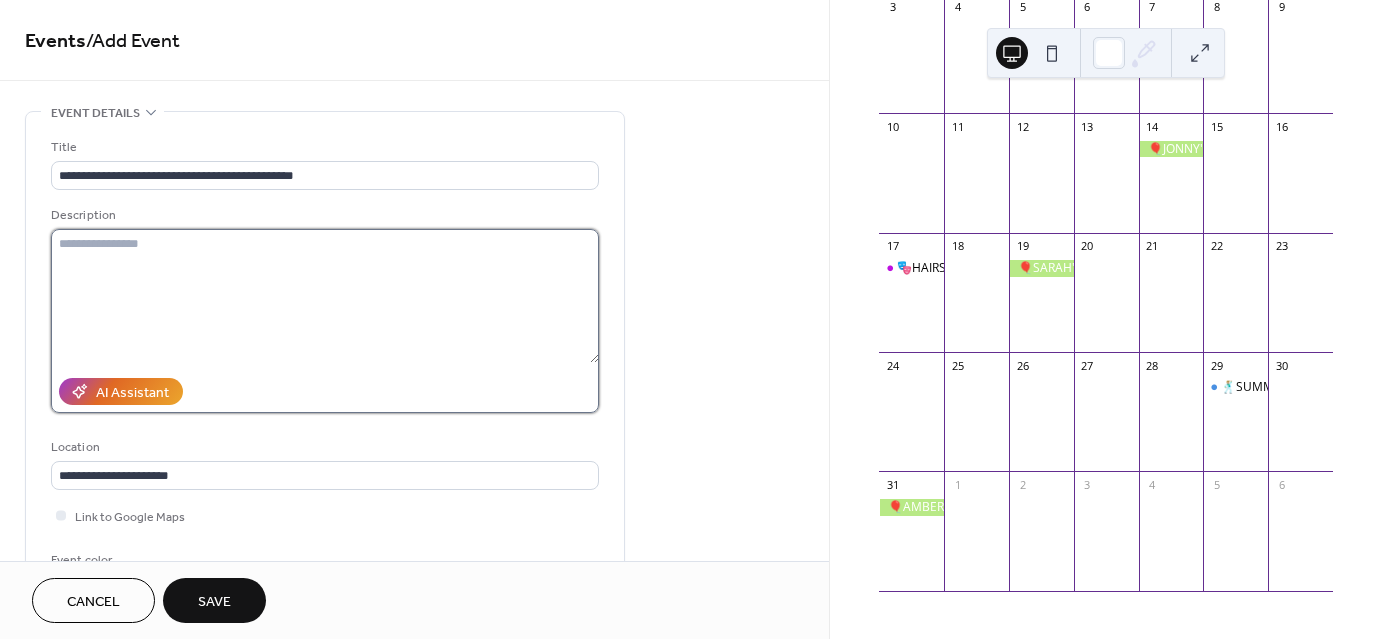 click at bounding box center [325, 296] 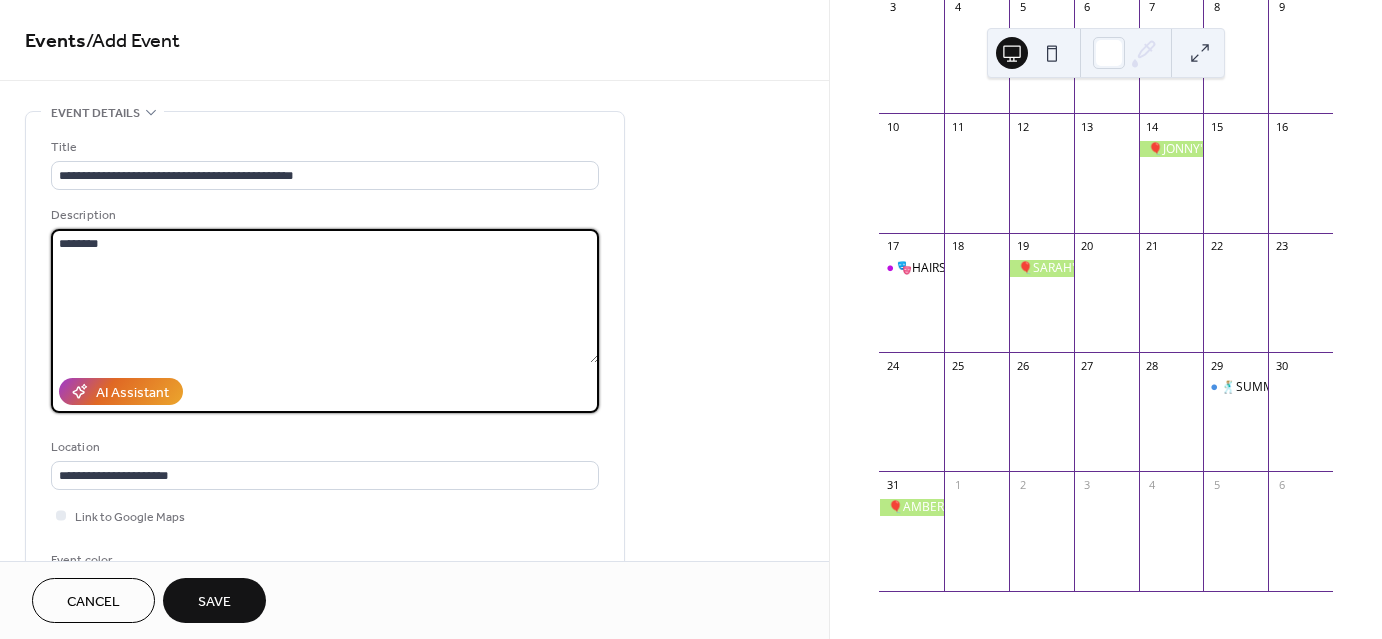 type on "********" 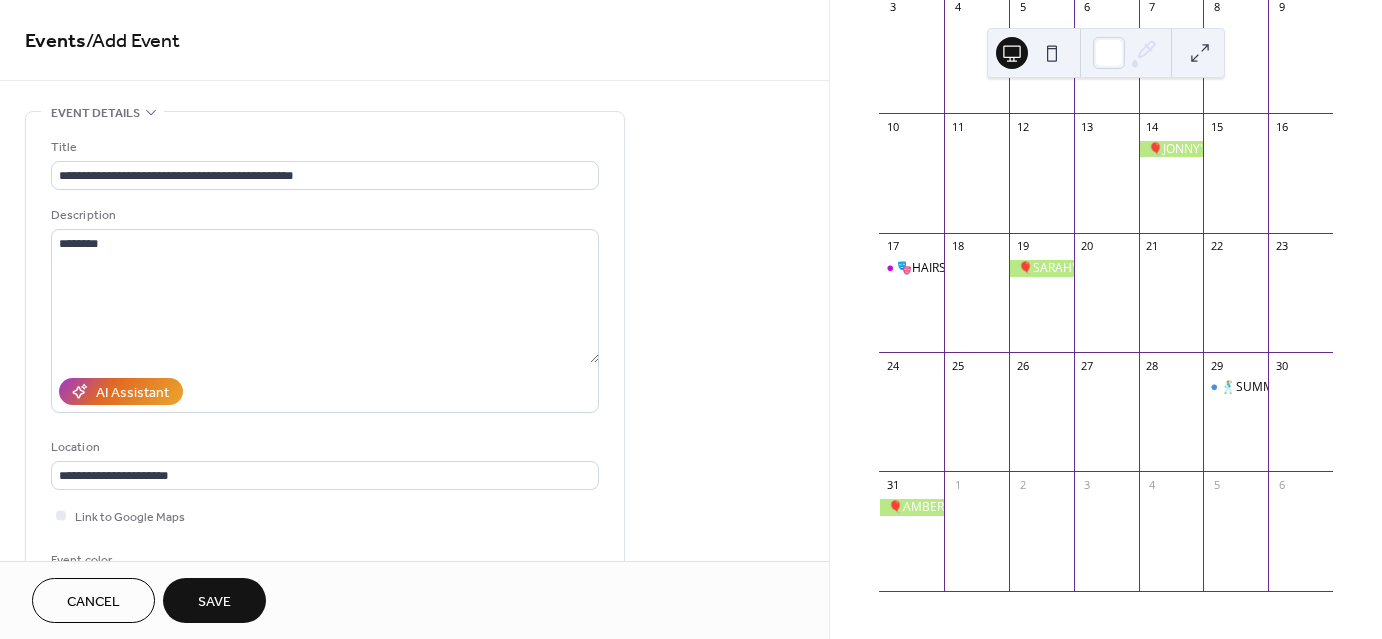 click on "Save" at bounding box center [214, 600] 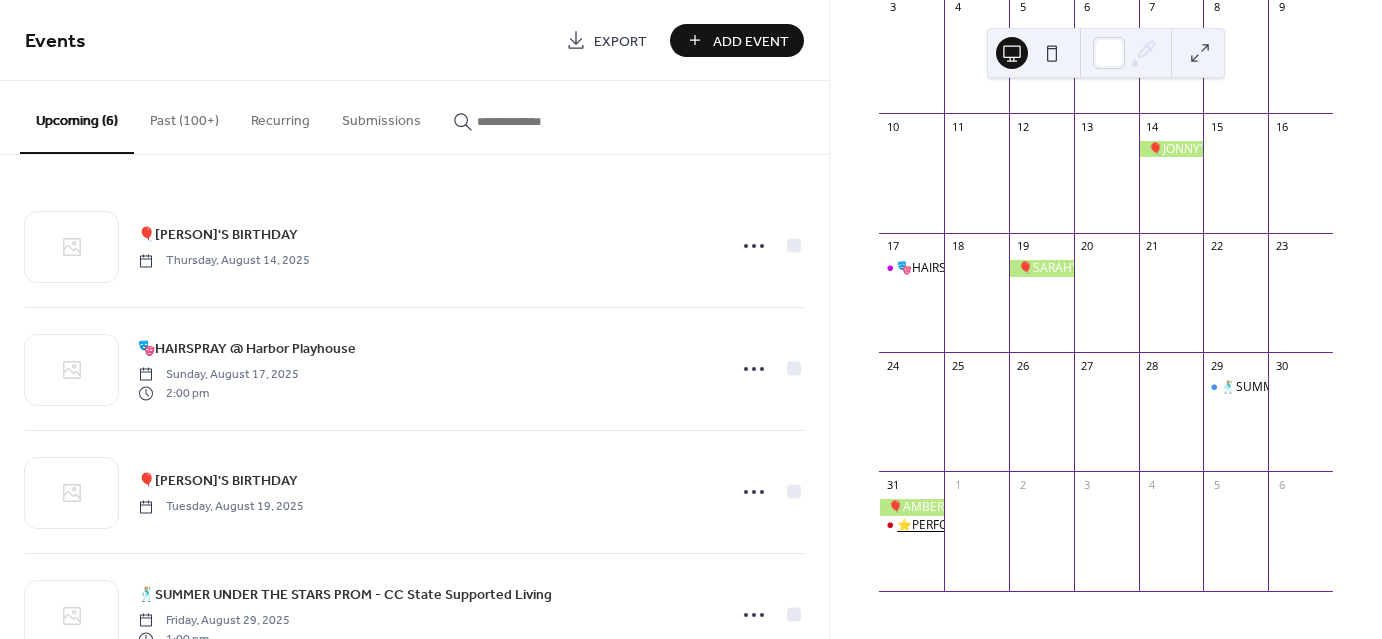 click on "⭐PERFORMANCE - Pageant @ Coastal Bend Food Bank" at bounding box center [1051, 525] 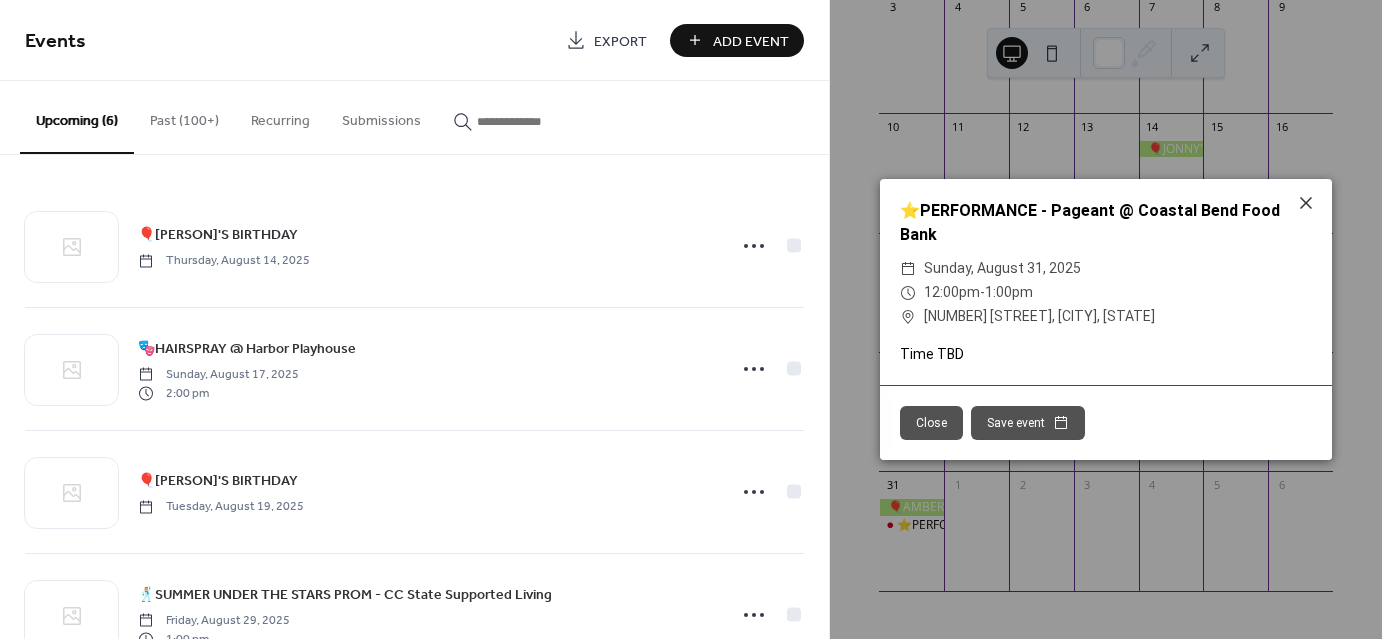drag, startPoint x: 1313, startPoint y: 211, endPoint x: 1259, endPoint y: 235, distance: 59.093147 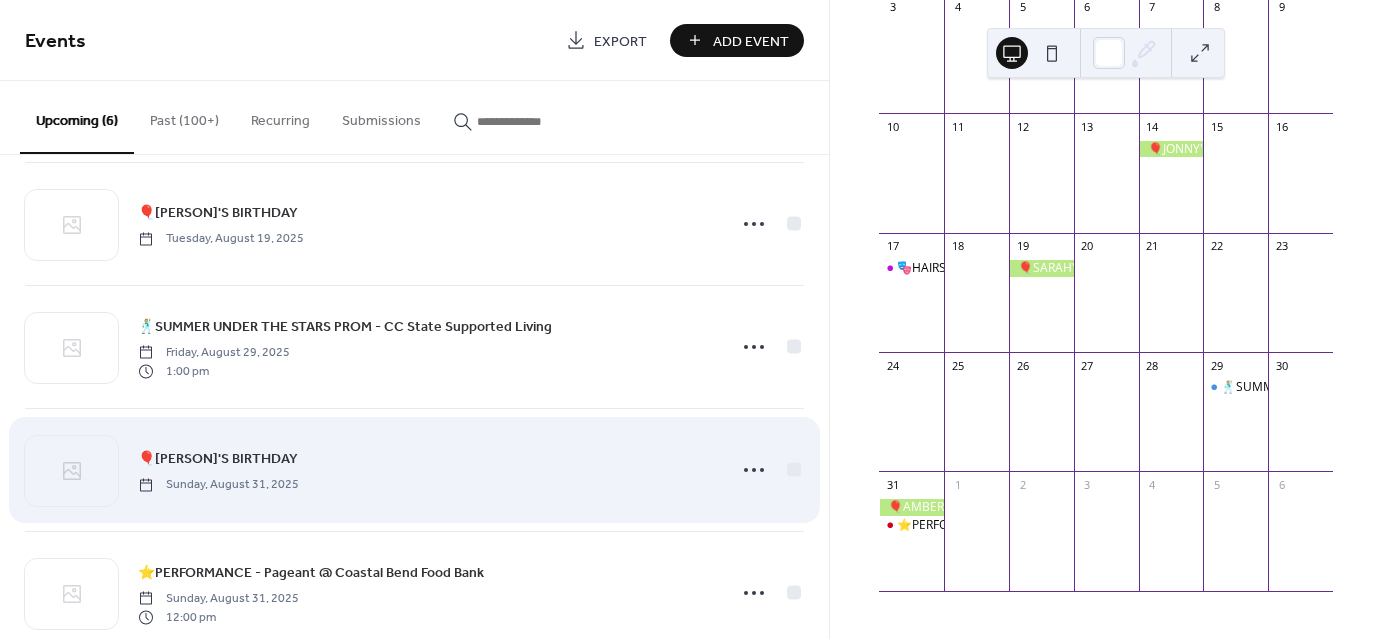 scroll, scrollTop: 300, scrollLeft: 0, axis: vertical 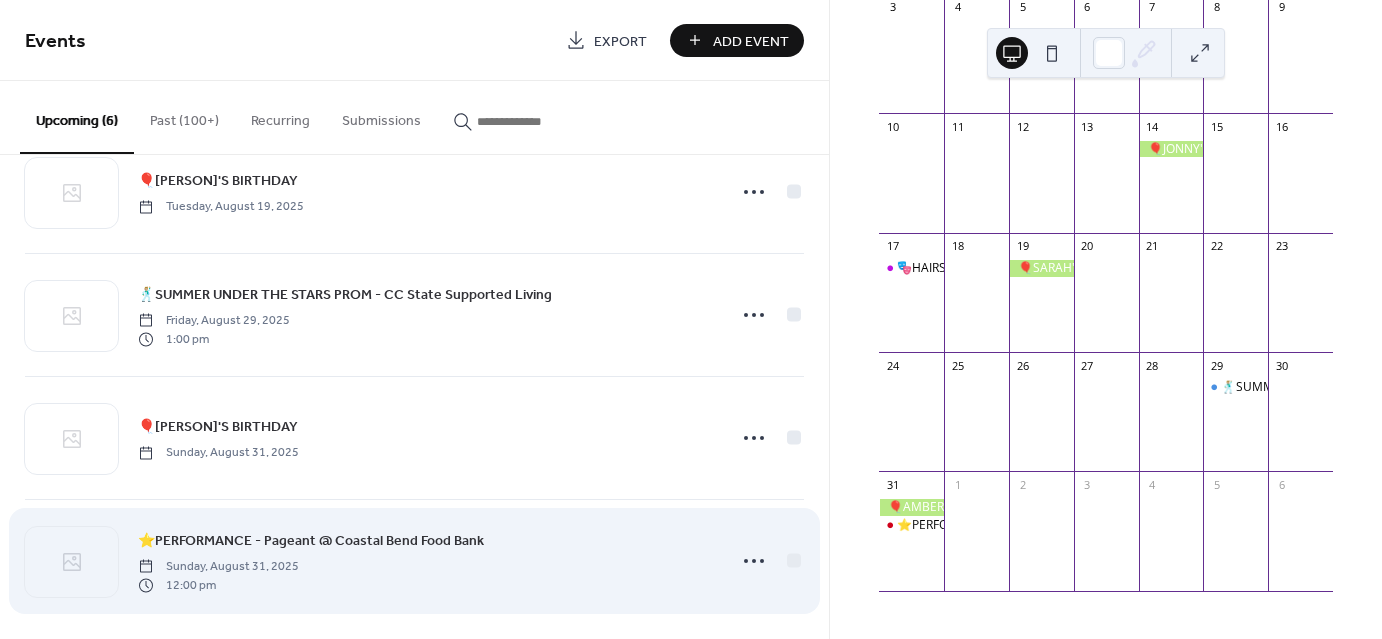 click on "⭐PERFORMANCE - Pageant @ Coastal Bend Food Bank" at bounding box center [311, 541] 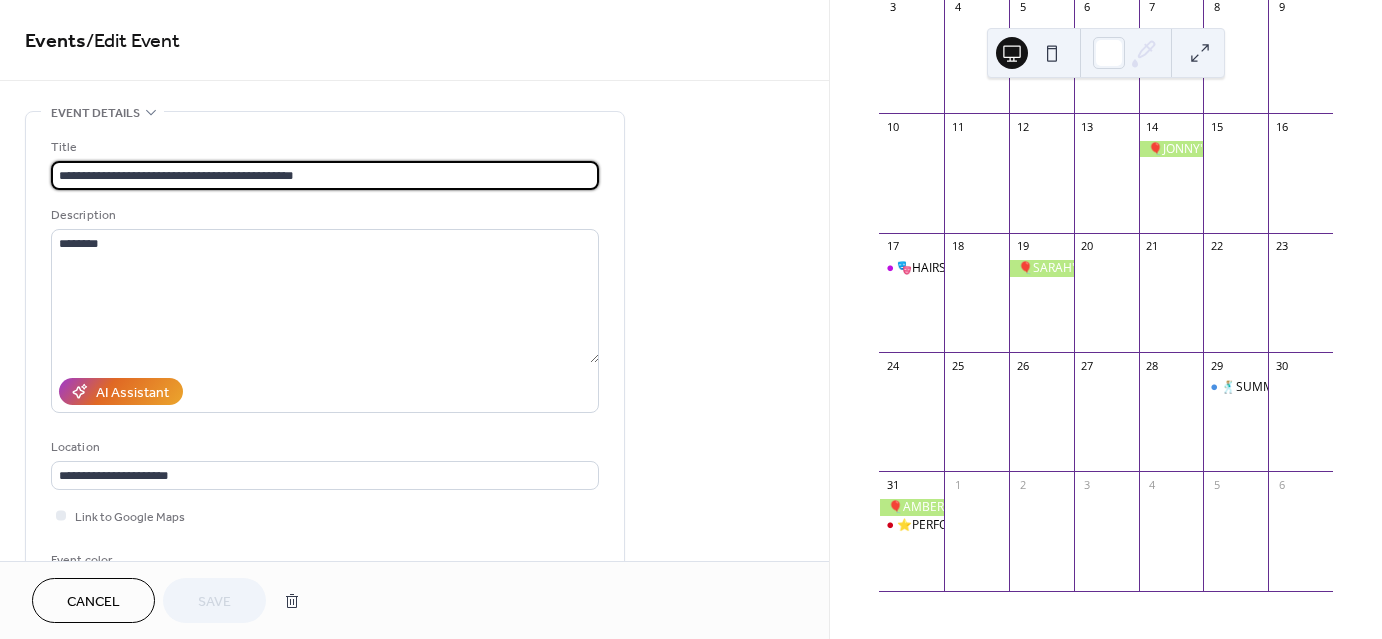 scroll, scrollTop: 1, scrollLeft: 0, axis: vertical 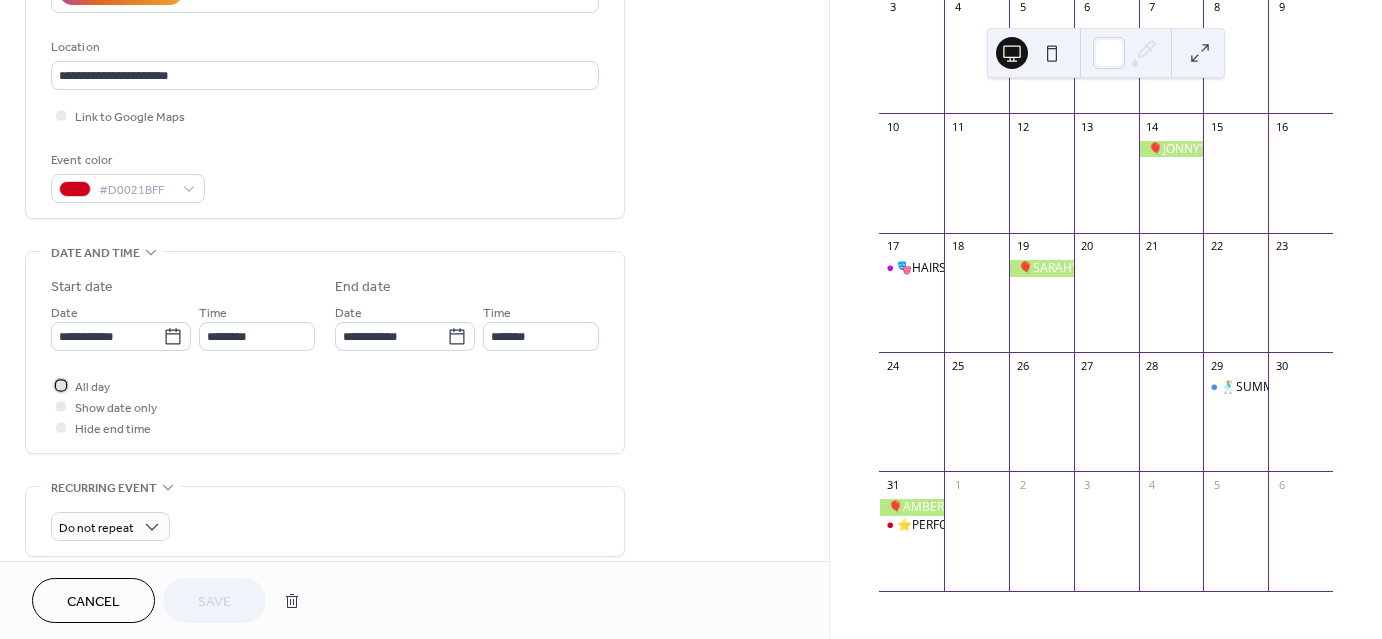 click at bounding box center [61, 385] 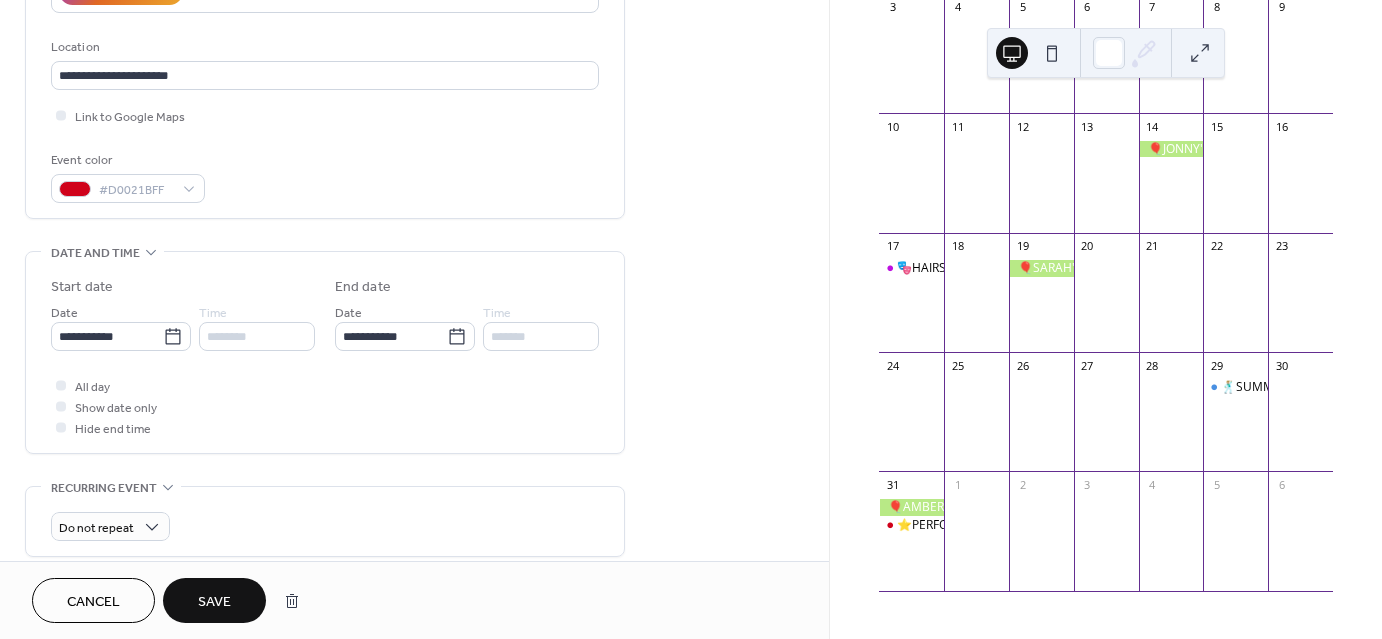 click on "Save" at bounding box center (214, 600) 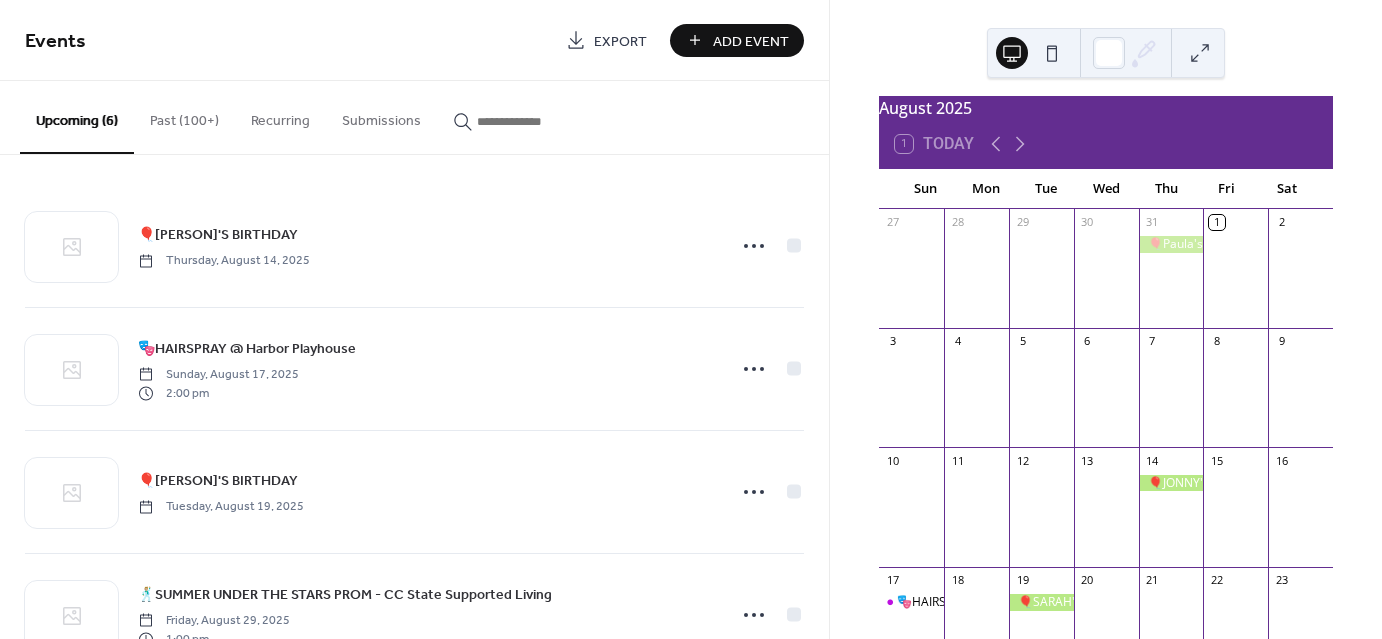 scroll, scrollTop: 0, scrollLeft: 0, axis: both 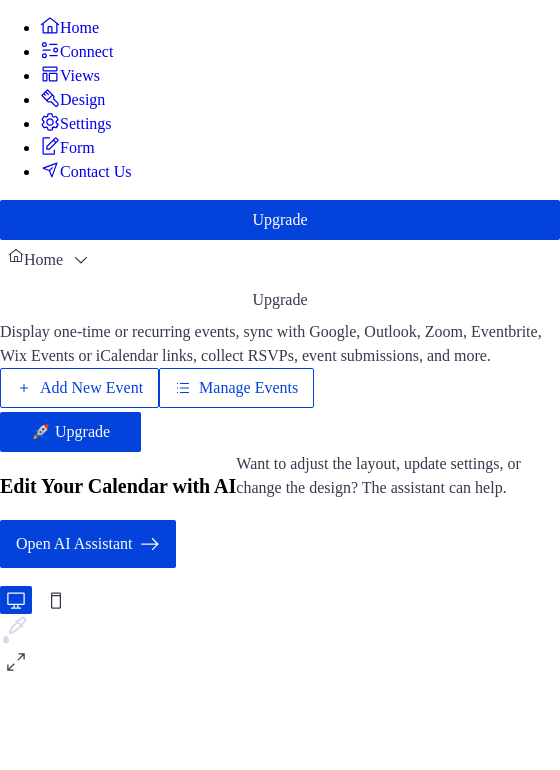 click on "Manage Events" at bounding box center [248, 388] 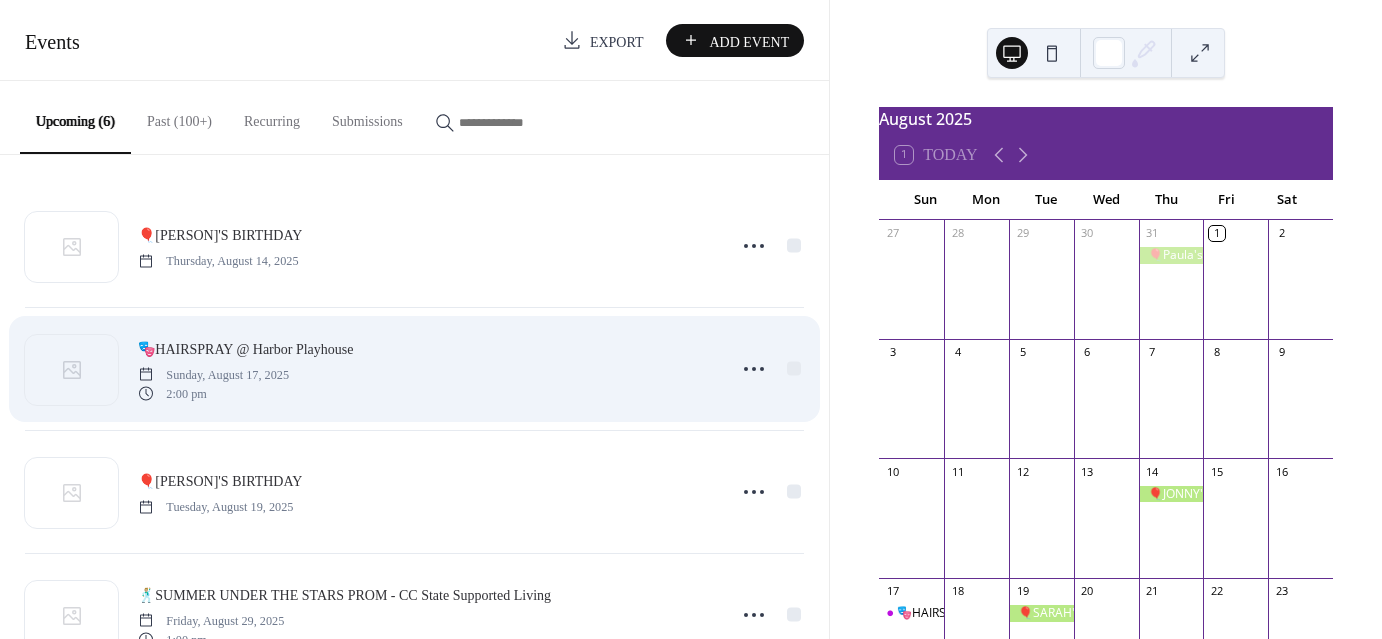 scroll, scrollTop: 0, scrollLeft: 0, axis: both 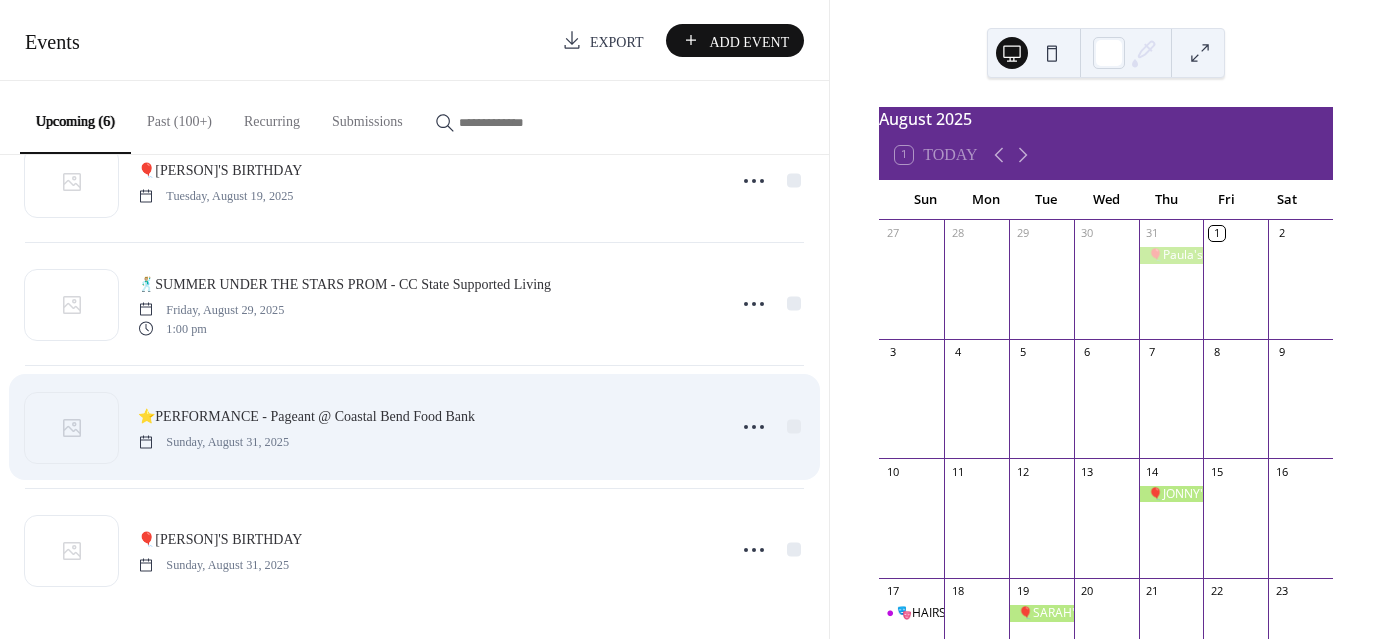 click at bounding box center (769, 427) 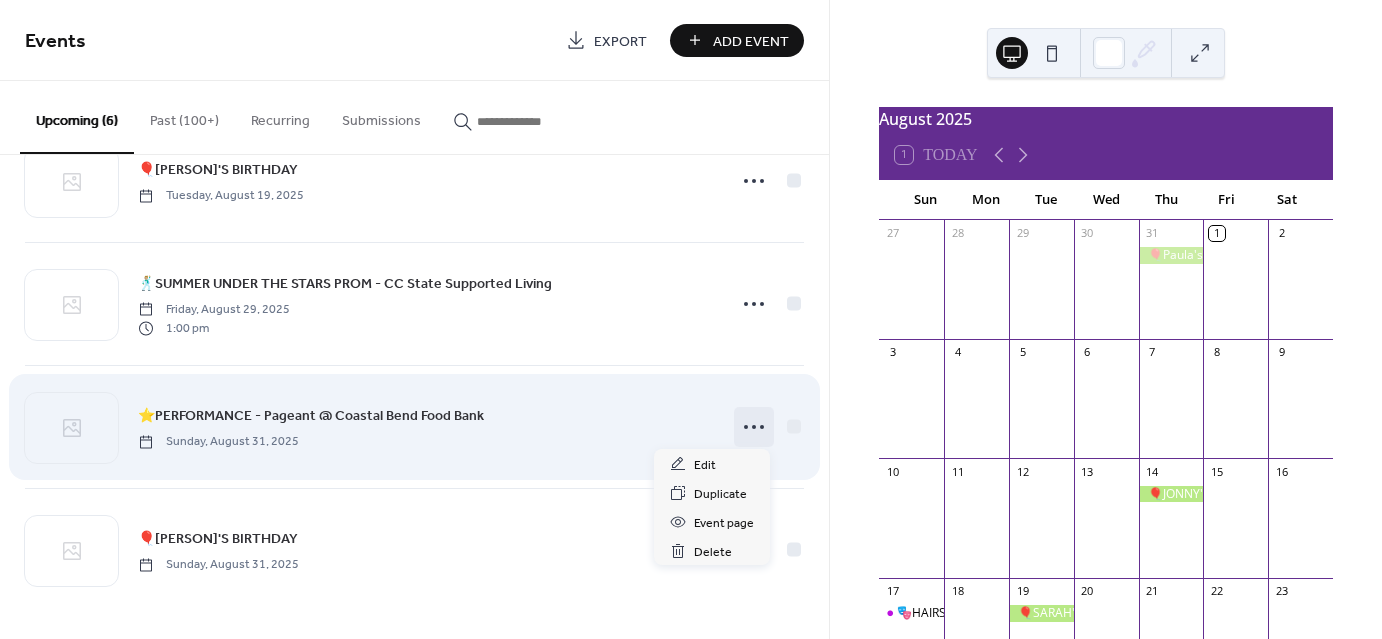 click 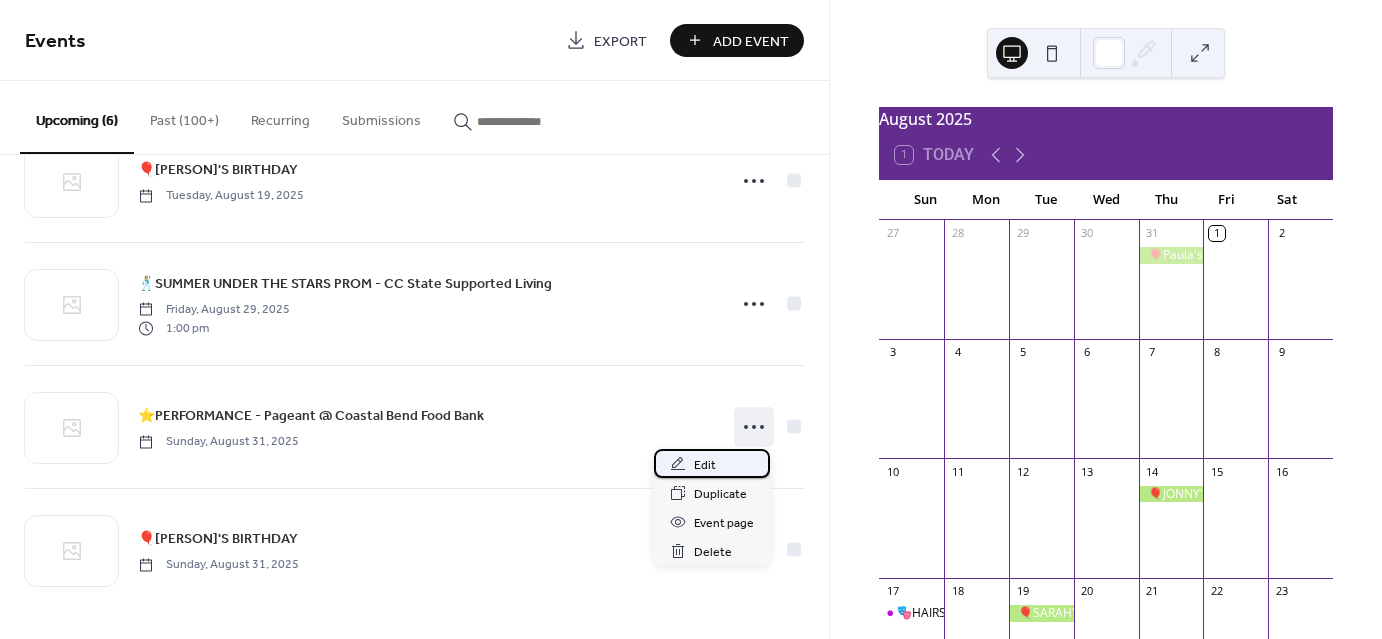 click on "Edit" at bounding box center [712, 463] 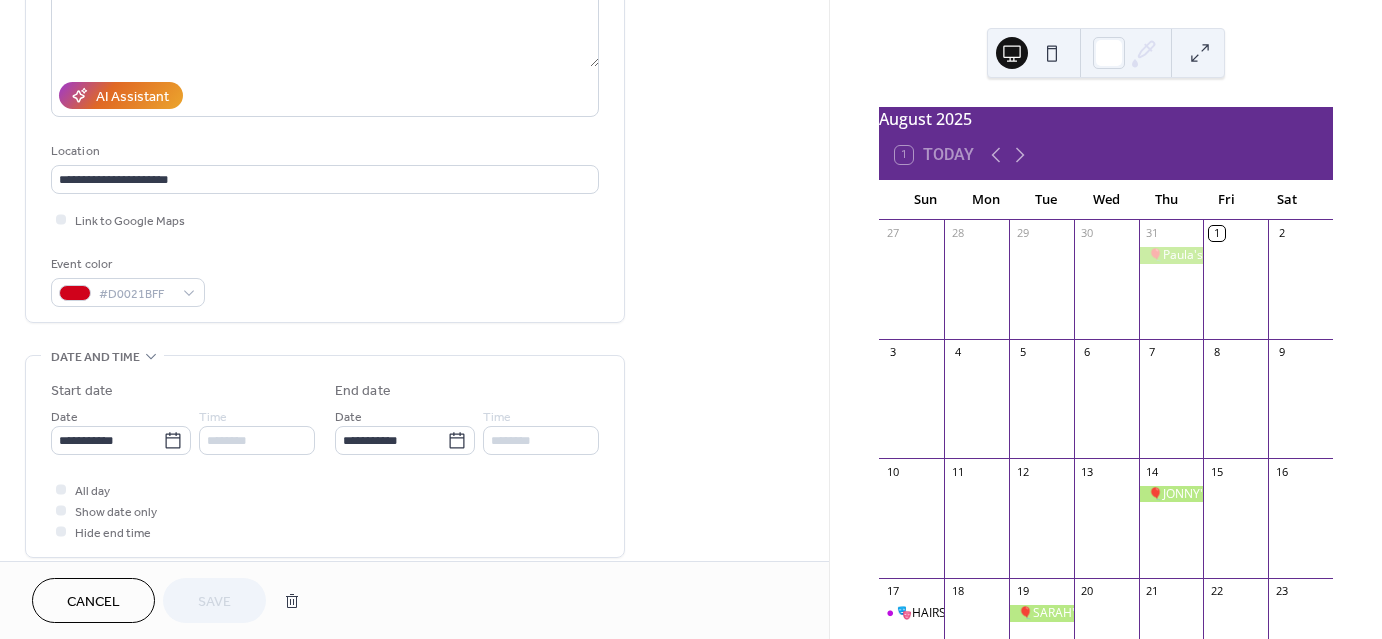 scroll, scrollTop: 300, scrollLeft: 0, axis: vertical 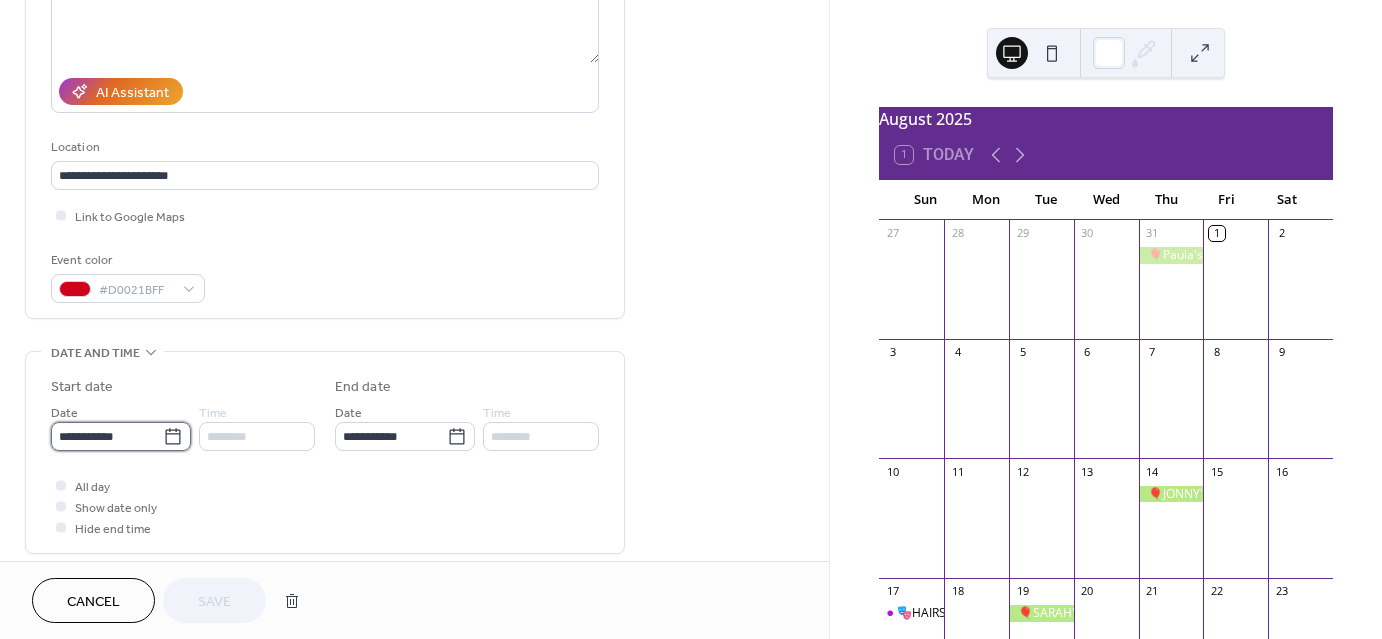 click on "**********" at bounding box center (107, 436) 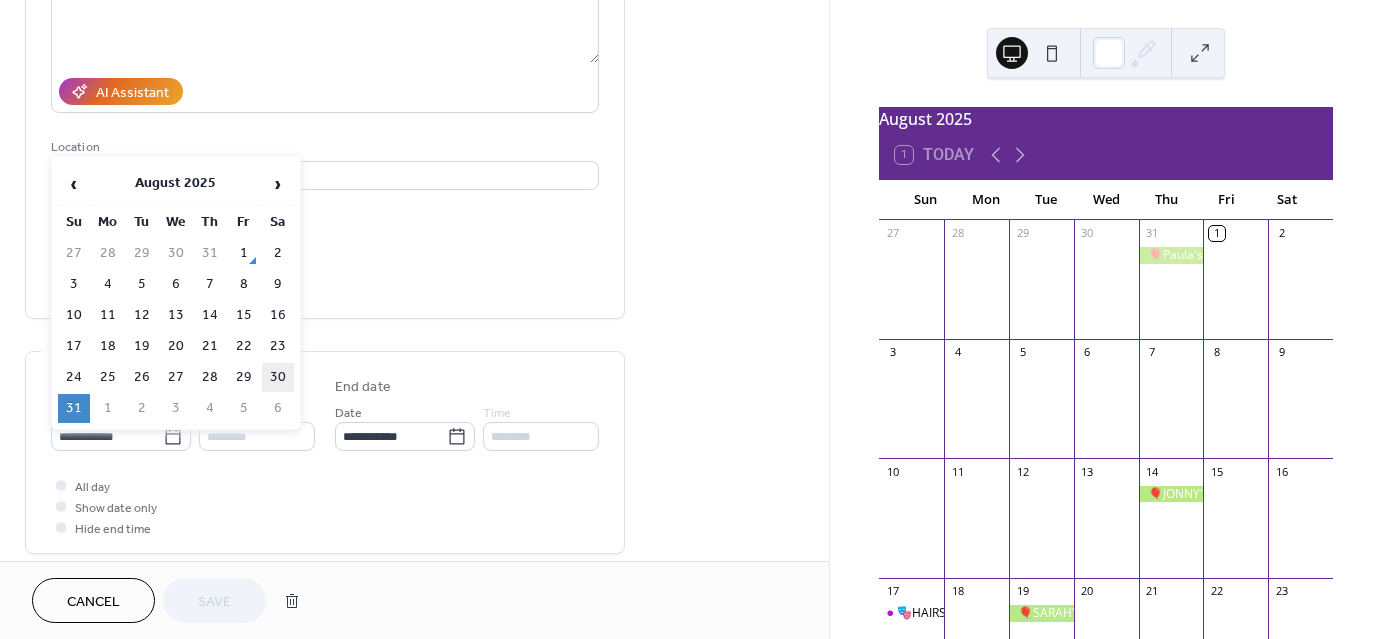 click on "30" at bounding box center [278, 377] 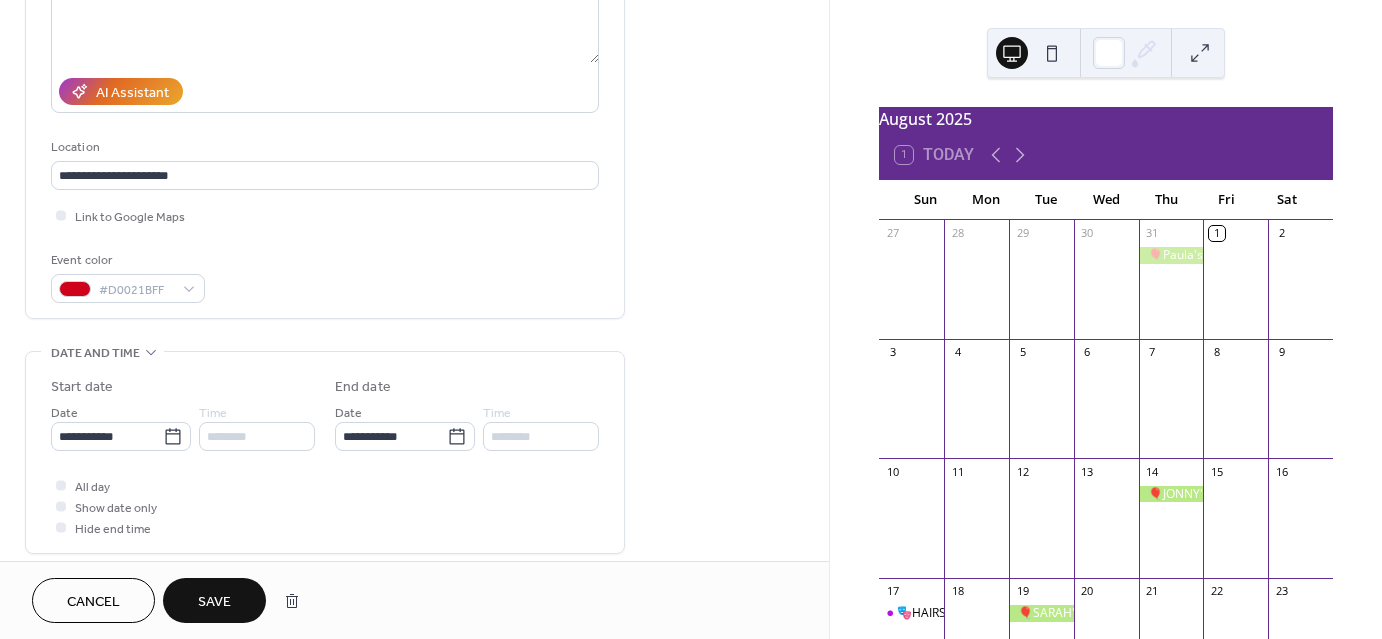 click on "Save" at bounding box center [214, 602] 